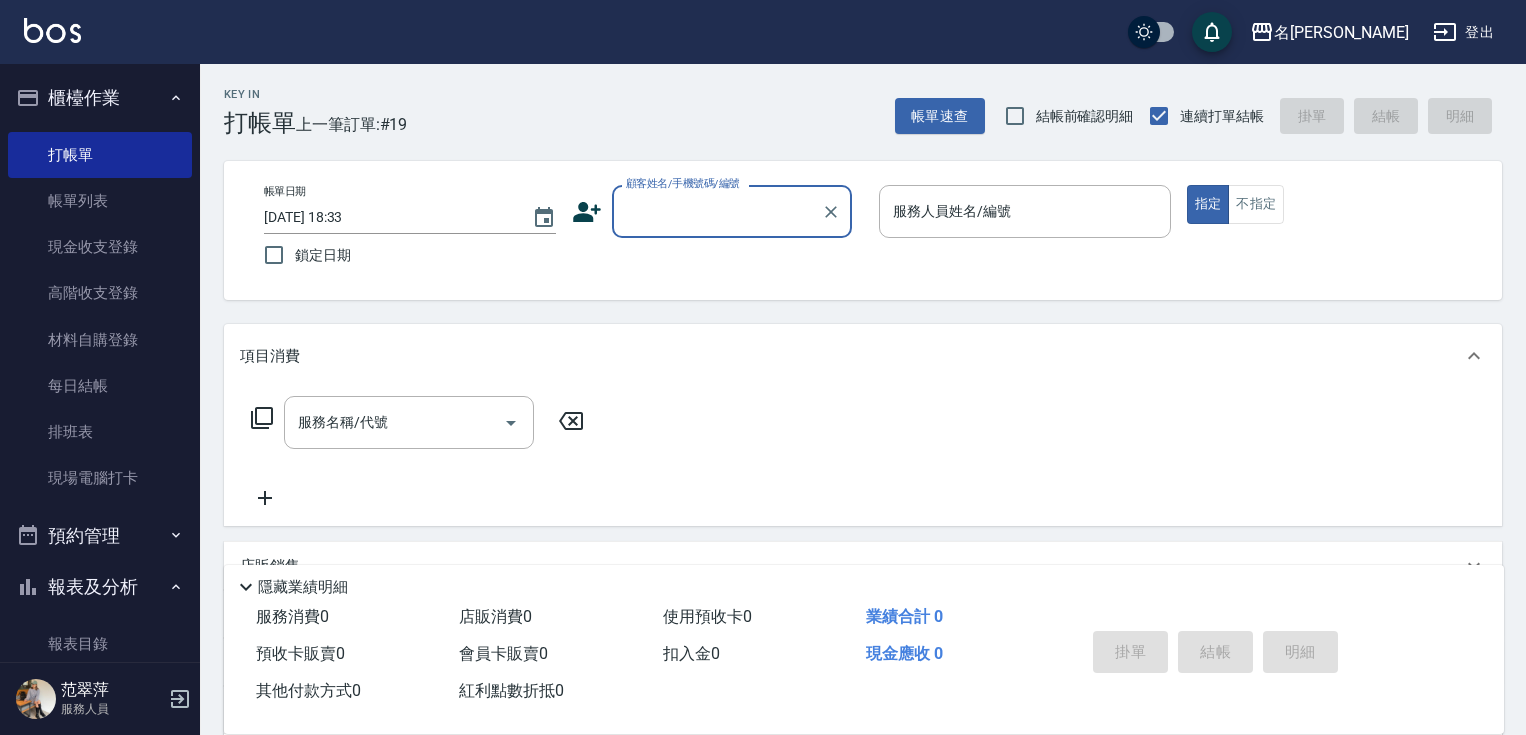 scroll, scrollTop: 0, scrollLeft: 0, axis: both 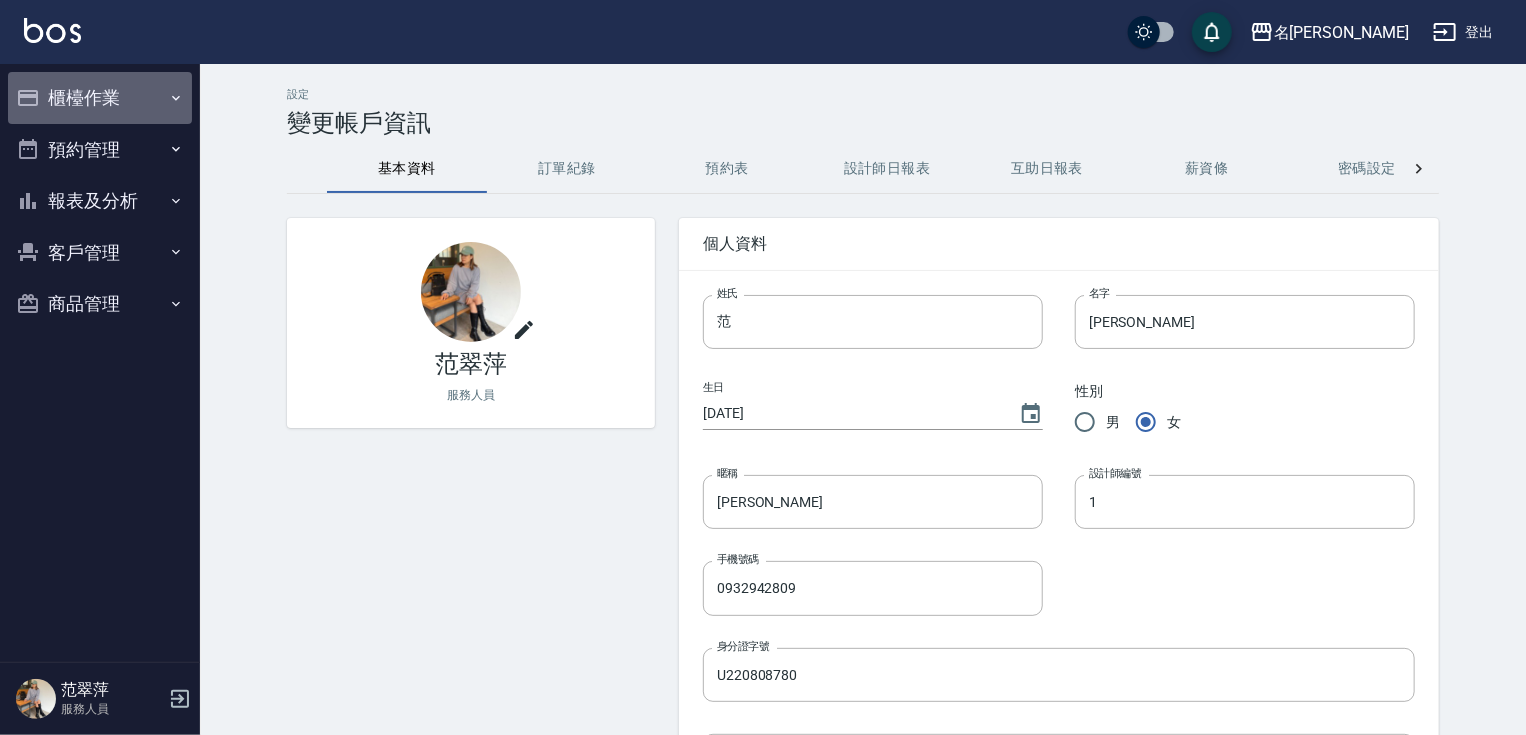 click on "櫃檯作業" at bounding box center (100, 98) 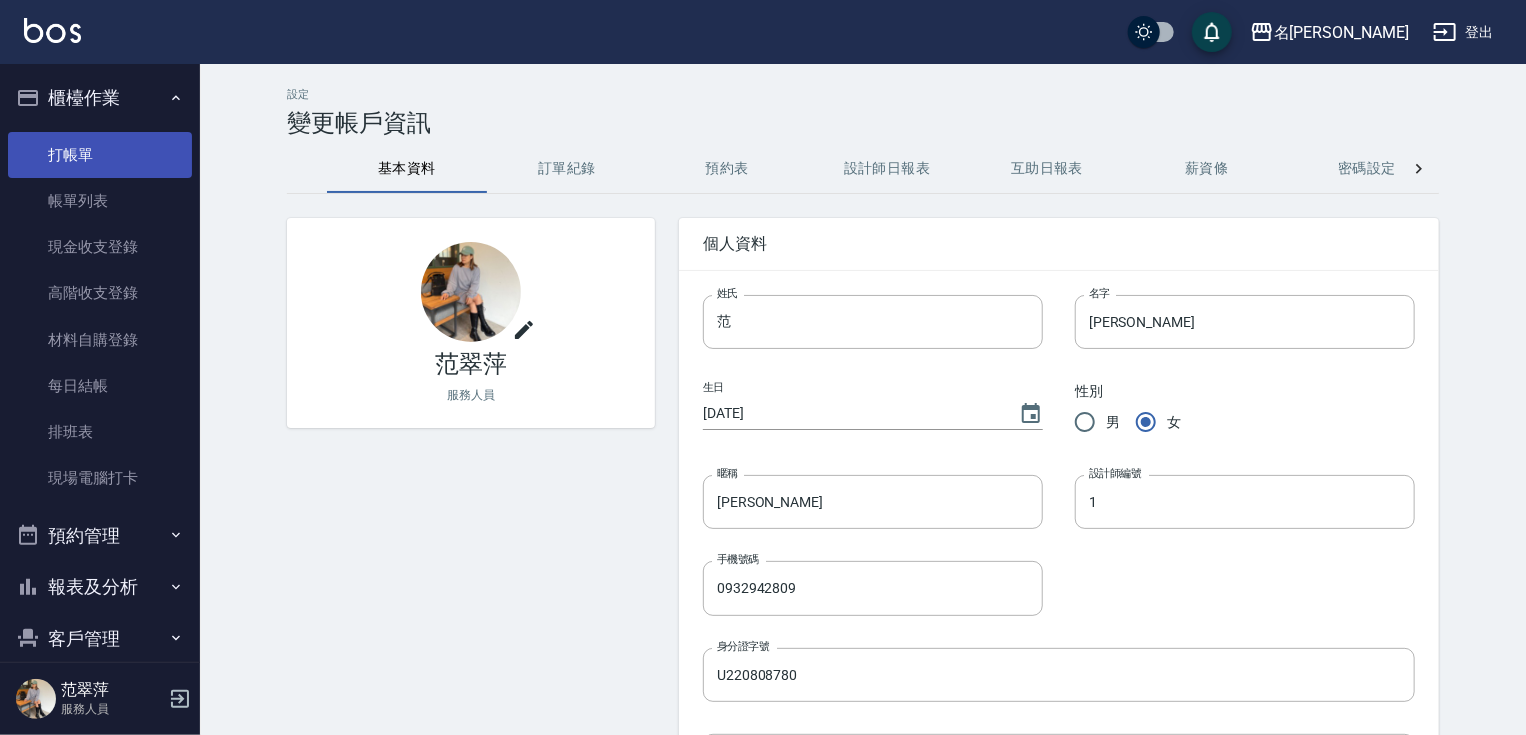click on "打帳單" at bounding box center [100, 155] 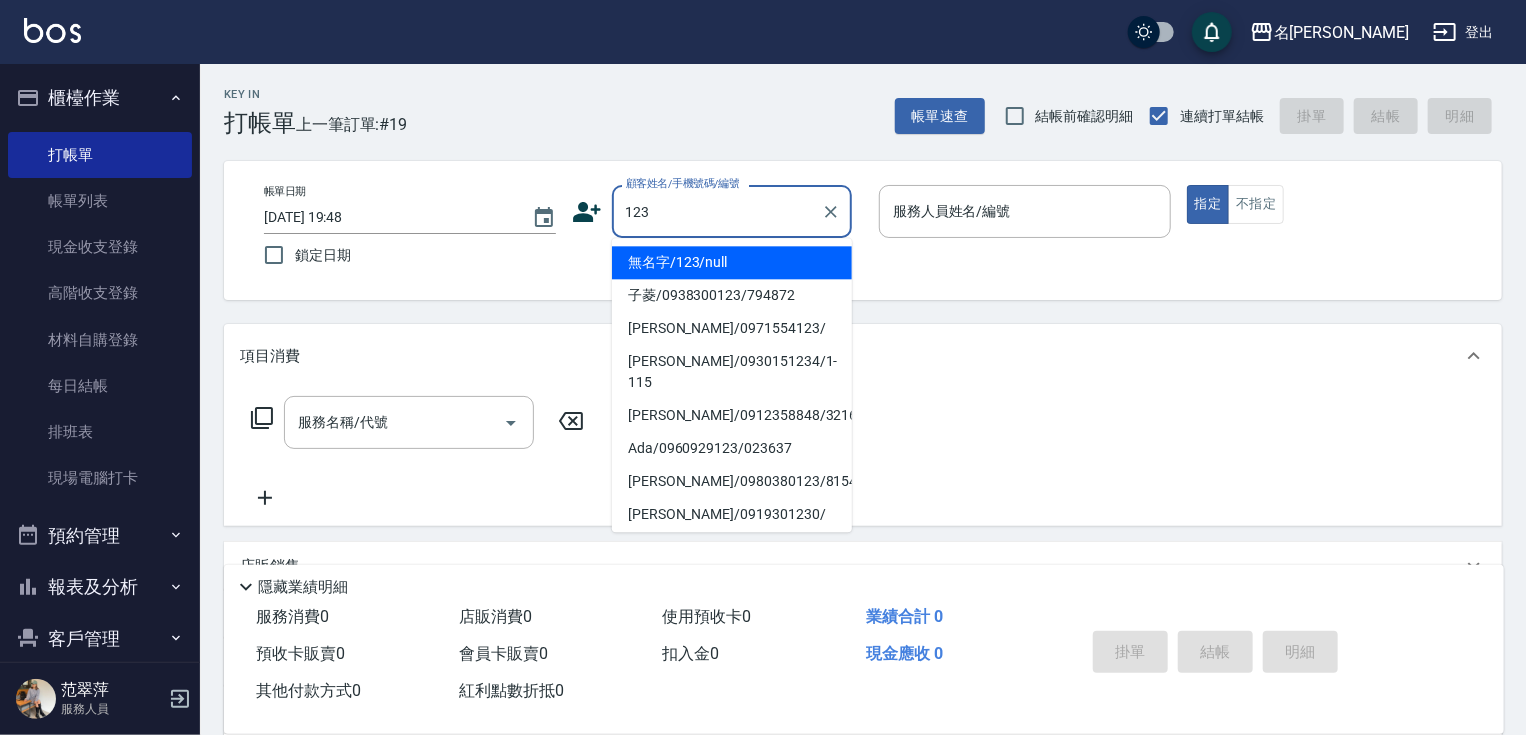 click on "無名字/123/null" at bounding box center [732, 262] 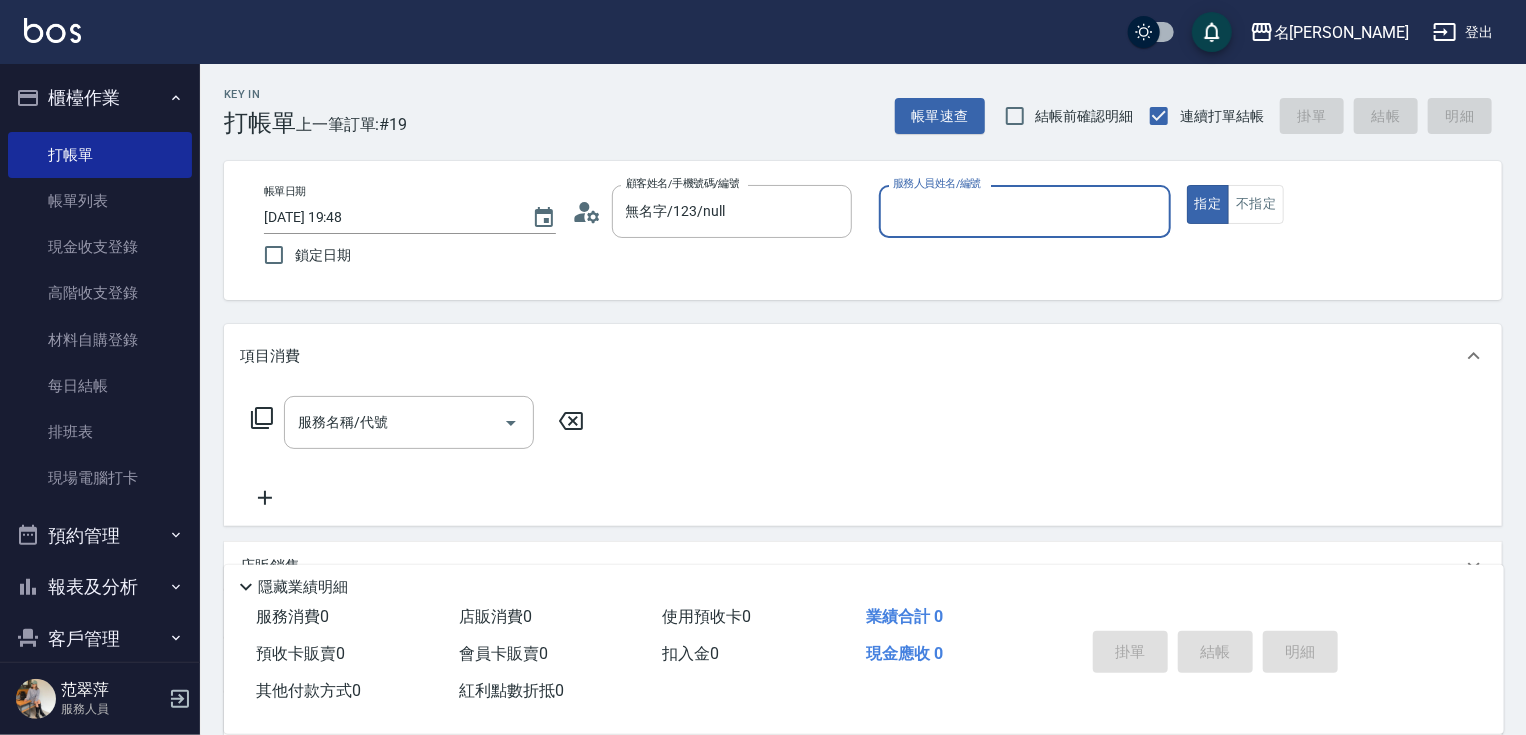 click on "服務人員姓名/編號" at bounding box center (1025, 211) 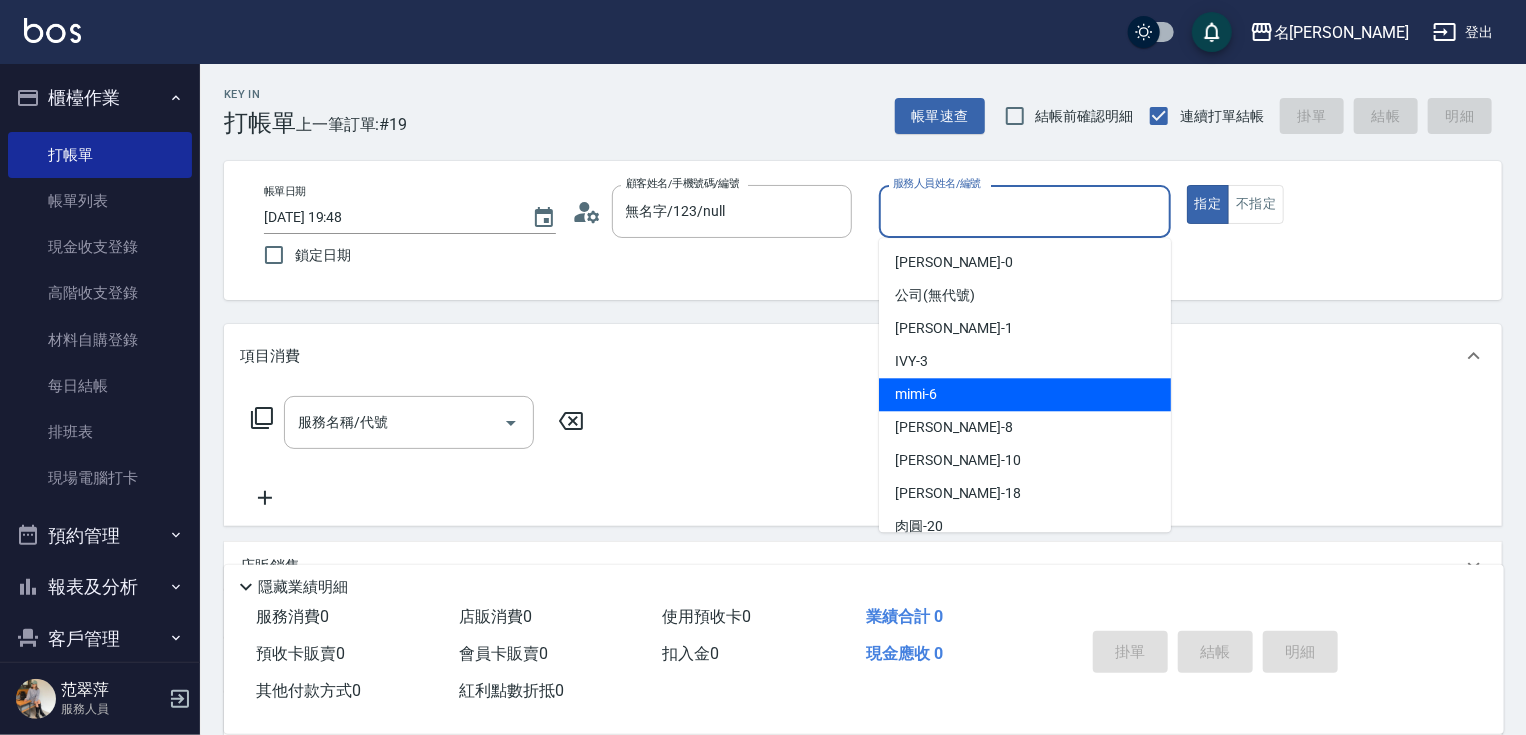 click on "mimi -6" at bounding box center [1025, 394] 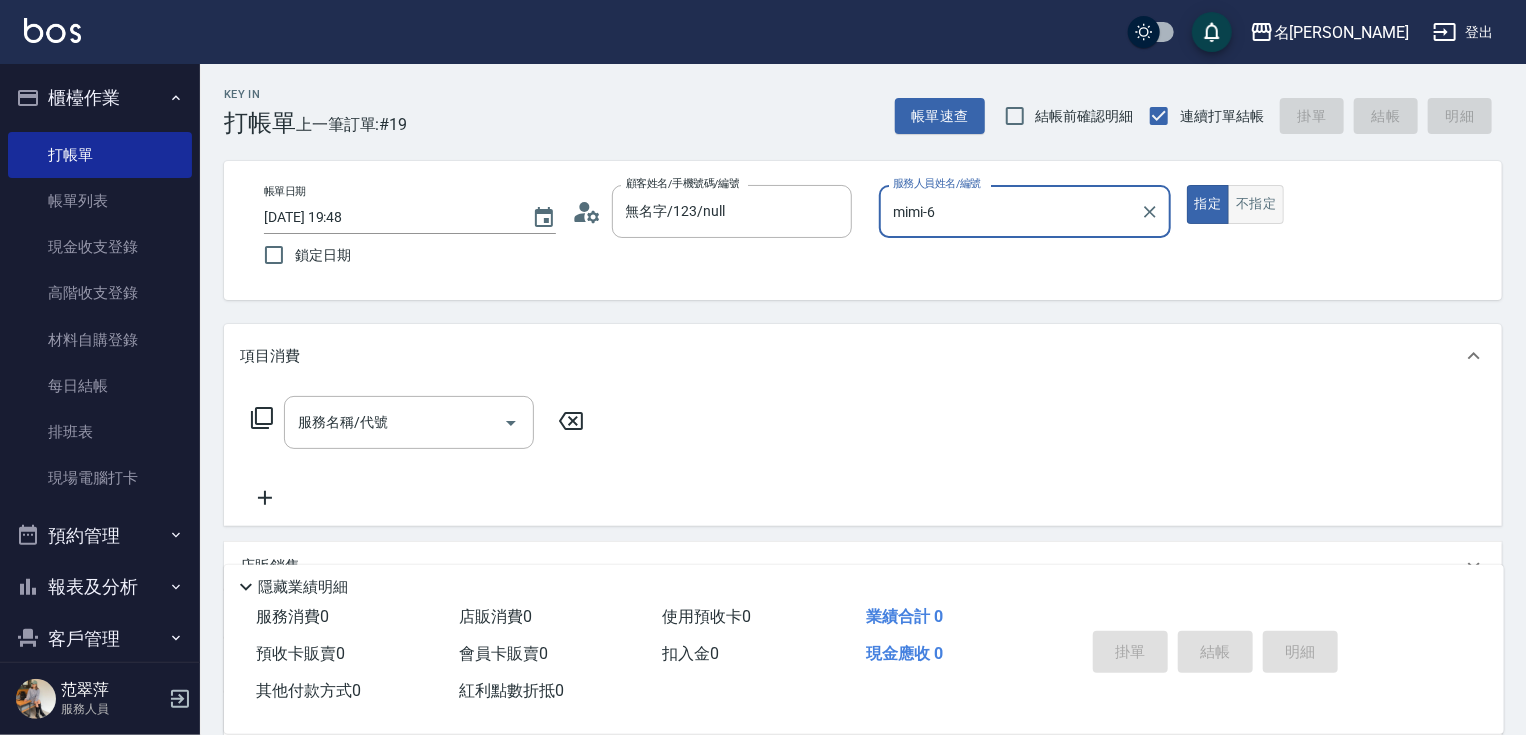 click on "不指定" at bounding box center [1256, 204] 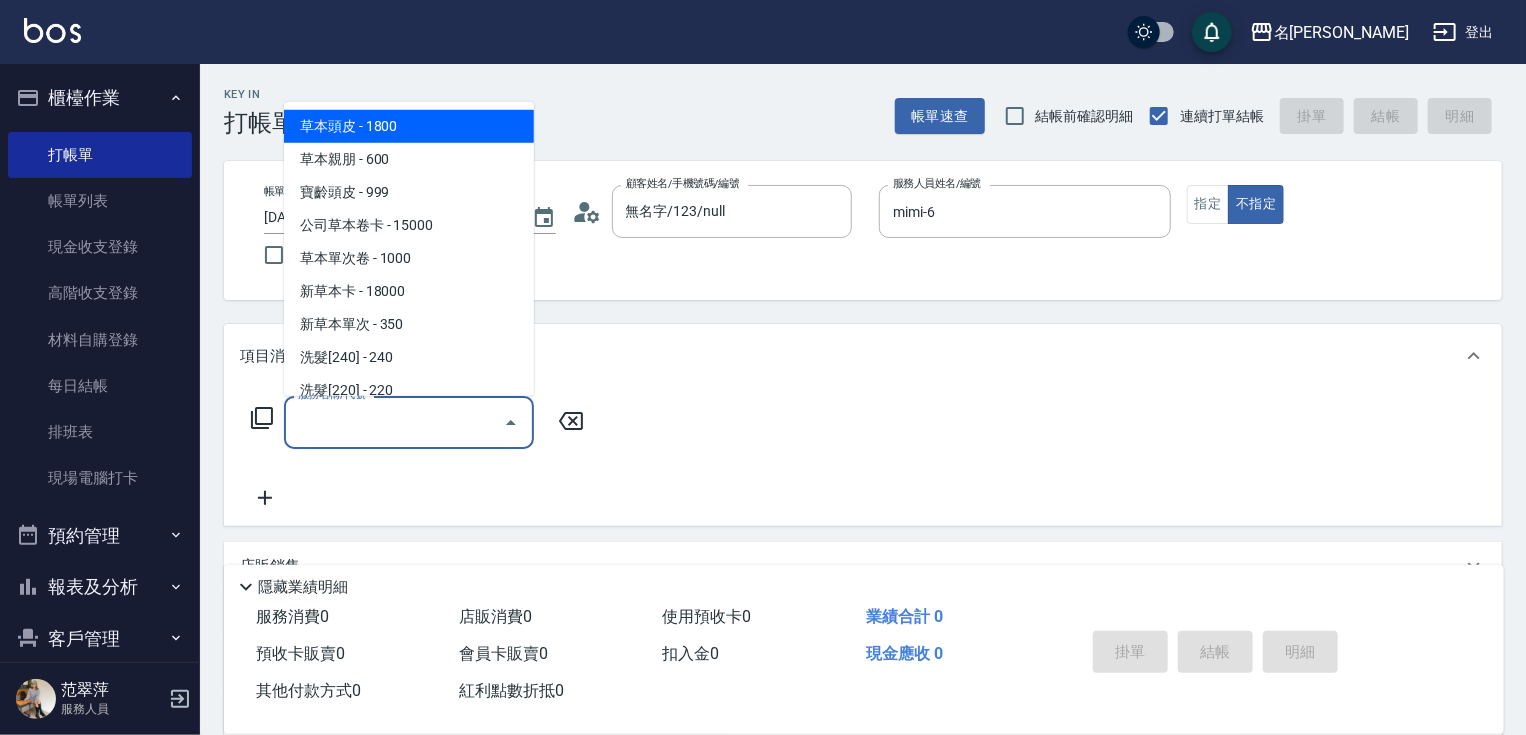 drag, startPoint x: 401, startPoint y: 423, endPoint x: 292, endPoint y: 429, distance: 109.165016 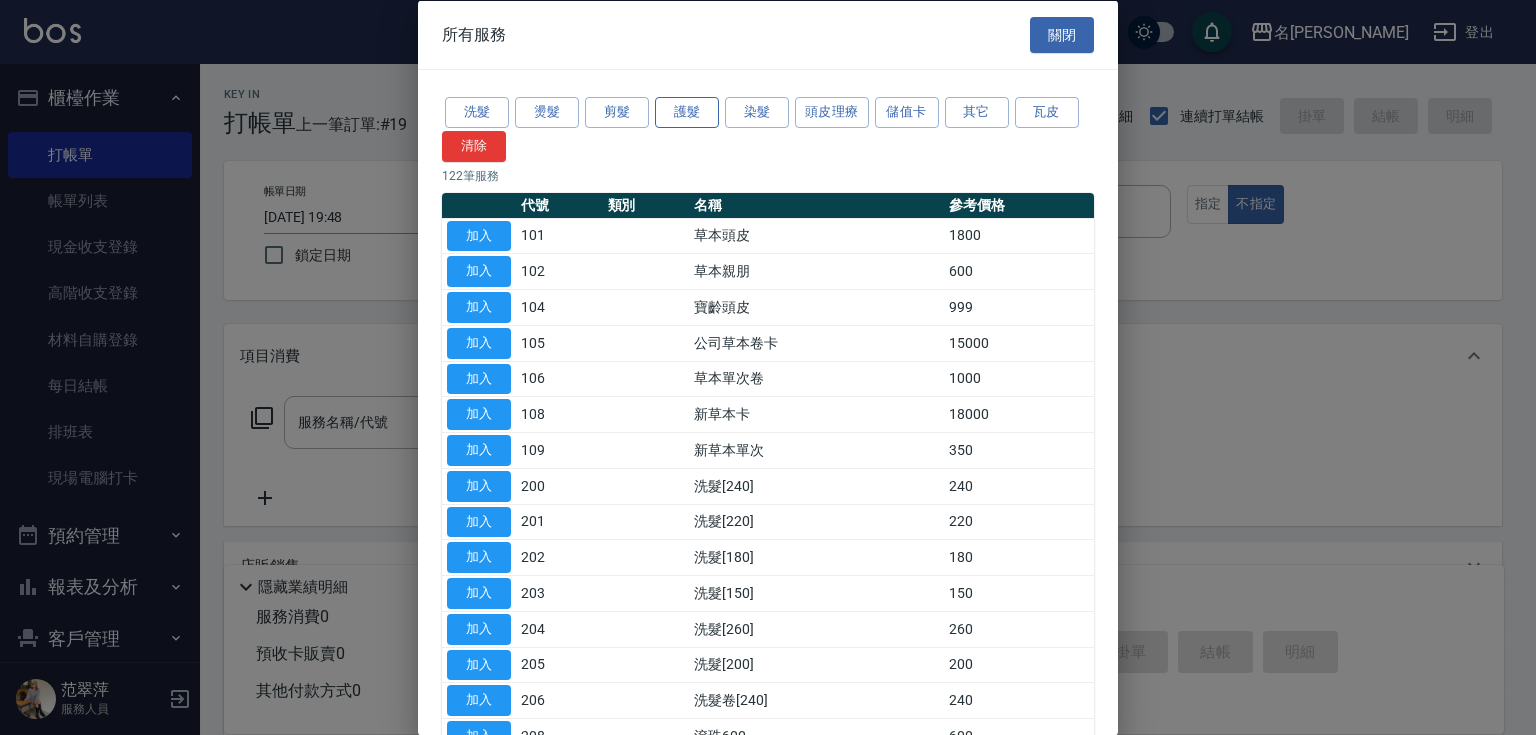 click on "護髮" at bounding box center [687, 112] 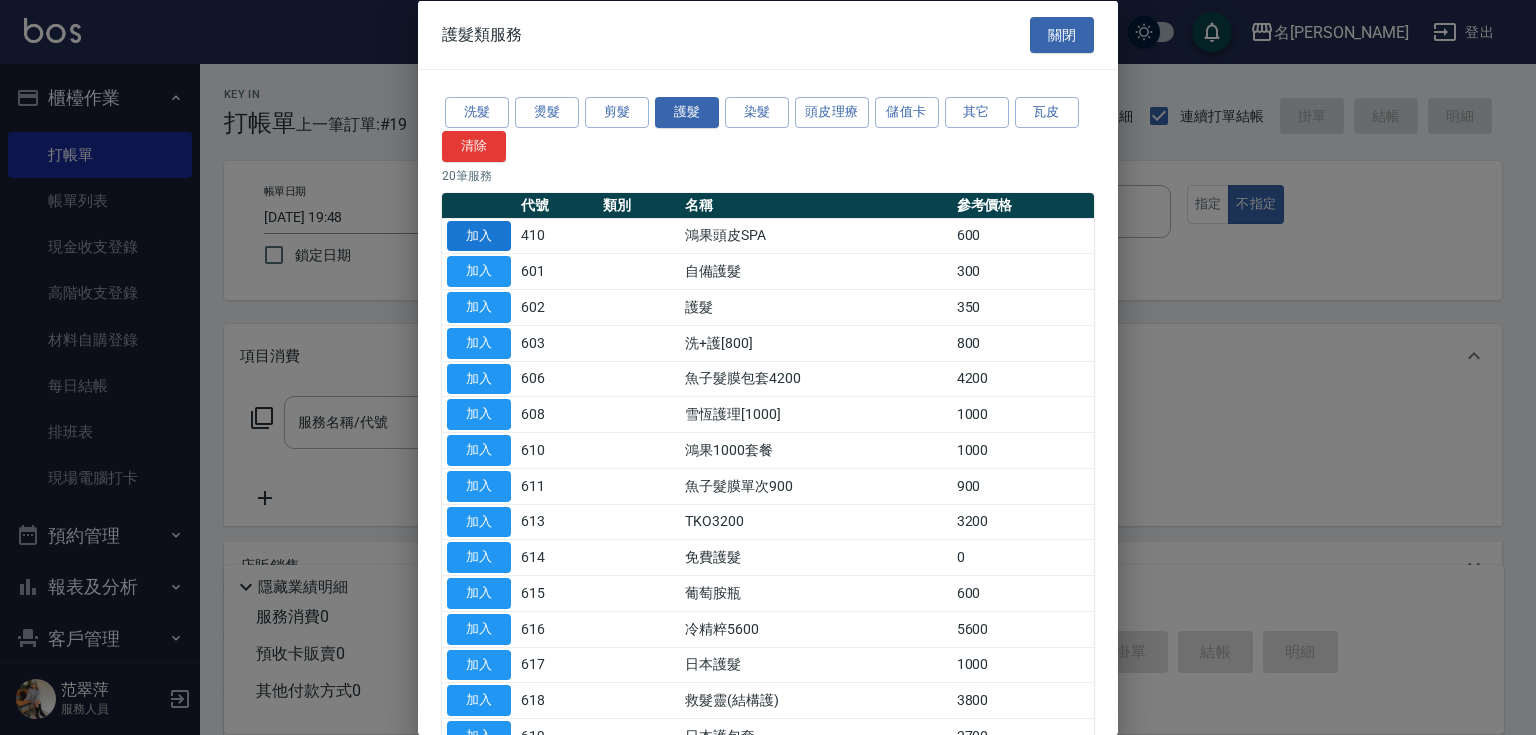 click on "加入" at bounding box center [479, 235] 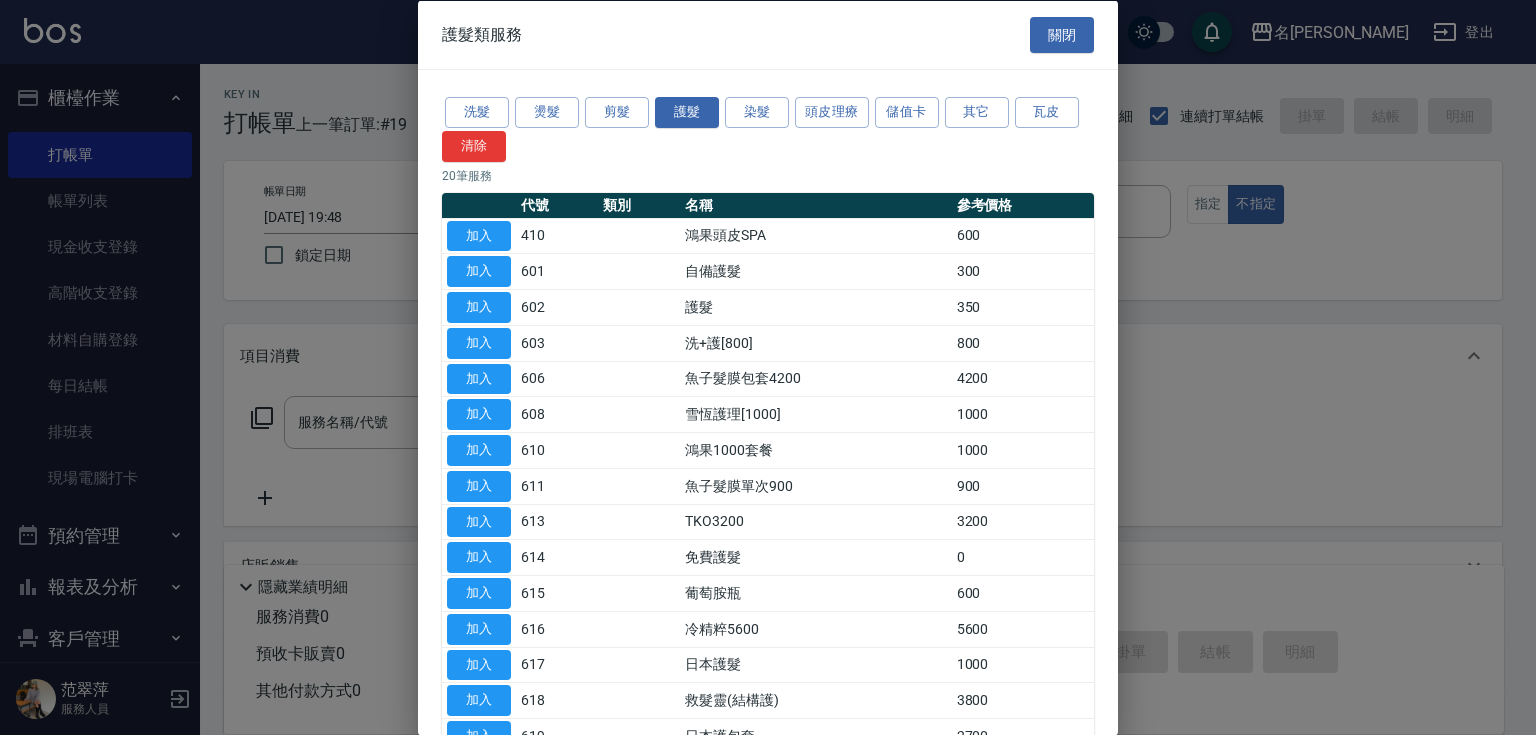 type on "鴻果頭皮SPA(410)" 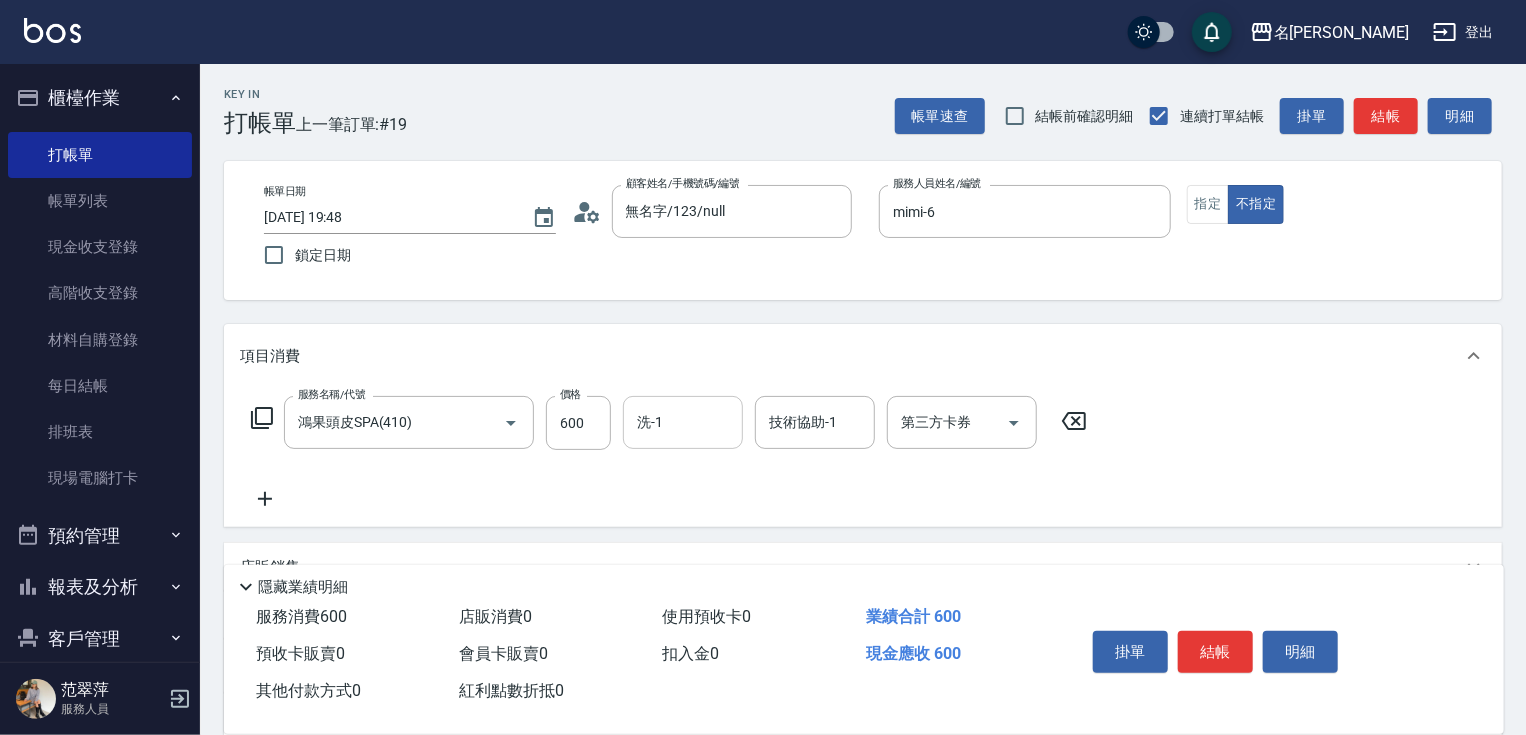 click on "洗-1" at bounding box center (683, 422) 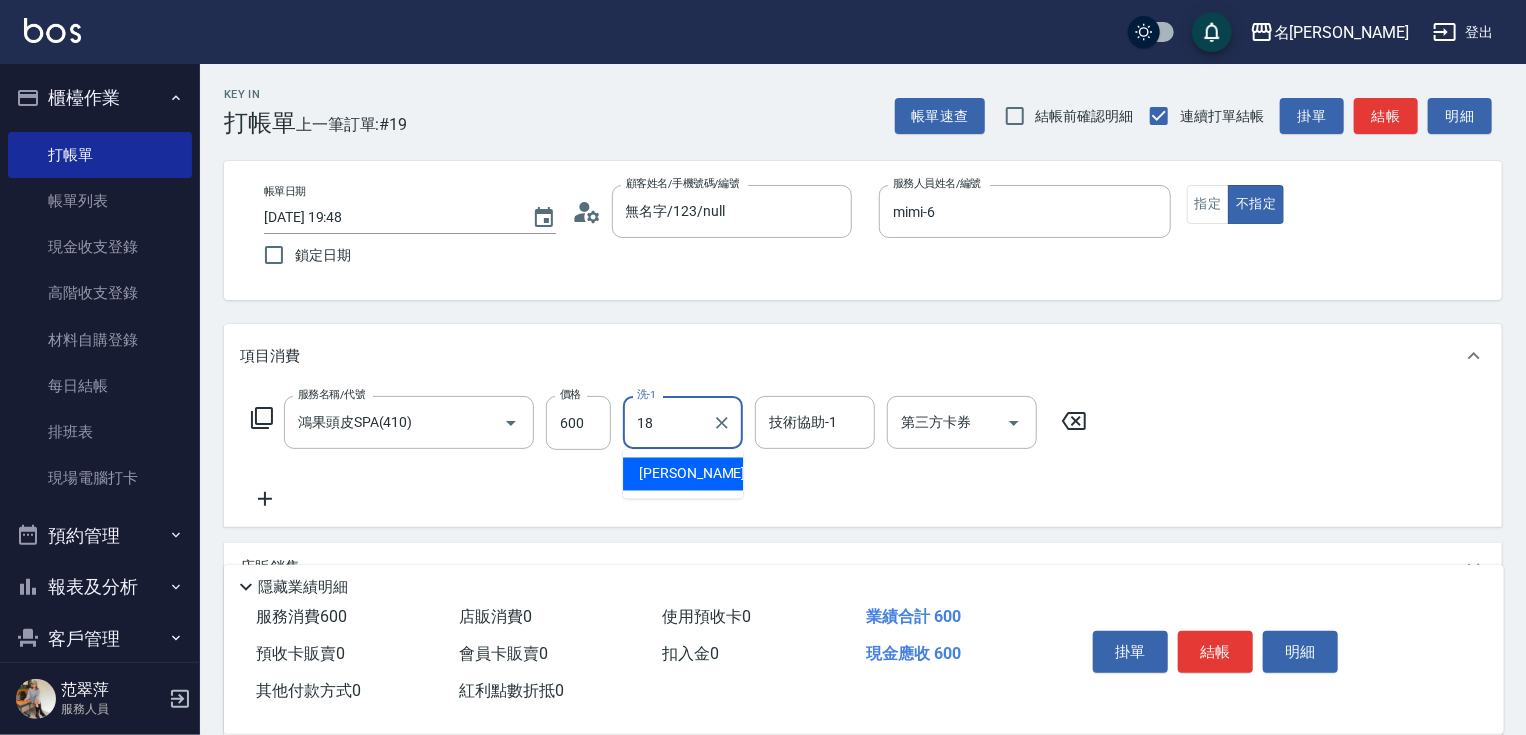 type on "小慧-18" 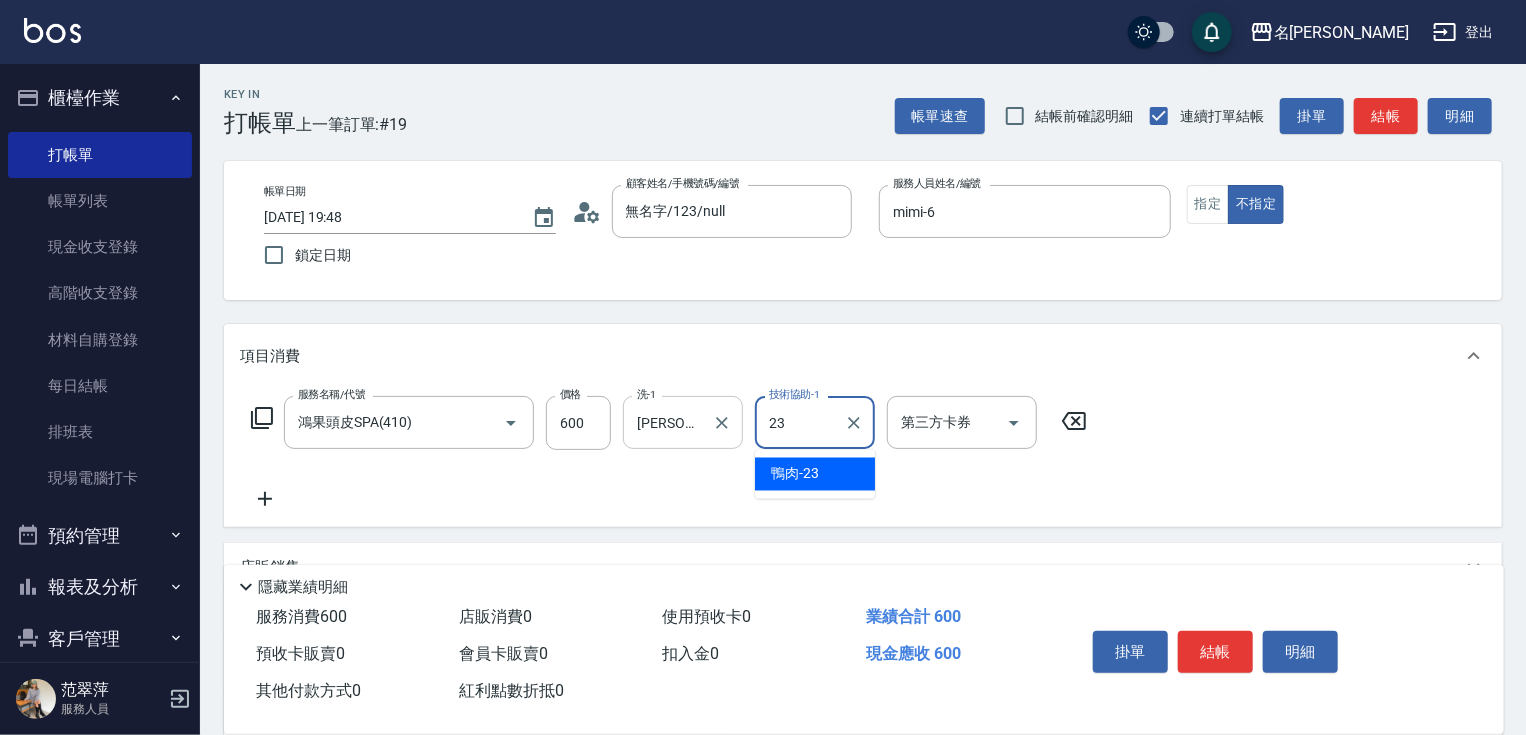 type on "鴨肉-23" 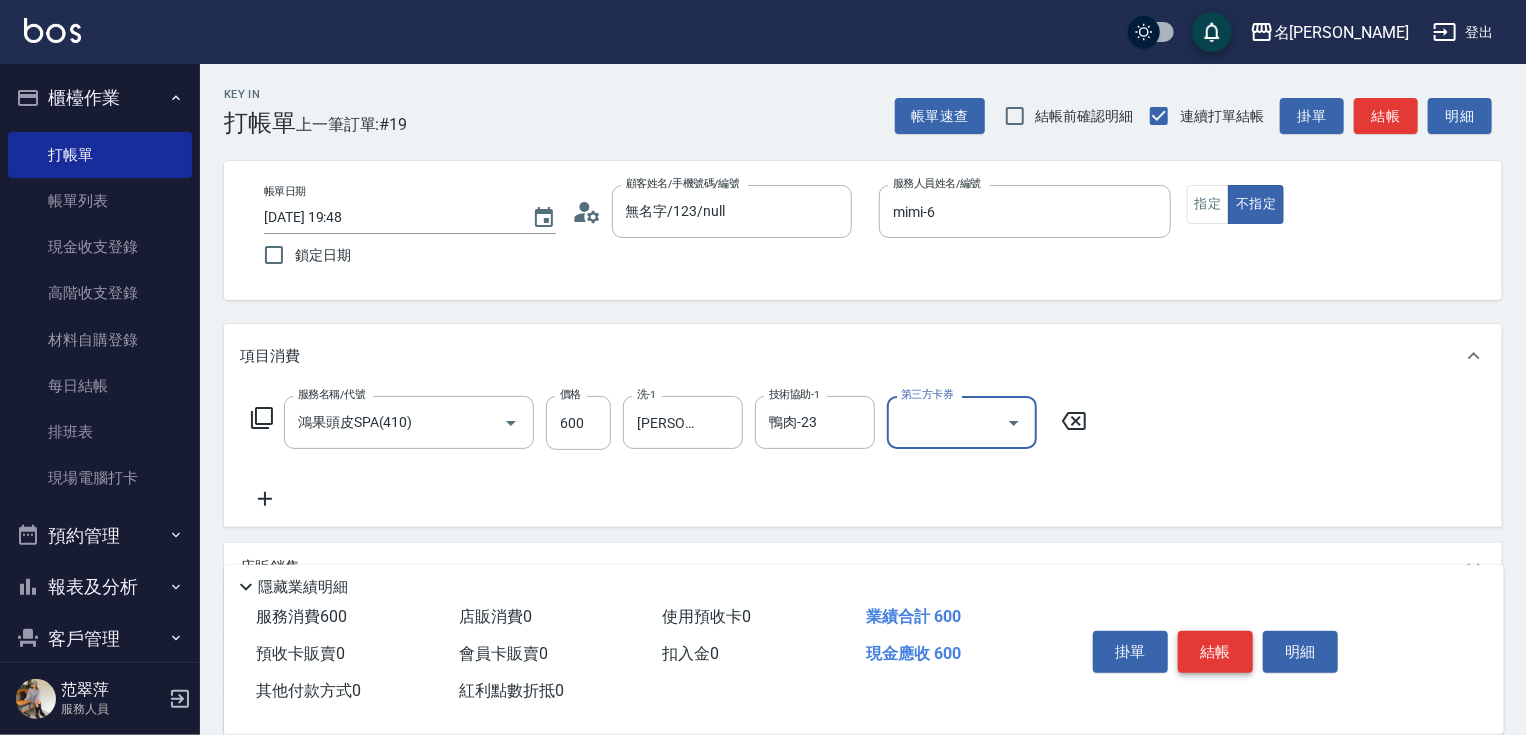 click on "結帳" at bounding box center (1215, 652) 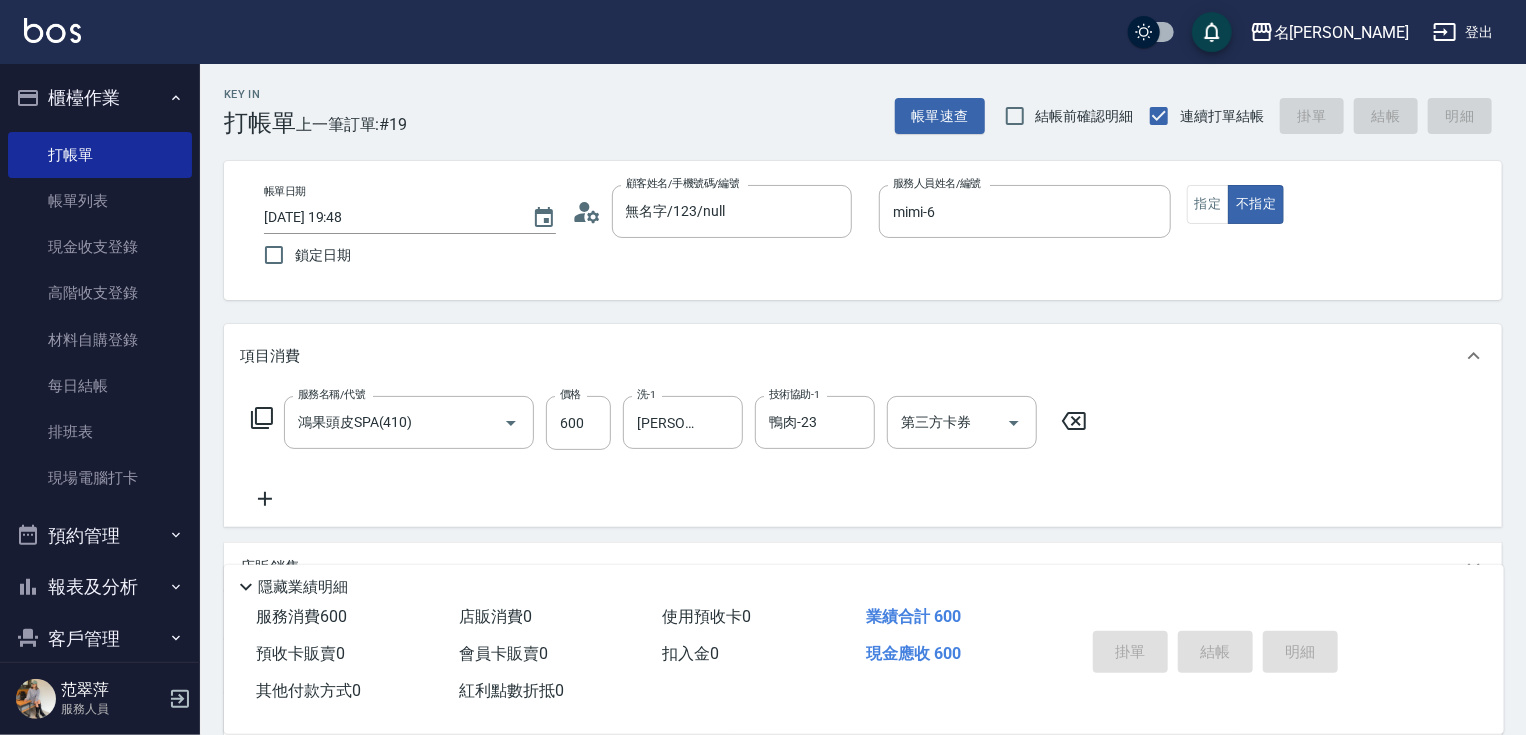 type 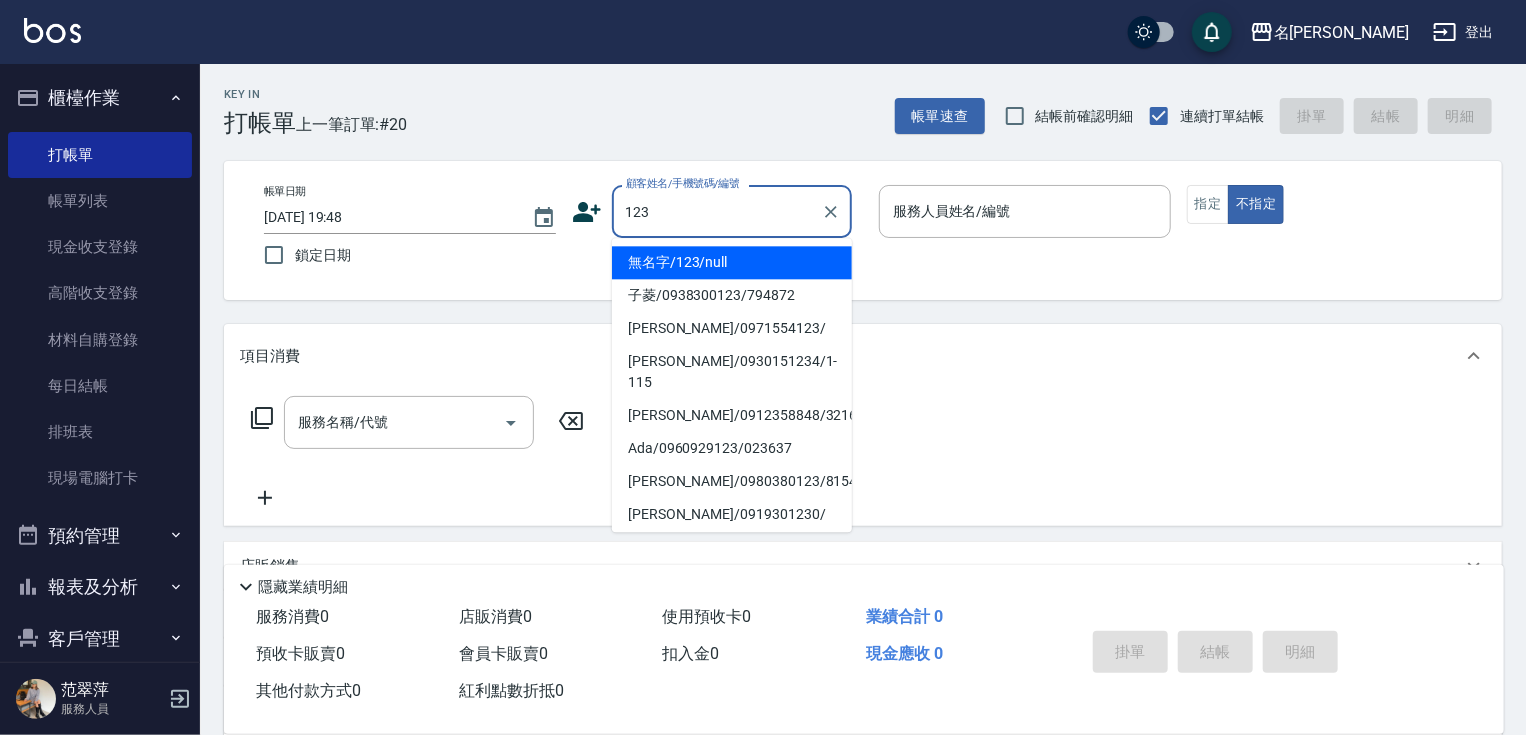click on "無名字/123/null" at bounding box center [732, 262] 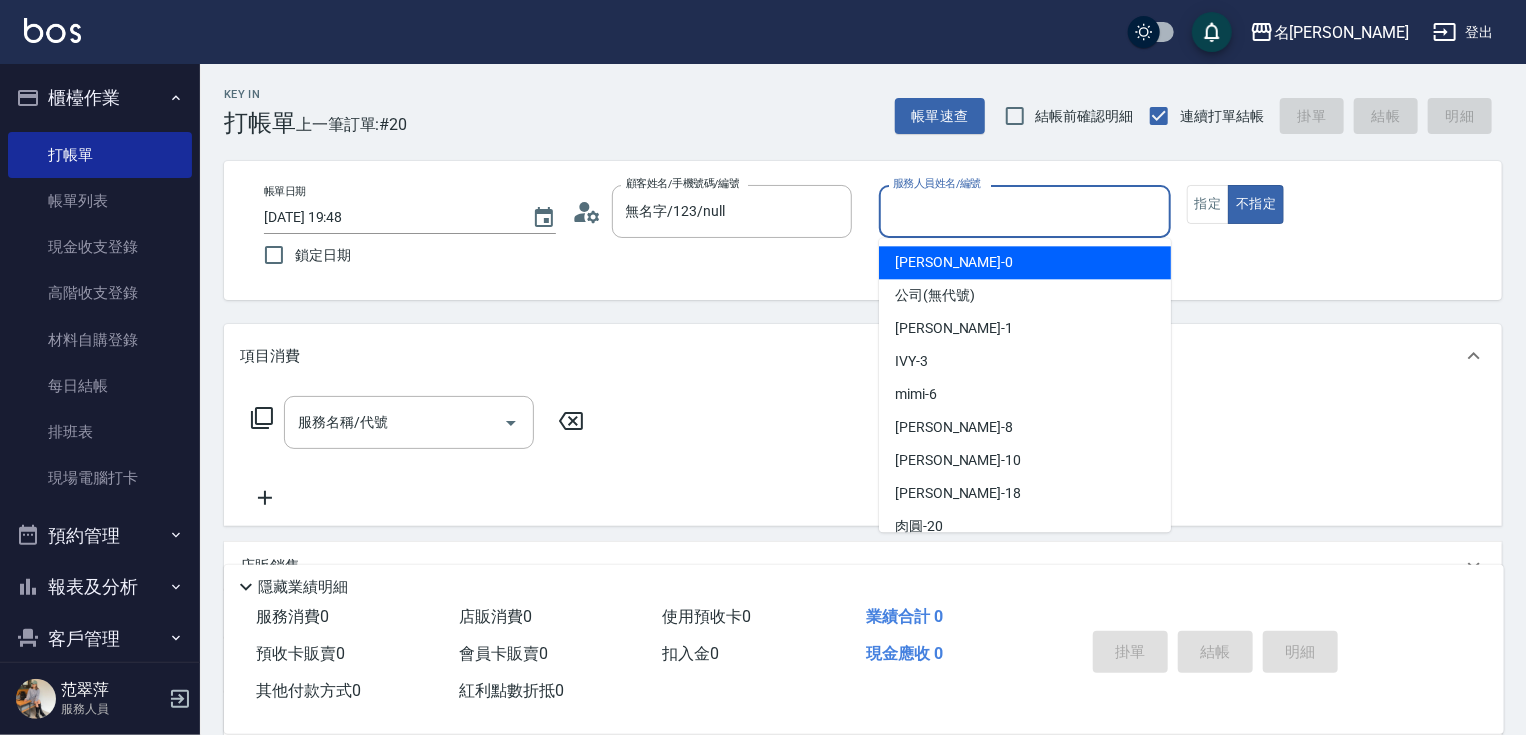 click on "服務人員姓名/編號" at bounding box center (1025, 211) 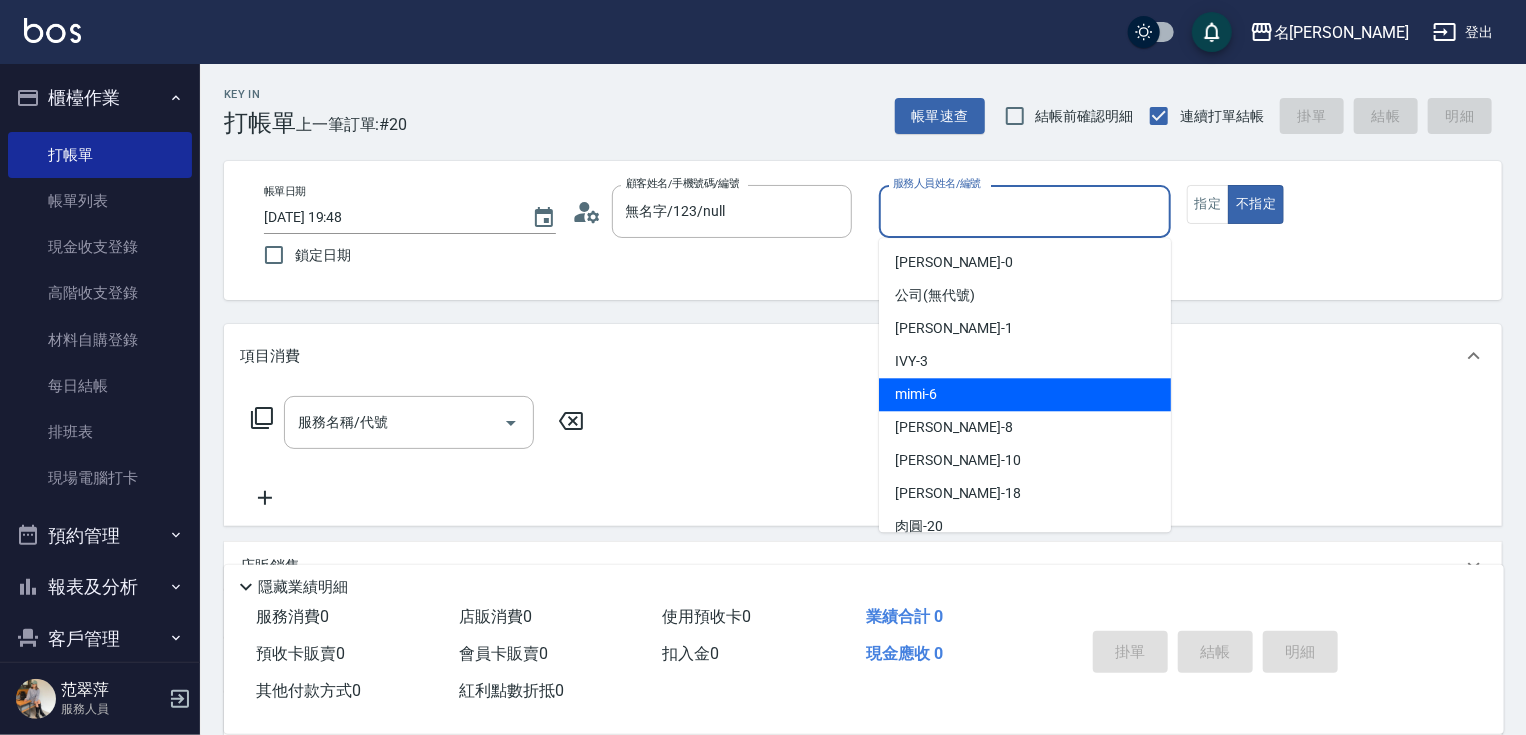 click on "mimi -6" at bounding box center (1025, 394) 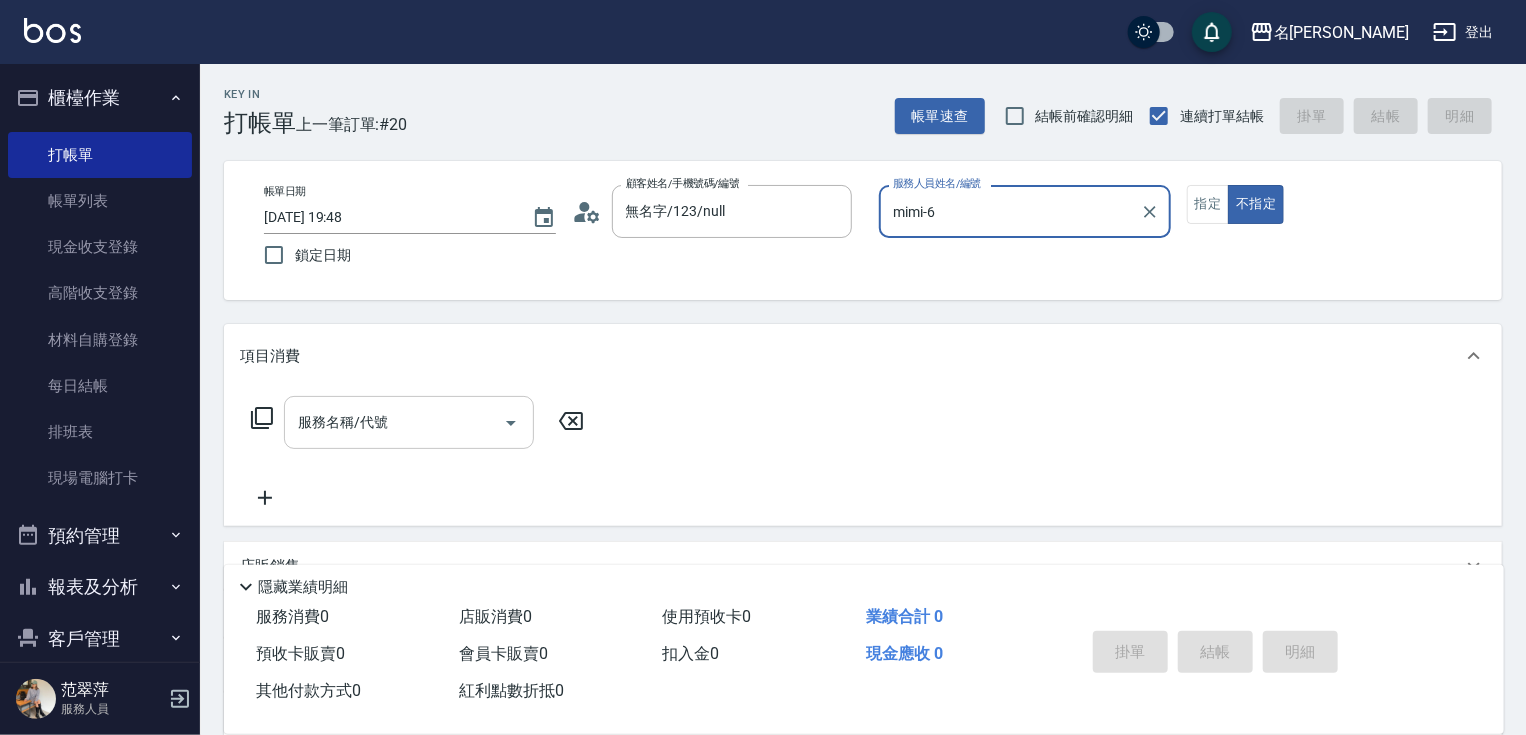 click on "服務名稱/代號" at bounding box center (394, 422) 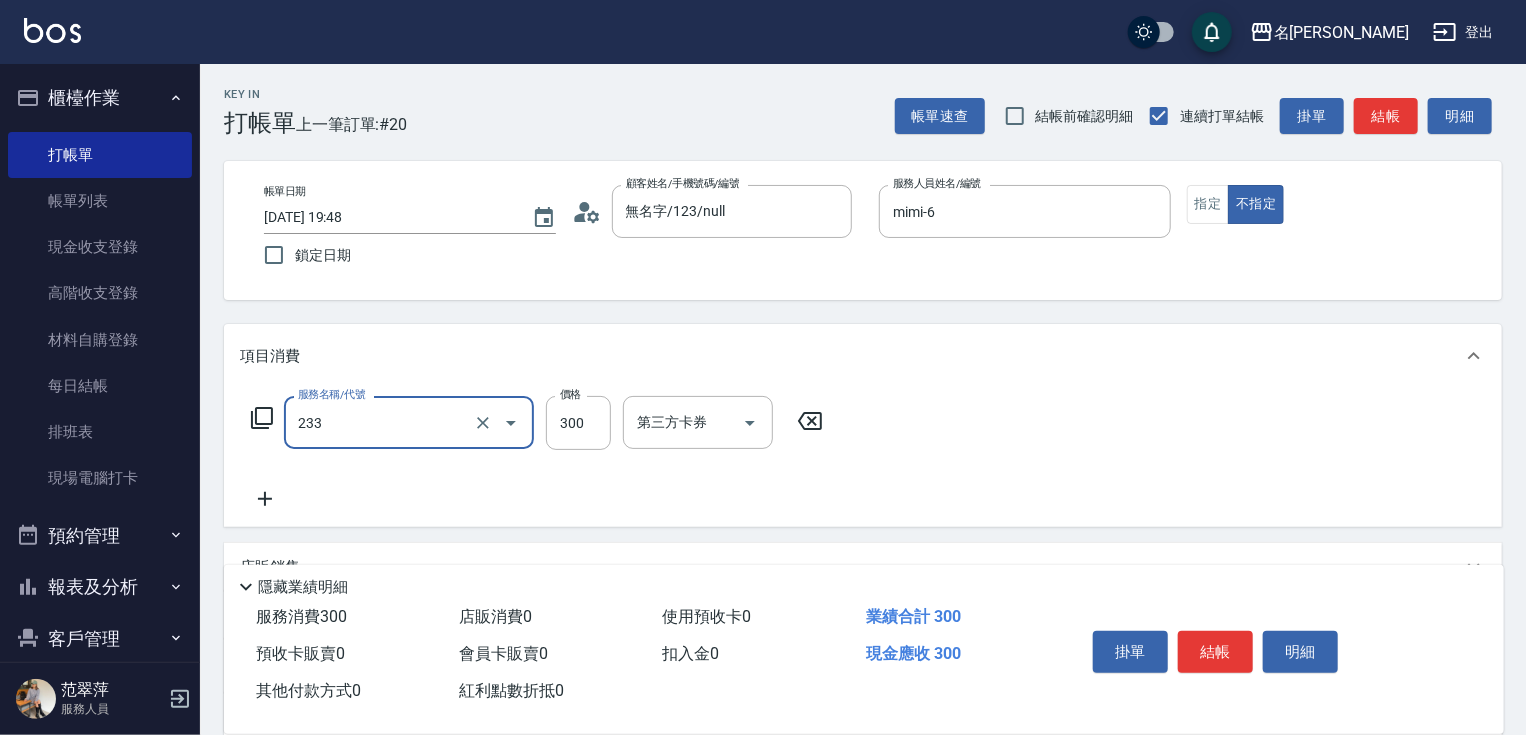 type on "洗髮300(233)" 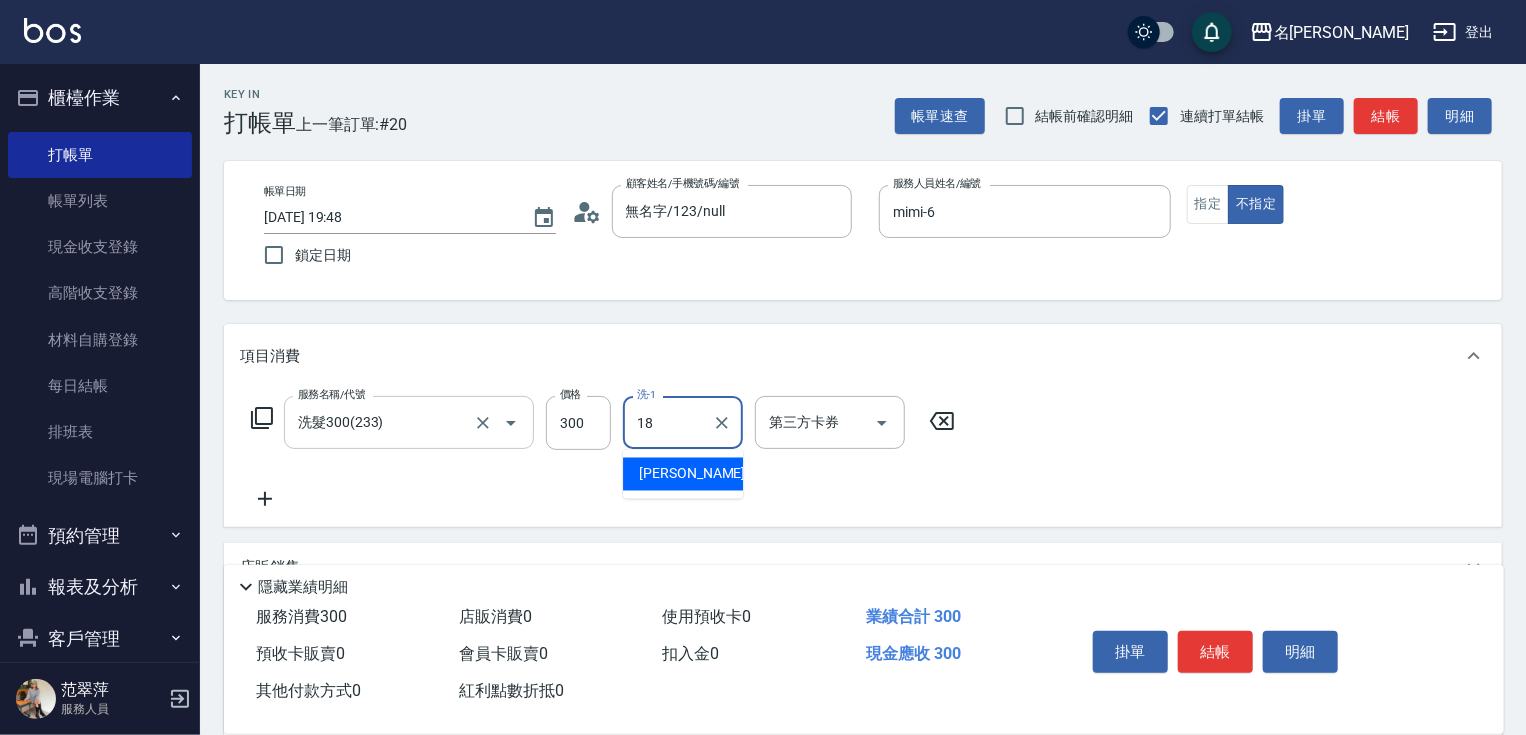 type on "小慧-18" 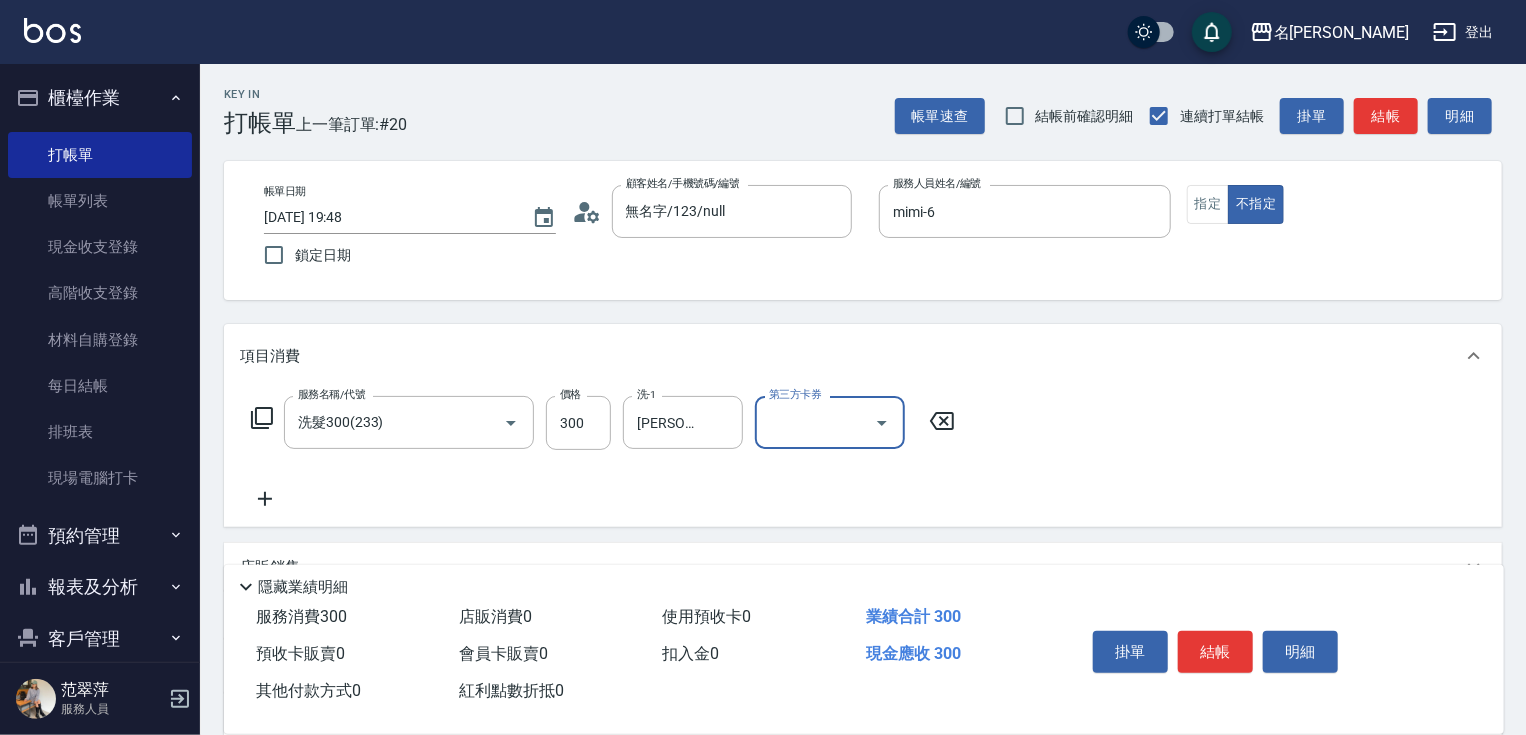click 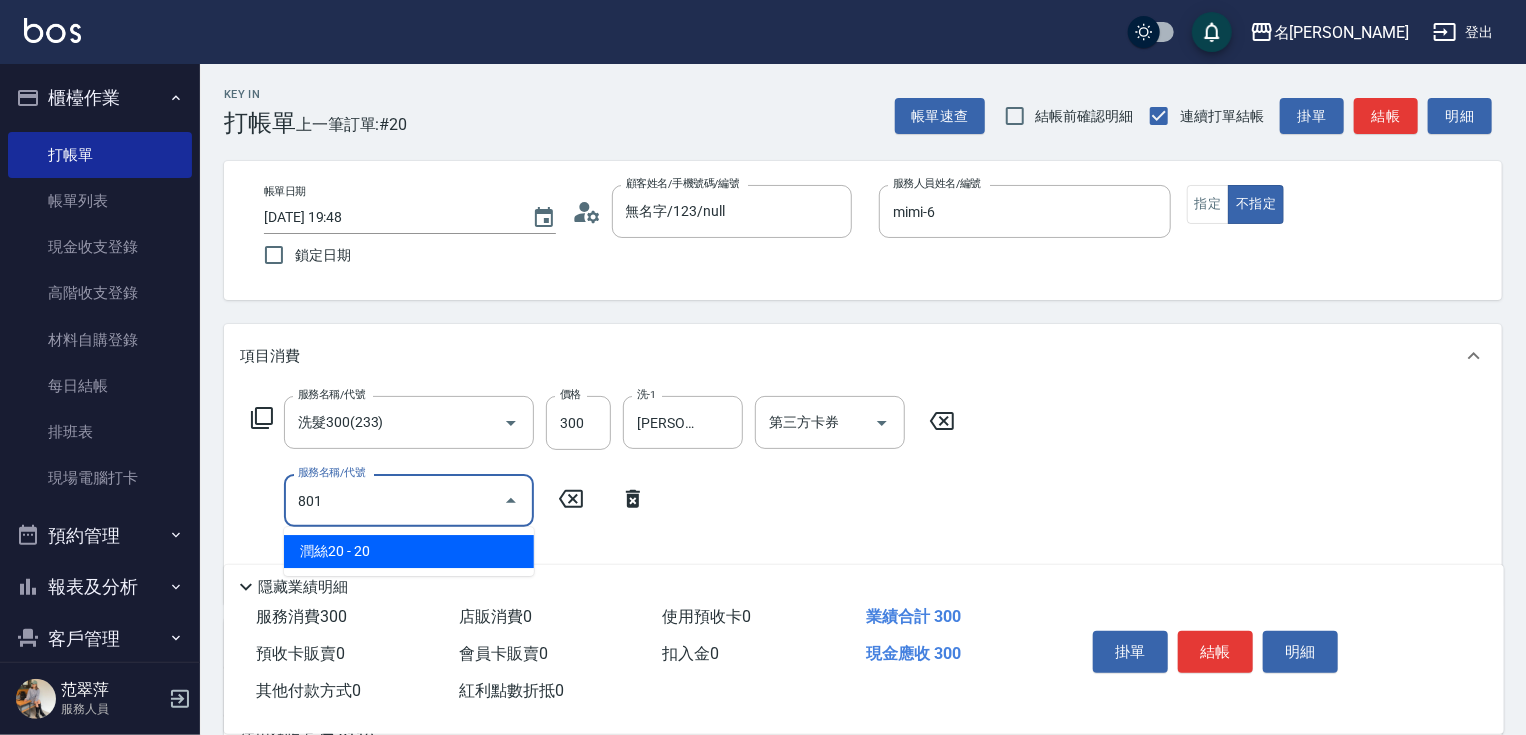type on "潤絲20(801)" 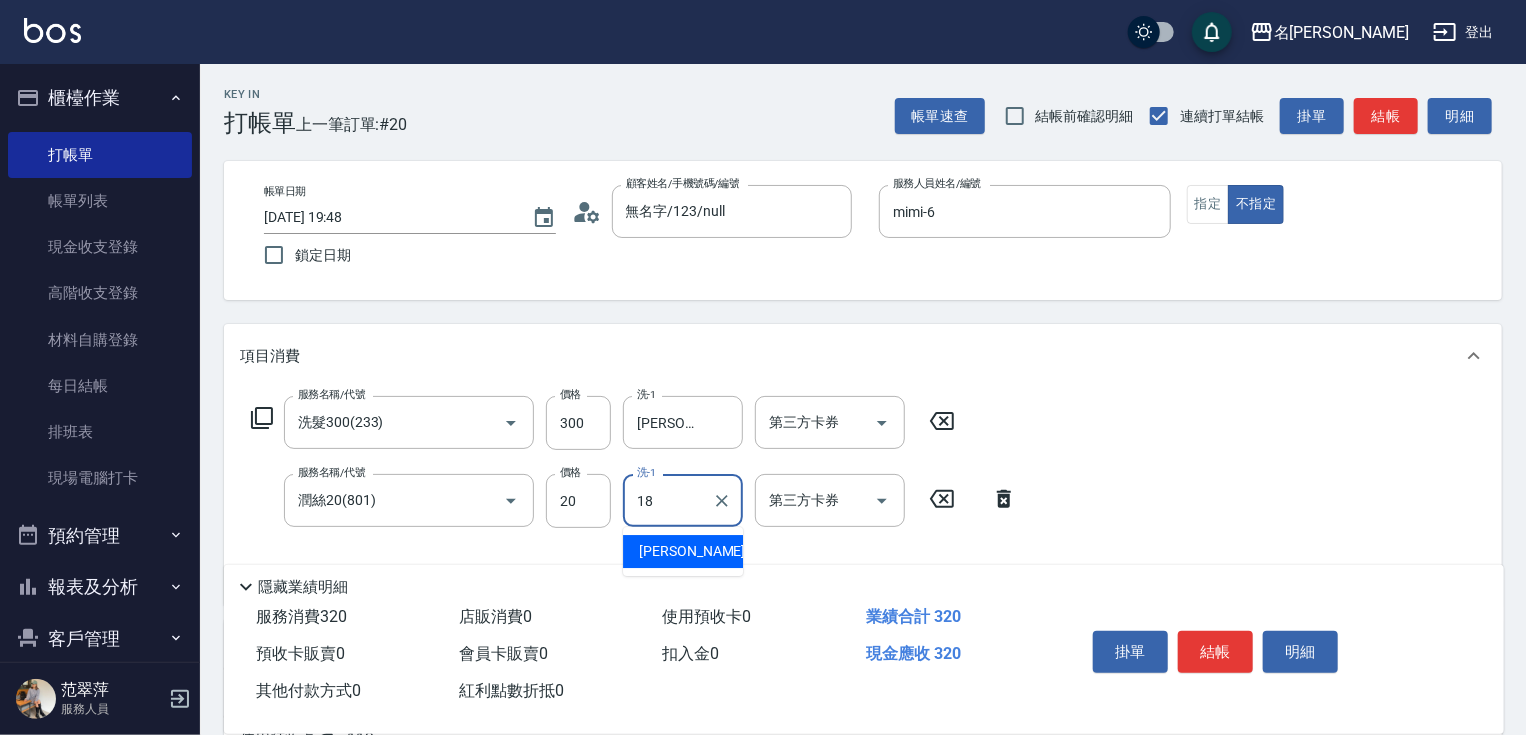 type on "小慧-18" 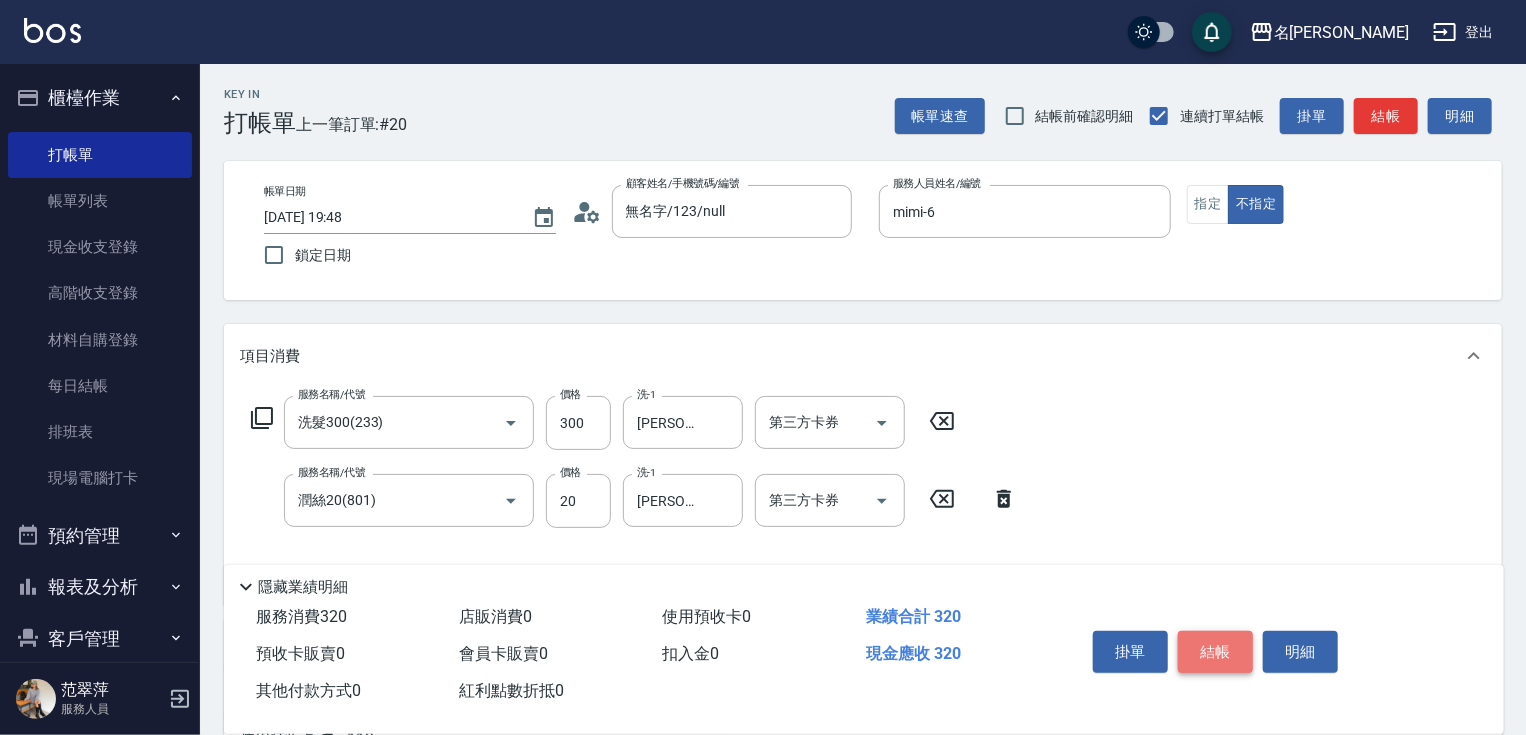 click on "結帳" at bounding box center (1215, 652) 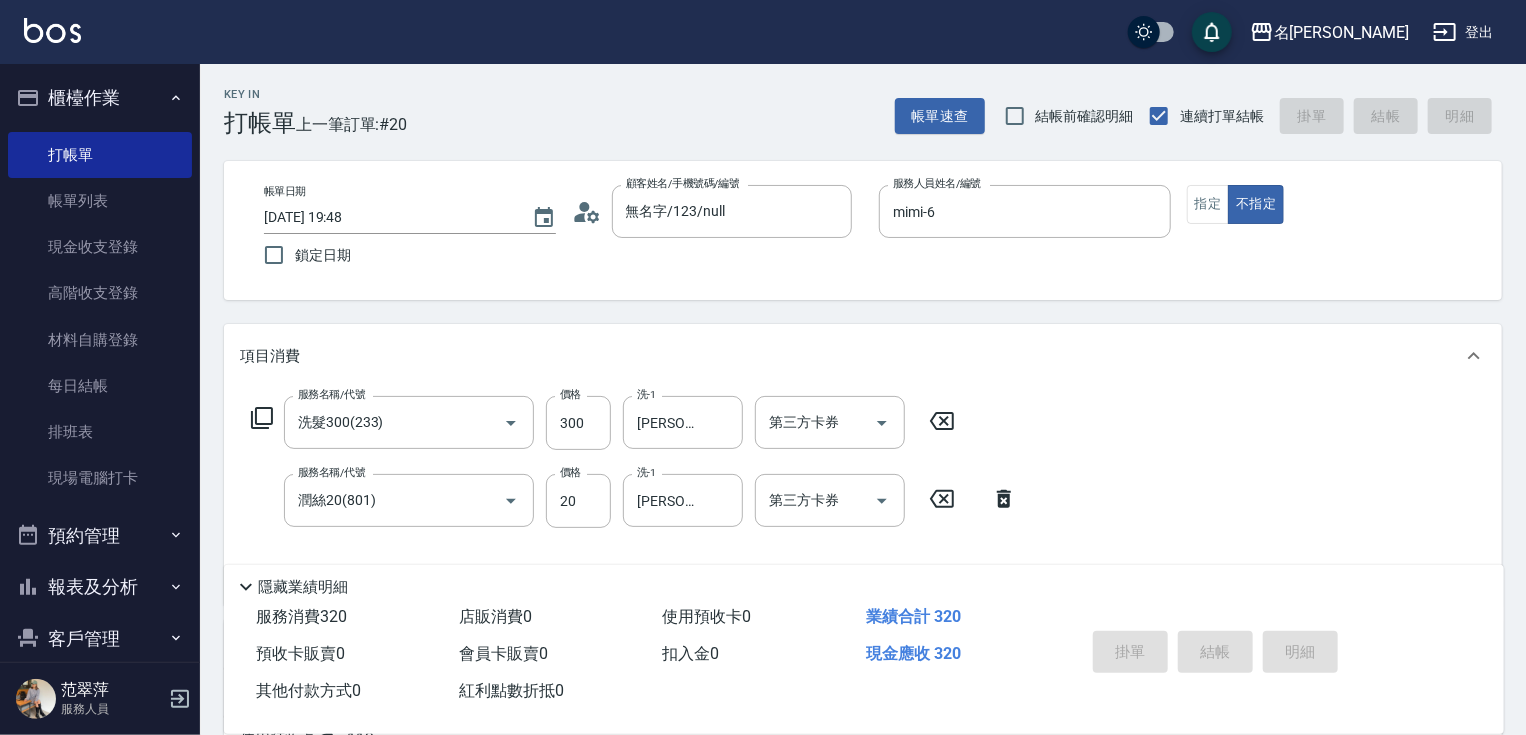 type on "2025/07/16 19:49" 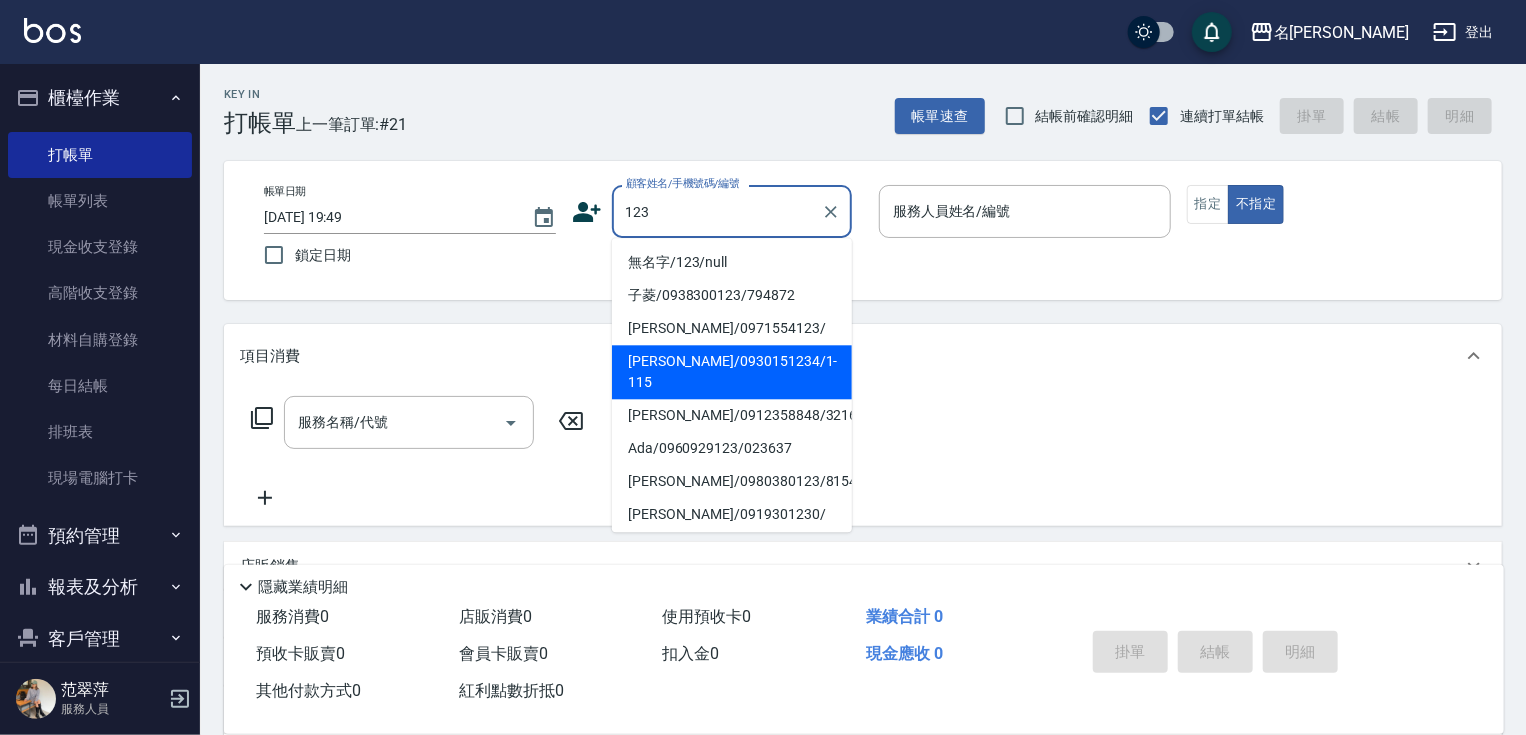 type on "123" 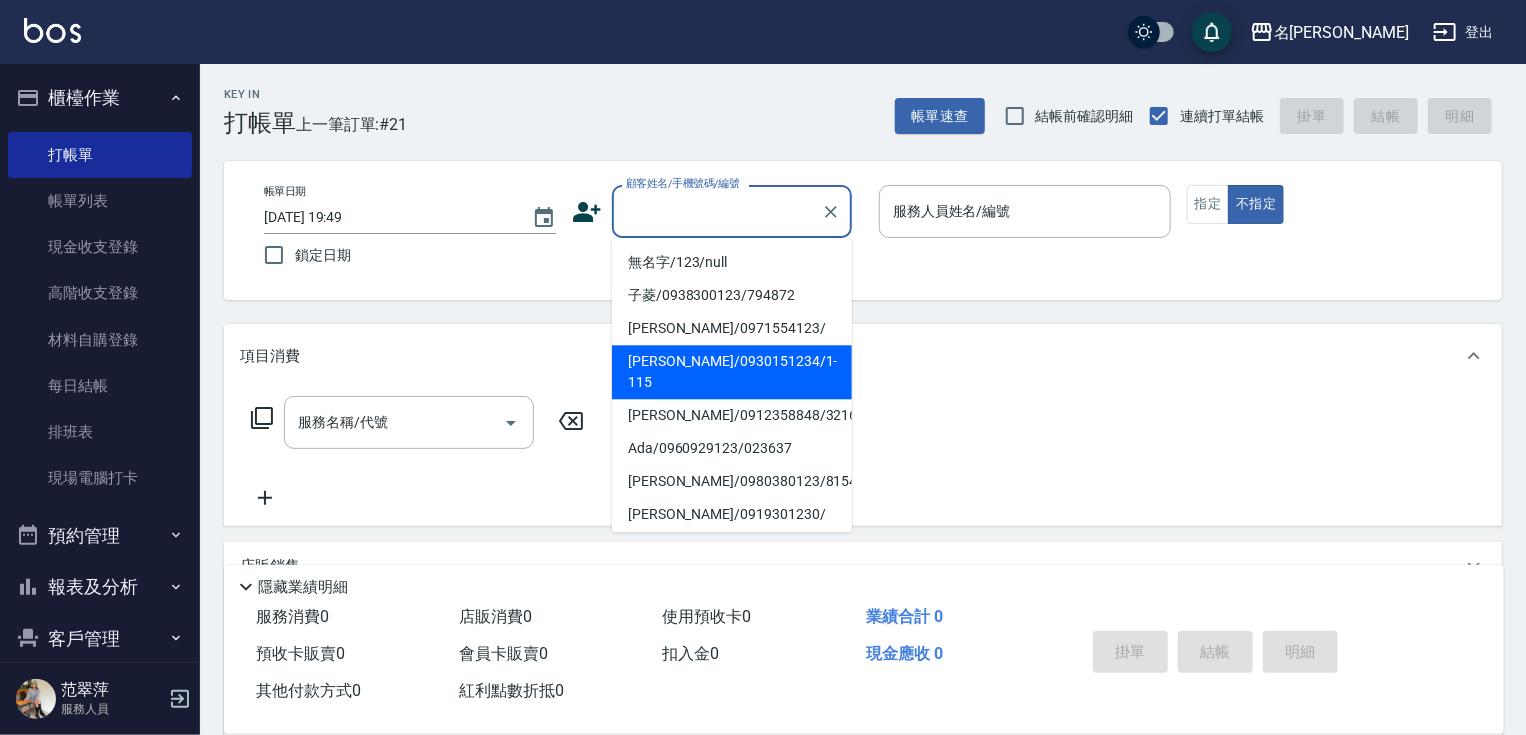 click on "帳單日期 2025/07/16 19:49 鎖定日期 顧客姓名/手機號碼/編號 顧客姓名/手機號碼/編號 服務人員姓名/編號 服務人員姓名/編號 指定 不指定" at bounding box center [863, 230] 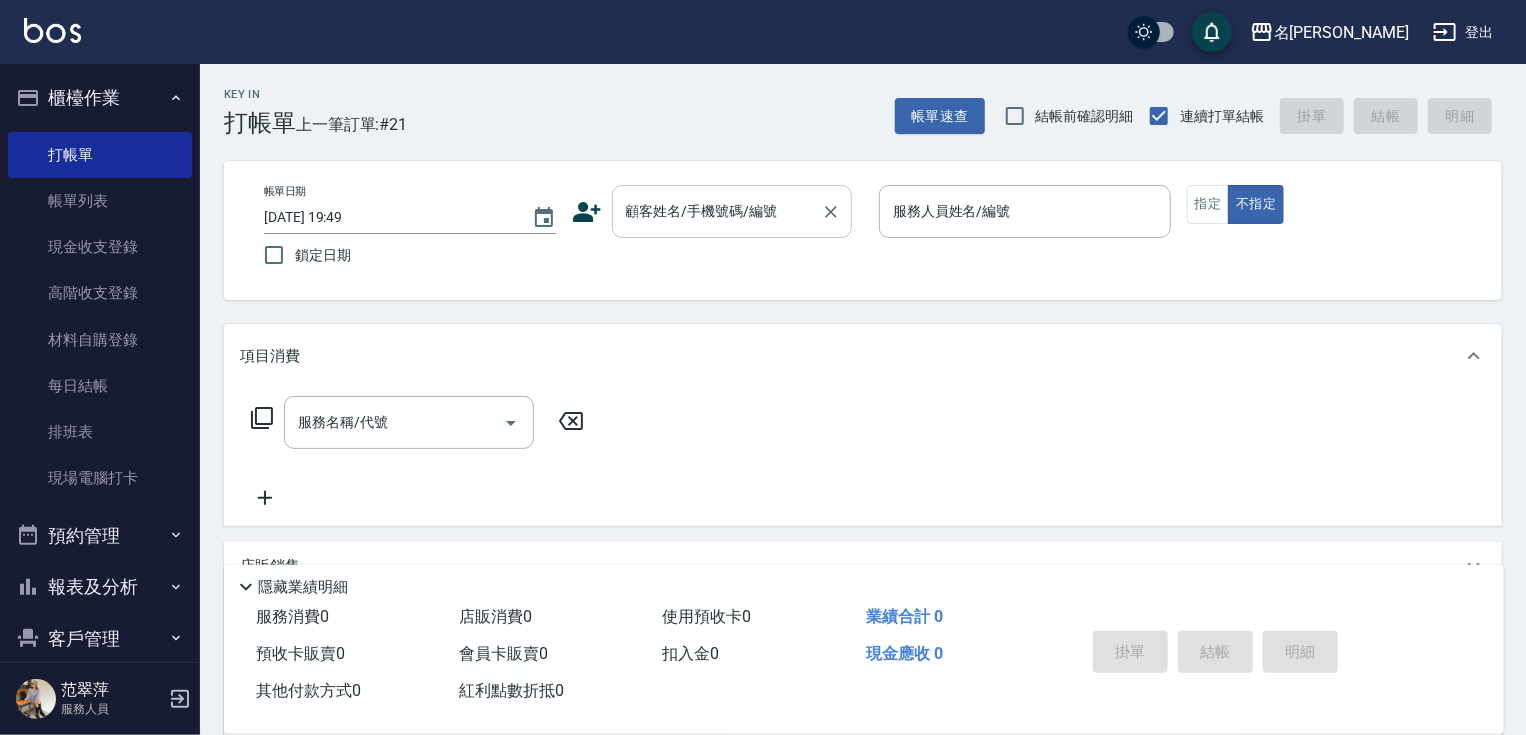 click on "顧客姓名/手機號碼/編號" at bounding box center [717, 211] 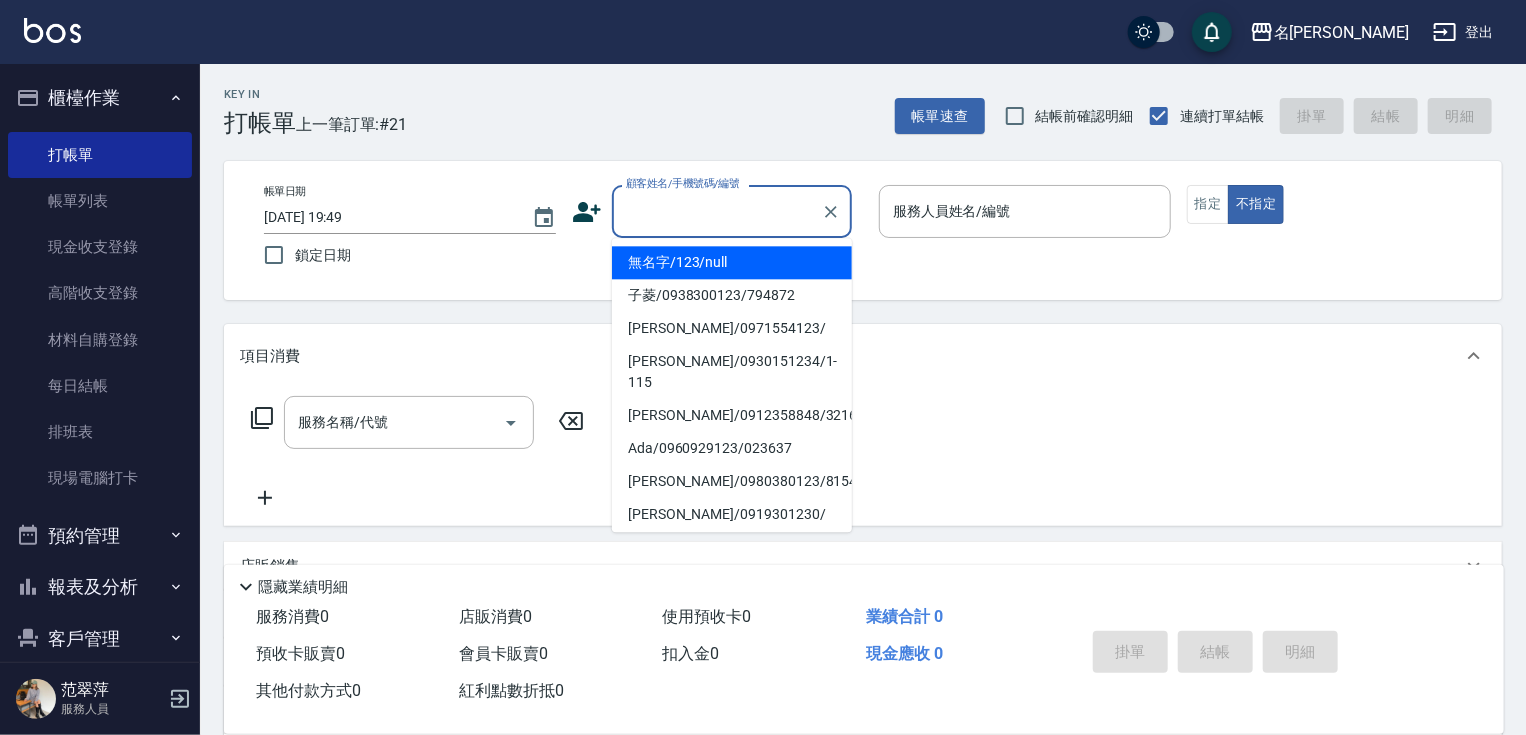 click on "無名字/123/null" at bounding box center (732, 262) 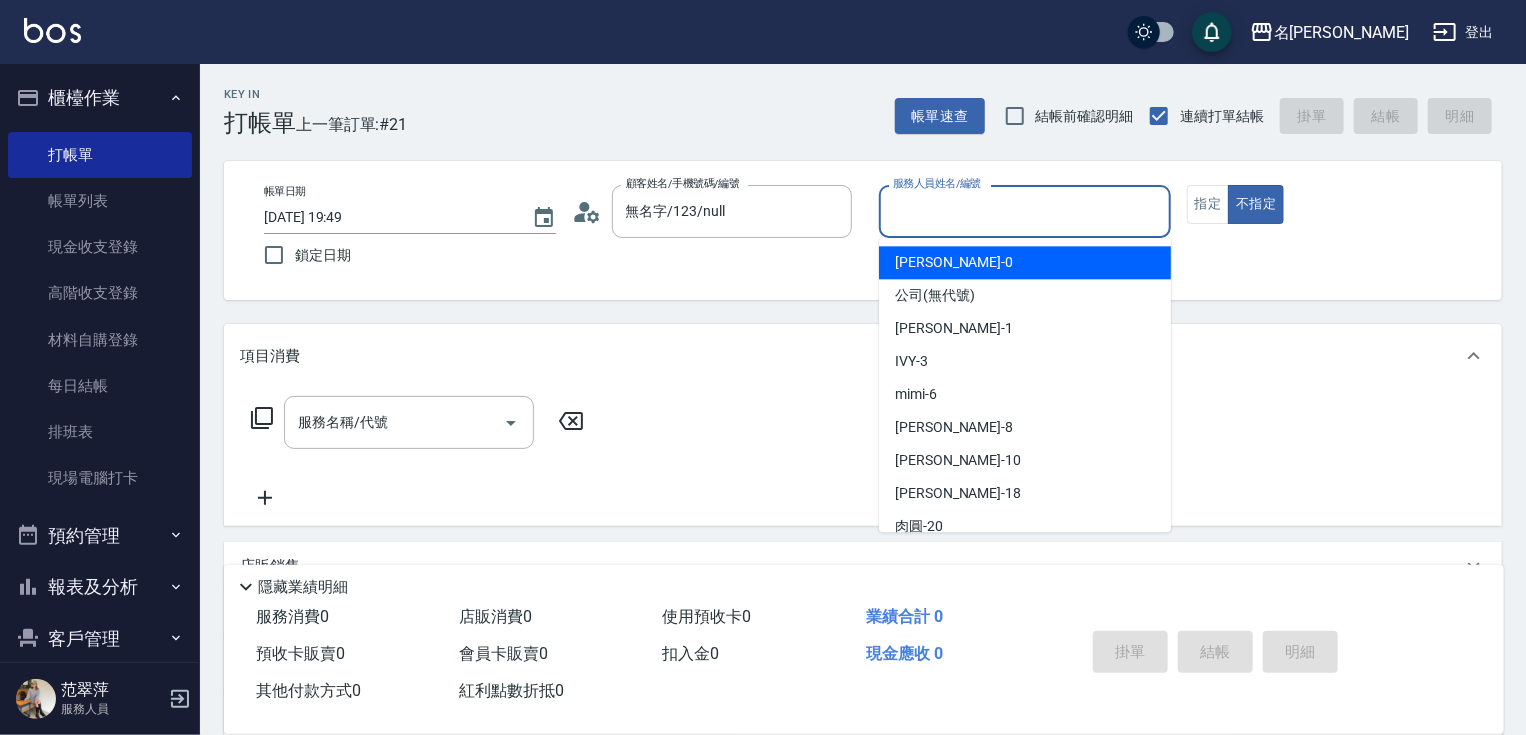 click on "服務人員姓名/編號" at bounding box center [1025, 211] 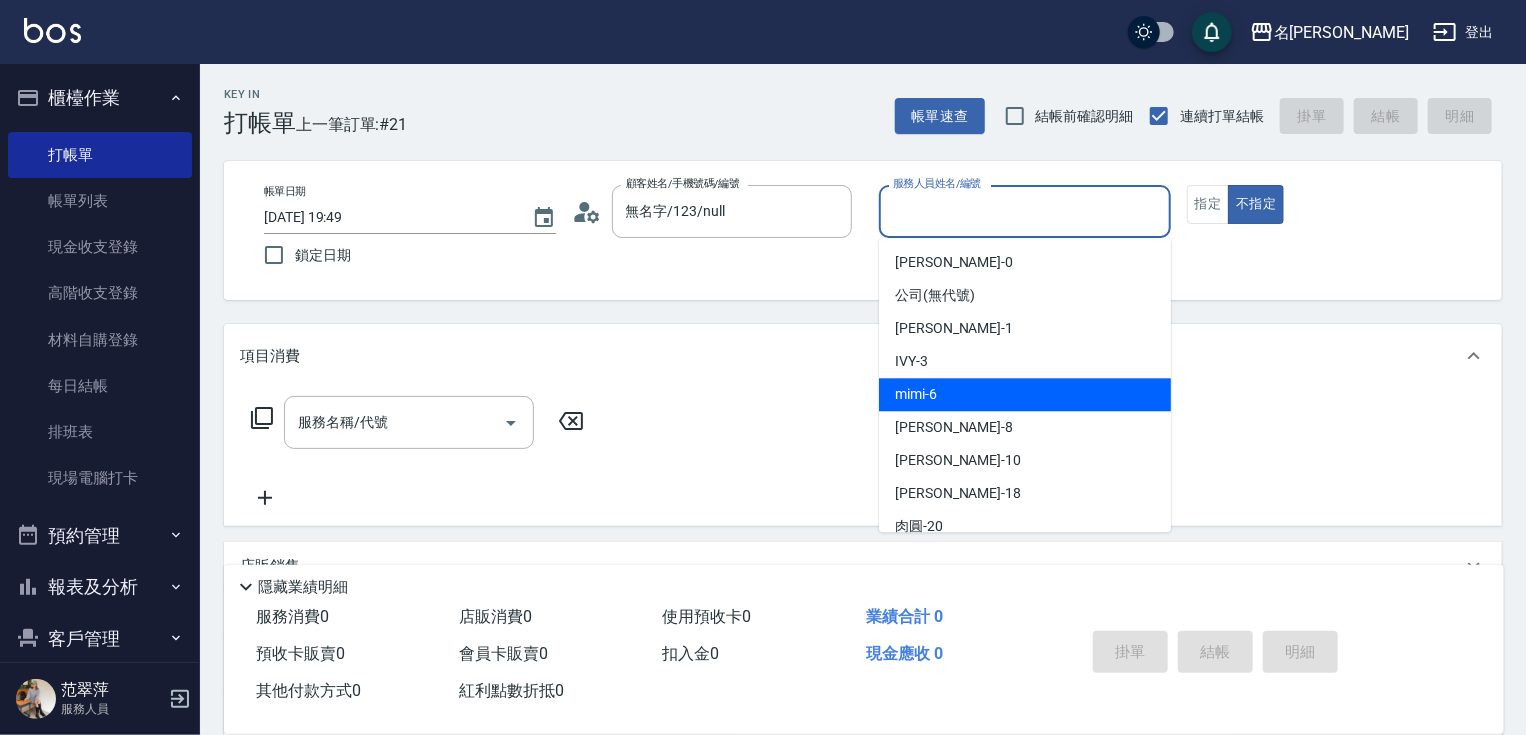 click on "mimi -6" at bounding box center (916, 394) 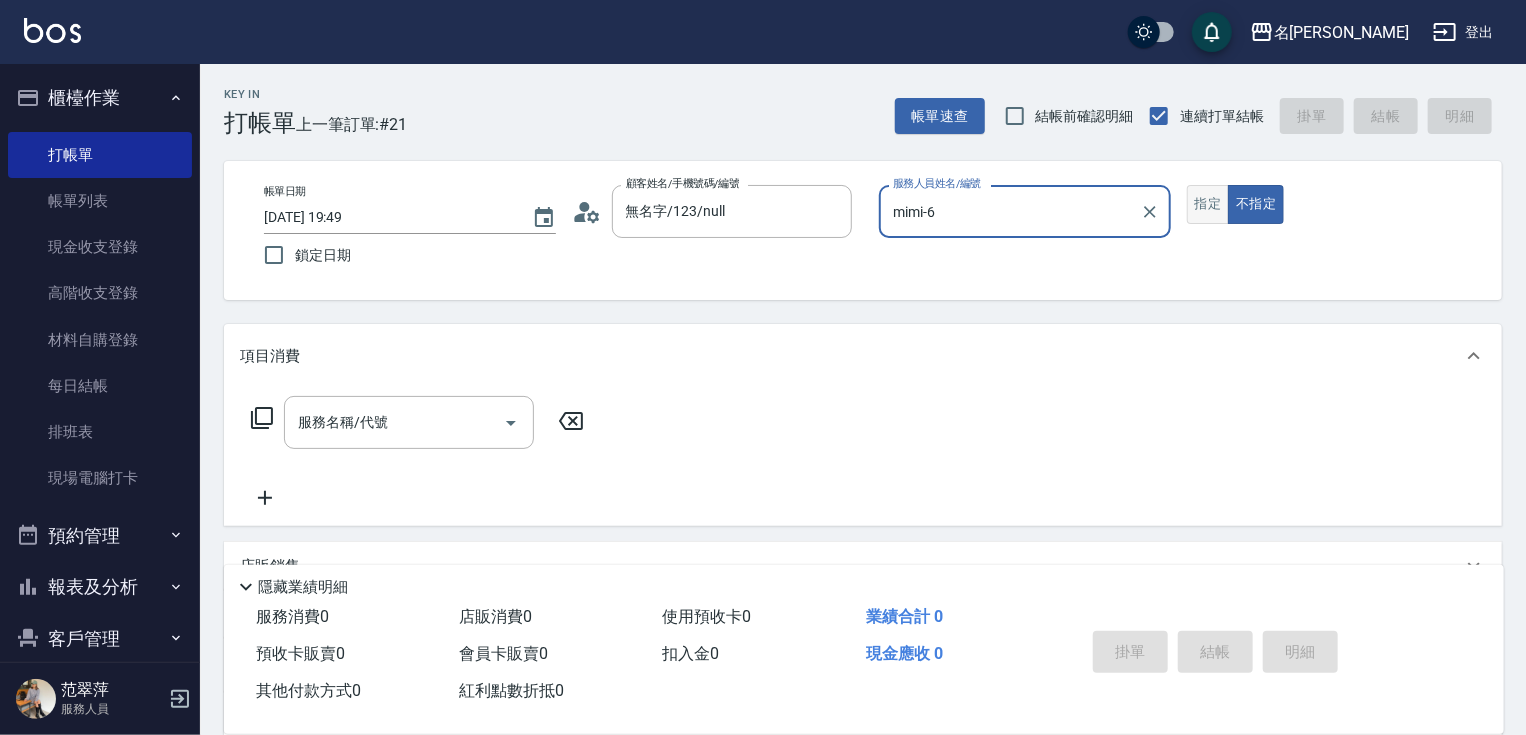 click on "指定" at bounding box center (1208, 204) 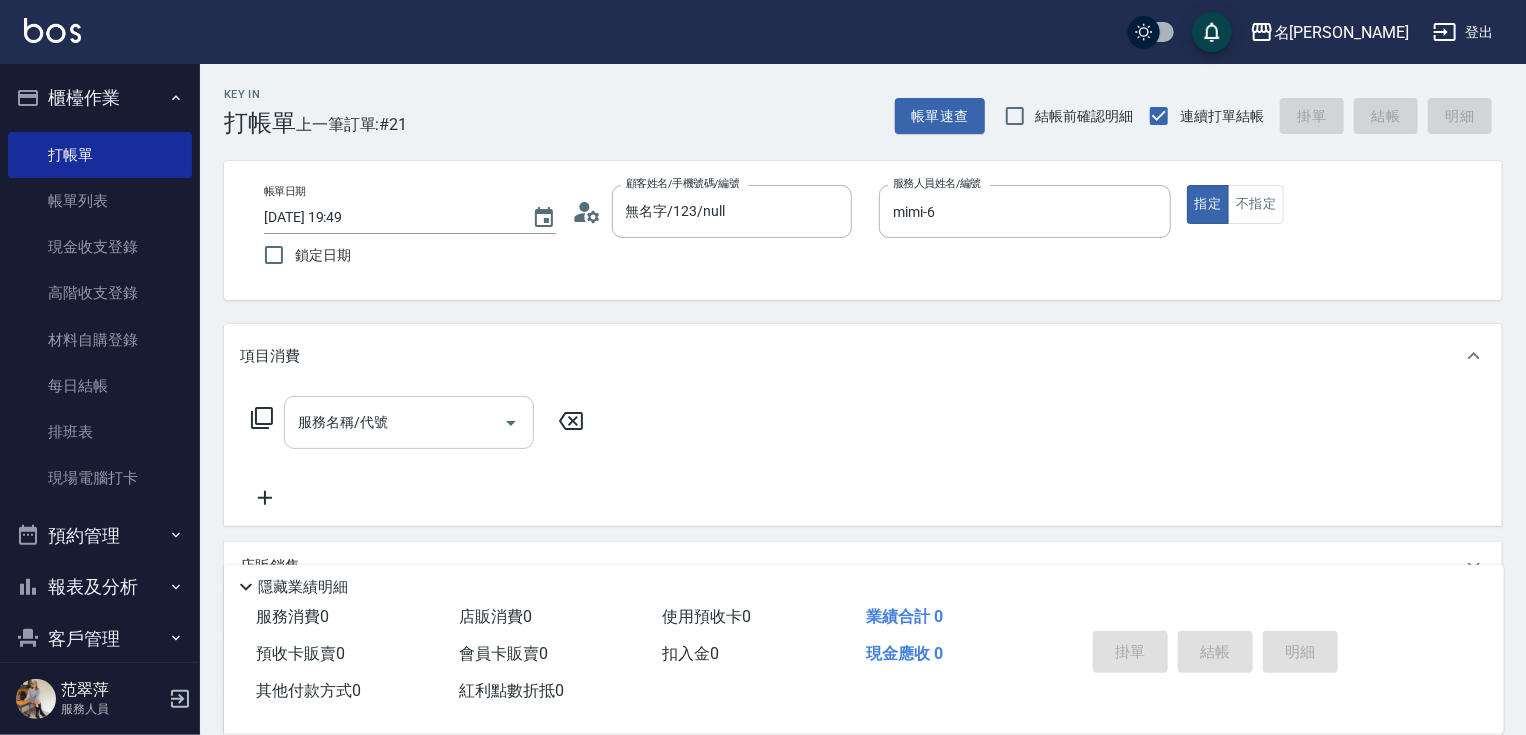 click on "服務名稱/代號" at bounding box center [394, 422] 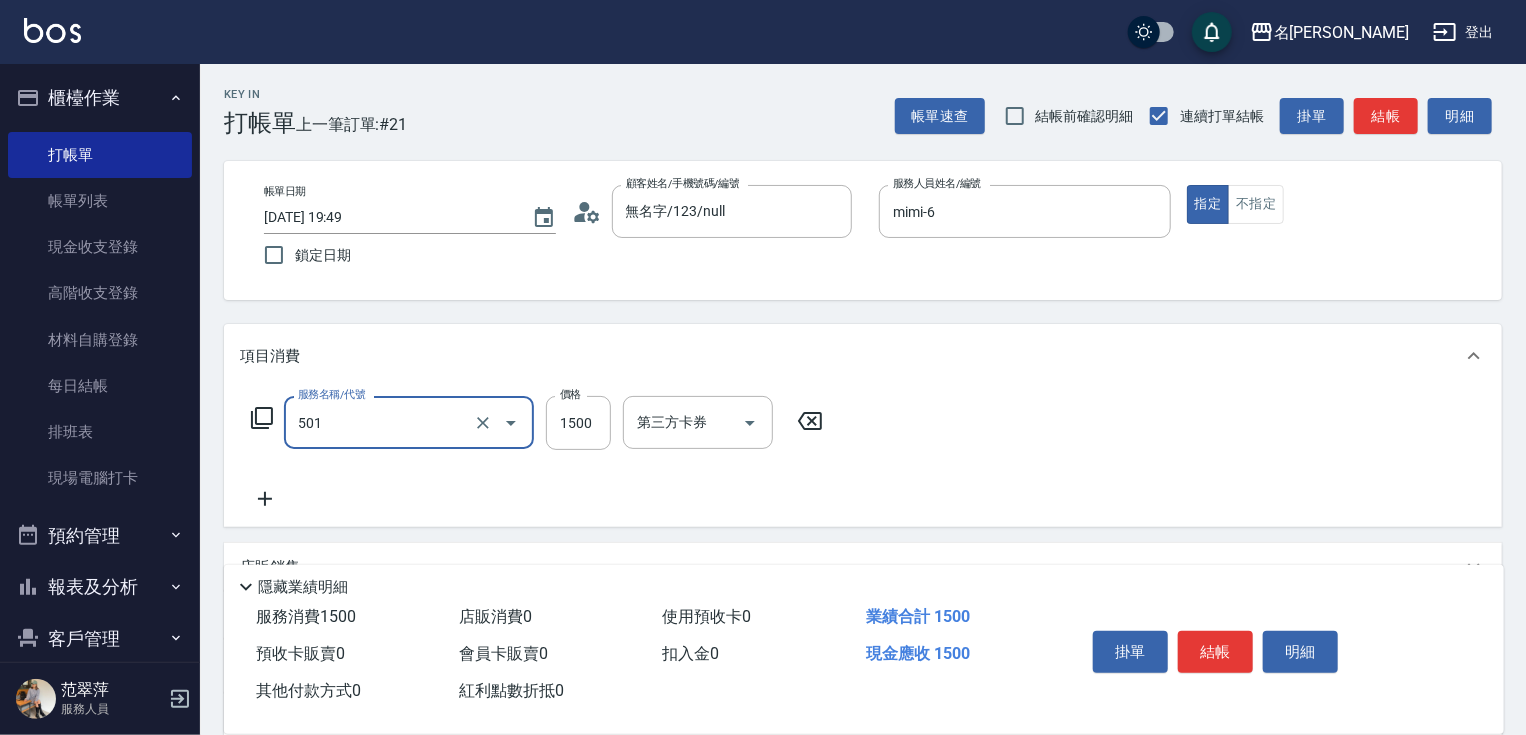 type on "染髮(1500)(501)" 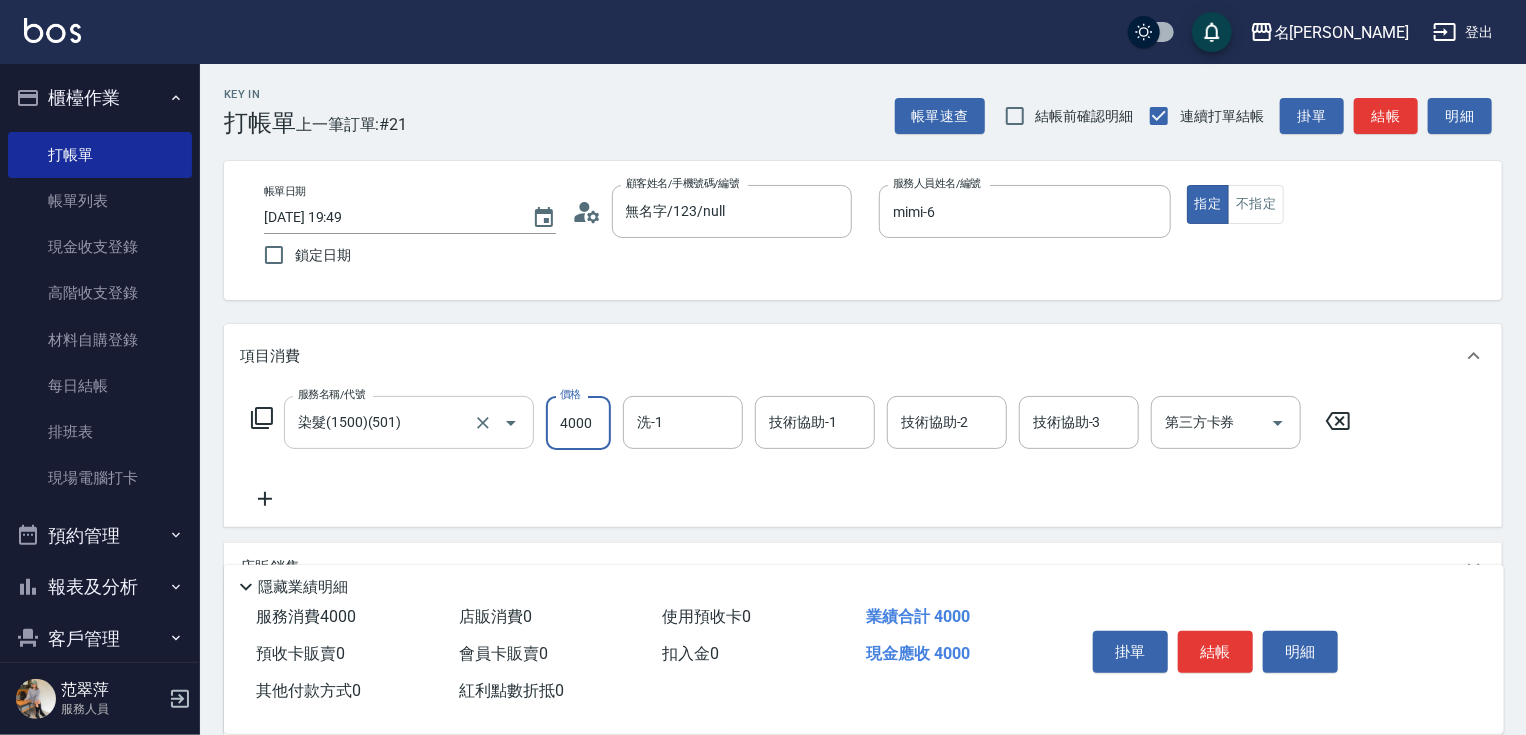 type on "4000" 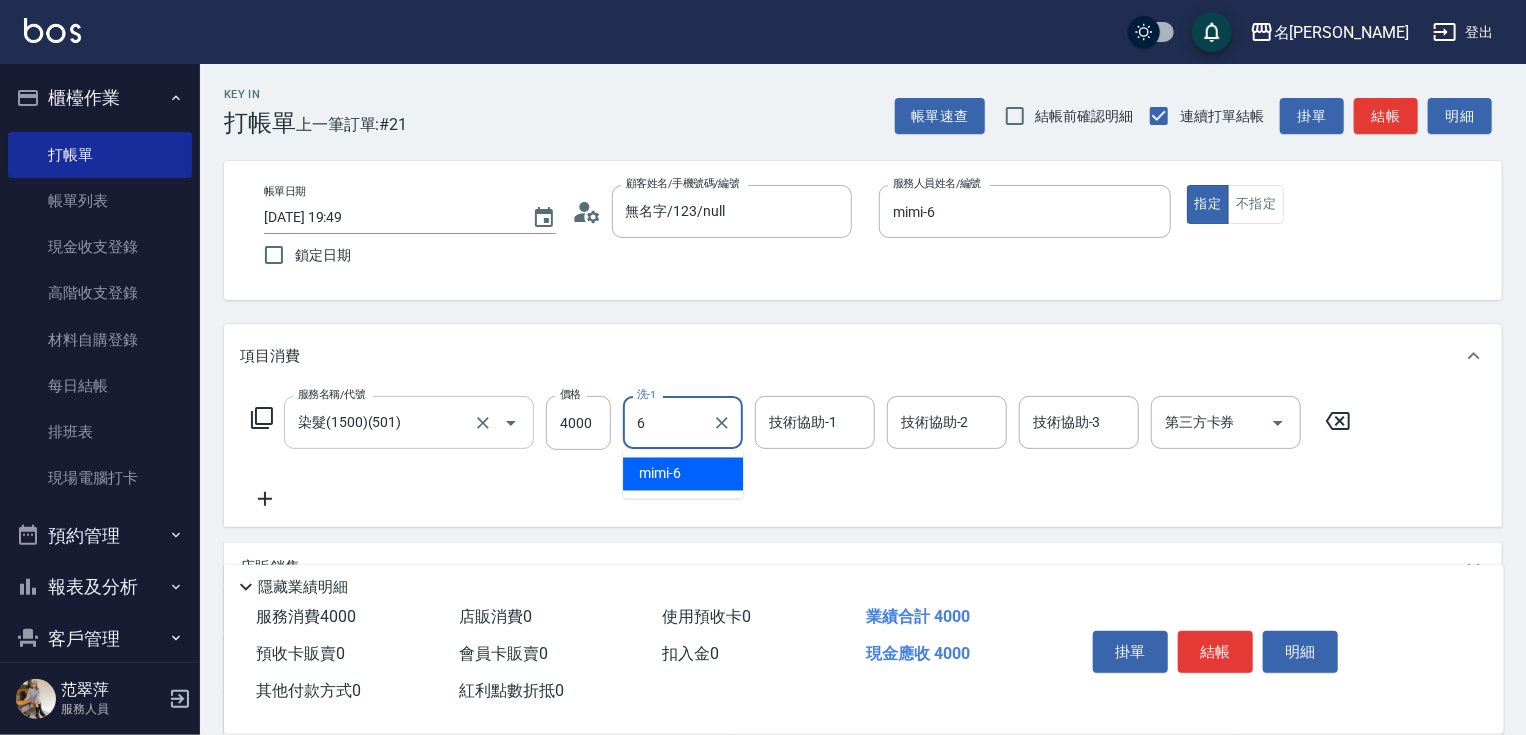 type on "mimi-6" 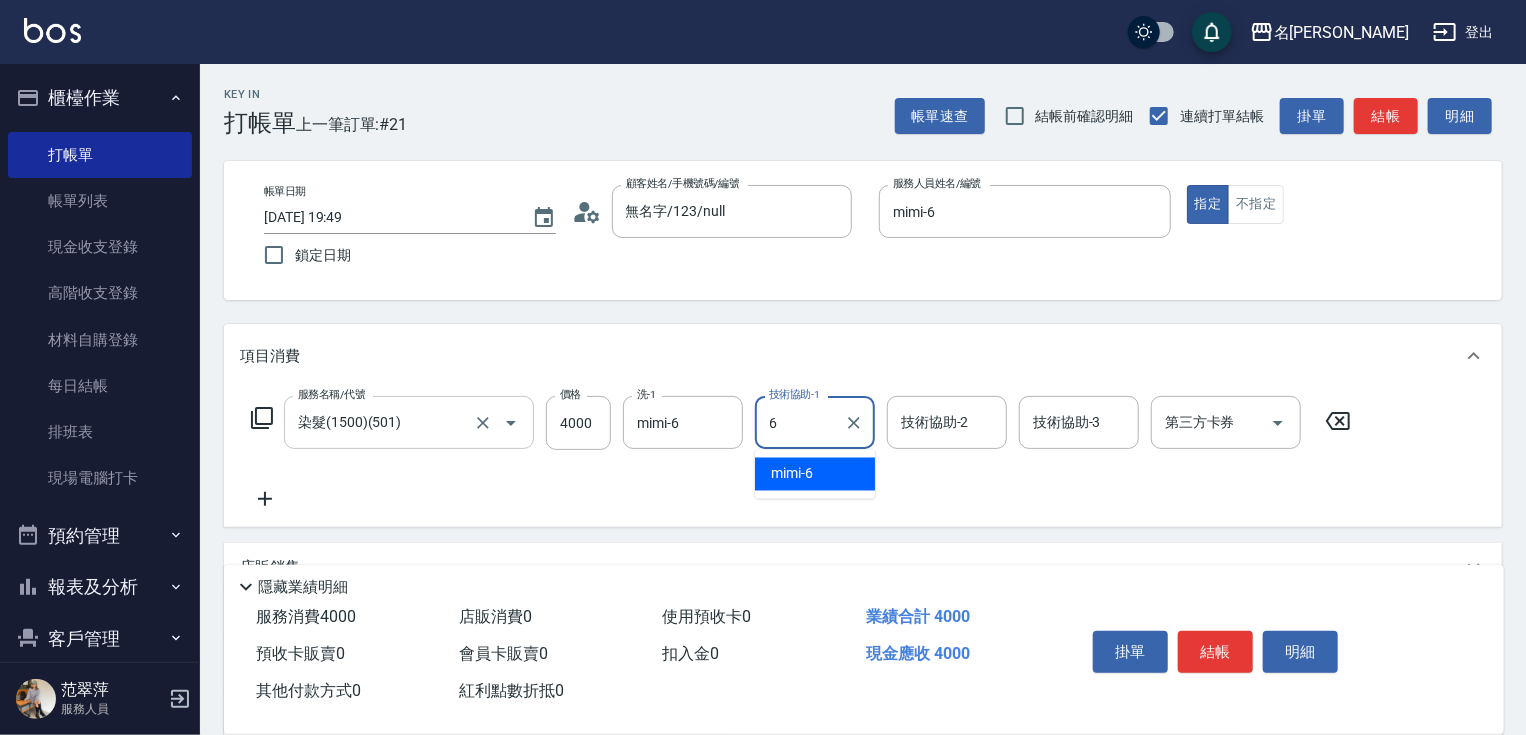 type on "mimi-6" 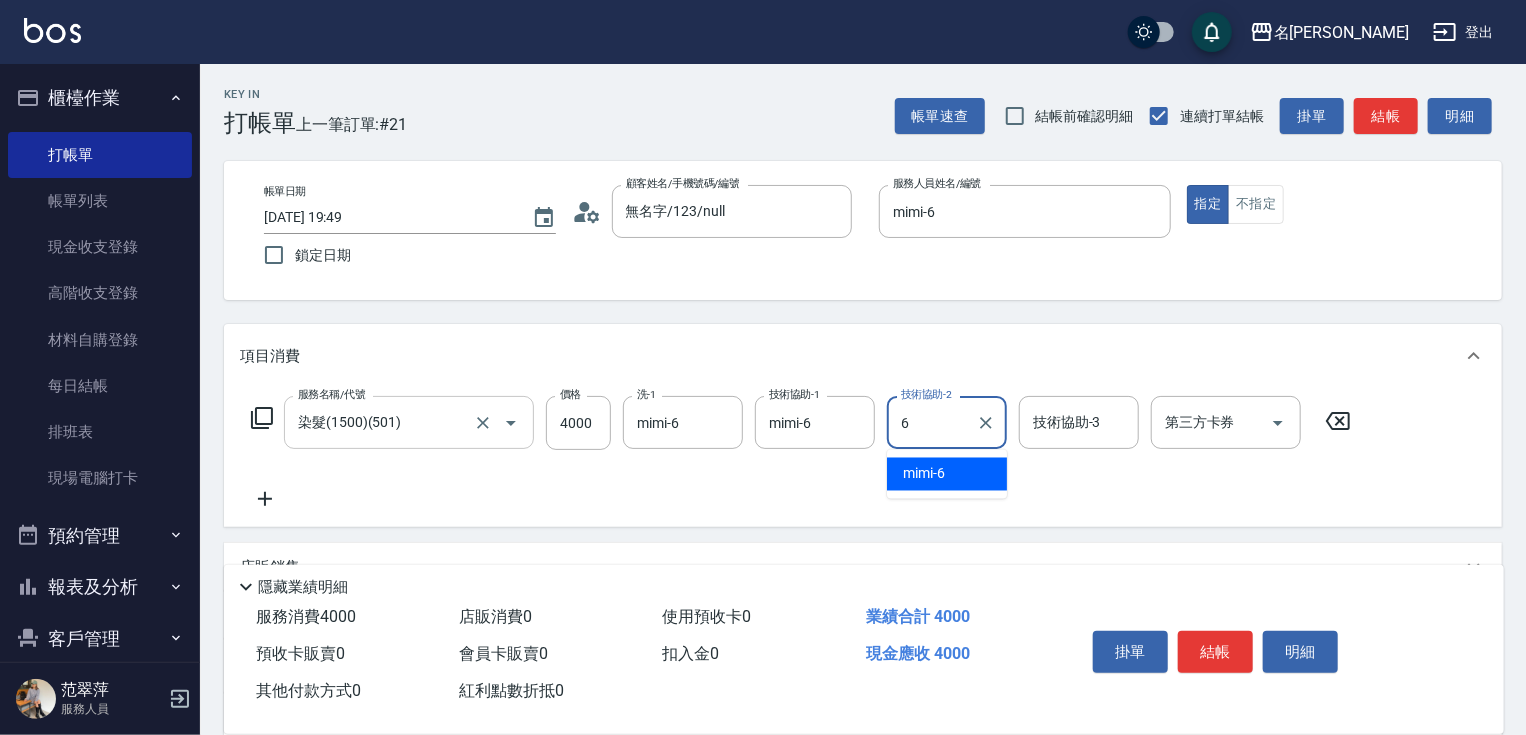 type on "mimi-6" 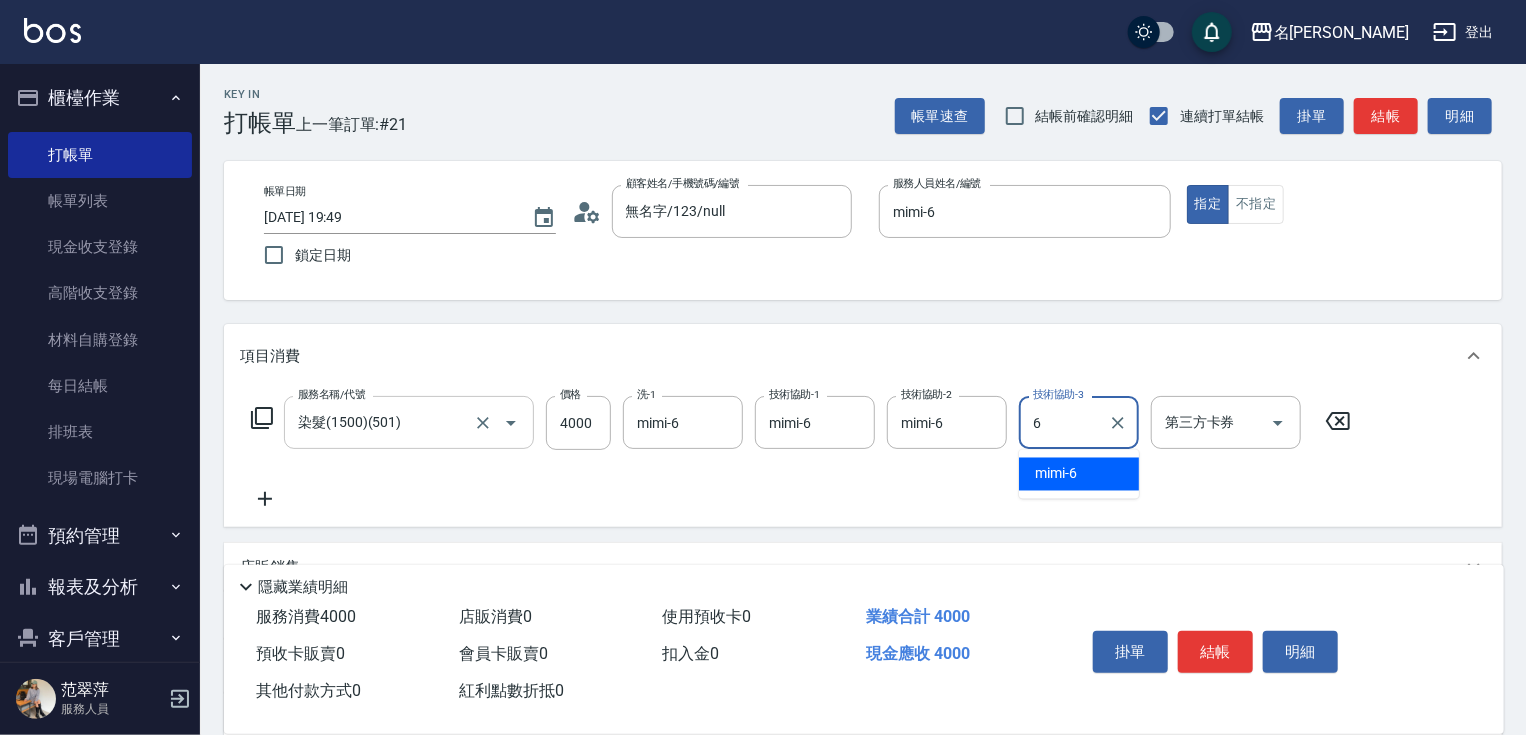 type on "mimi-6" 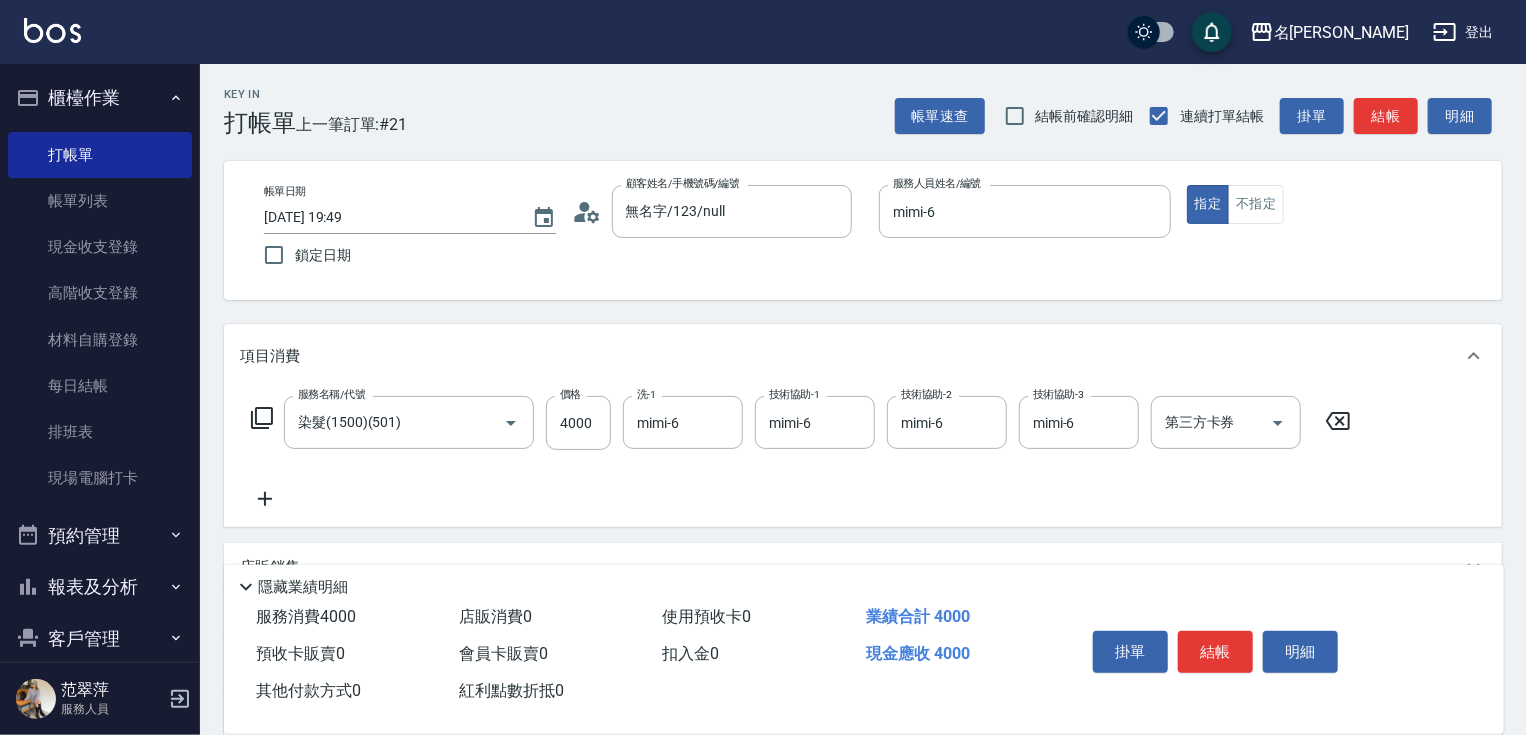 click 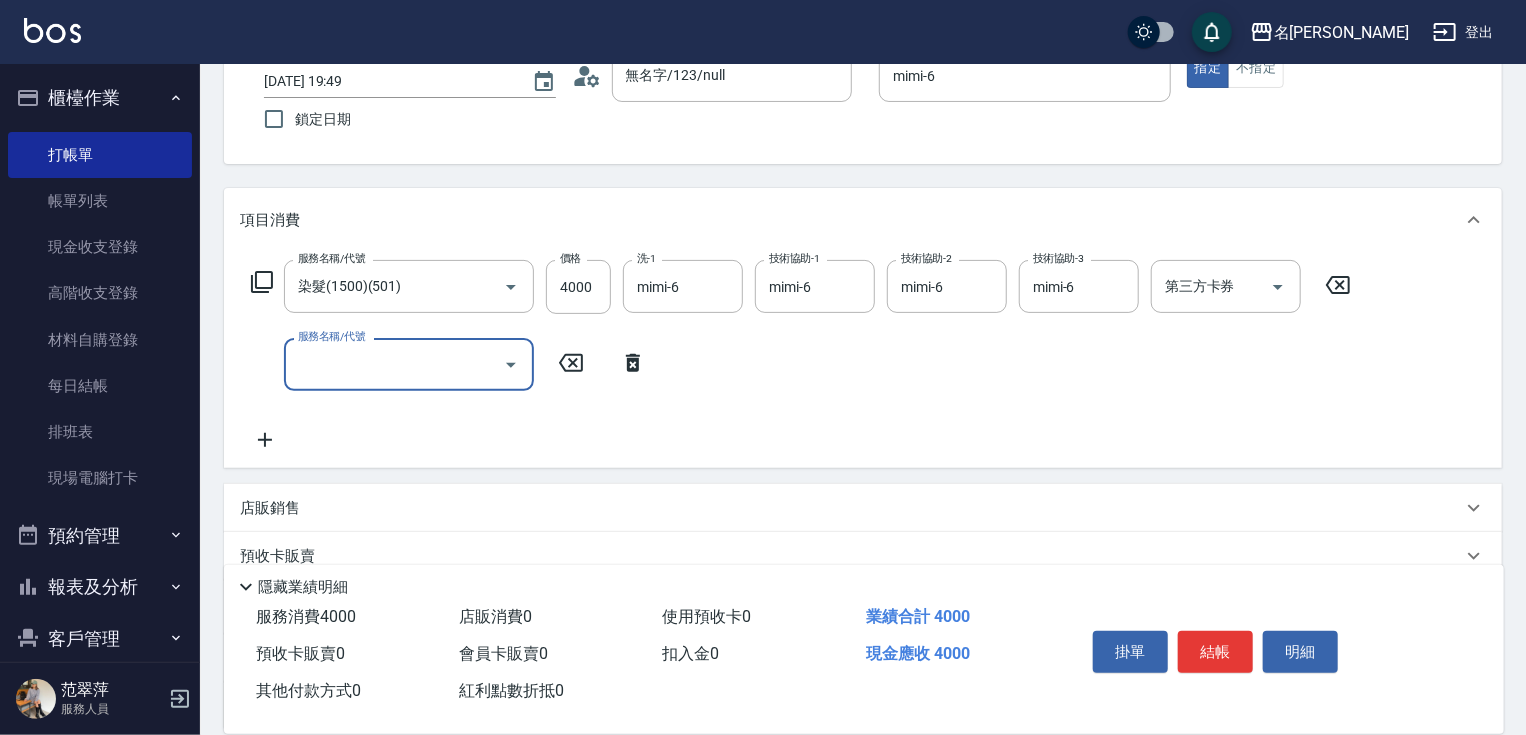 scroll, scrollTop: 162, scrollLeft: 0, axis: vertical 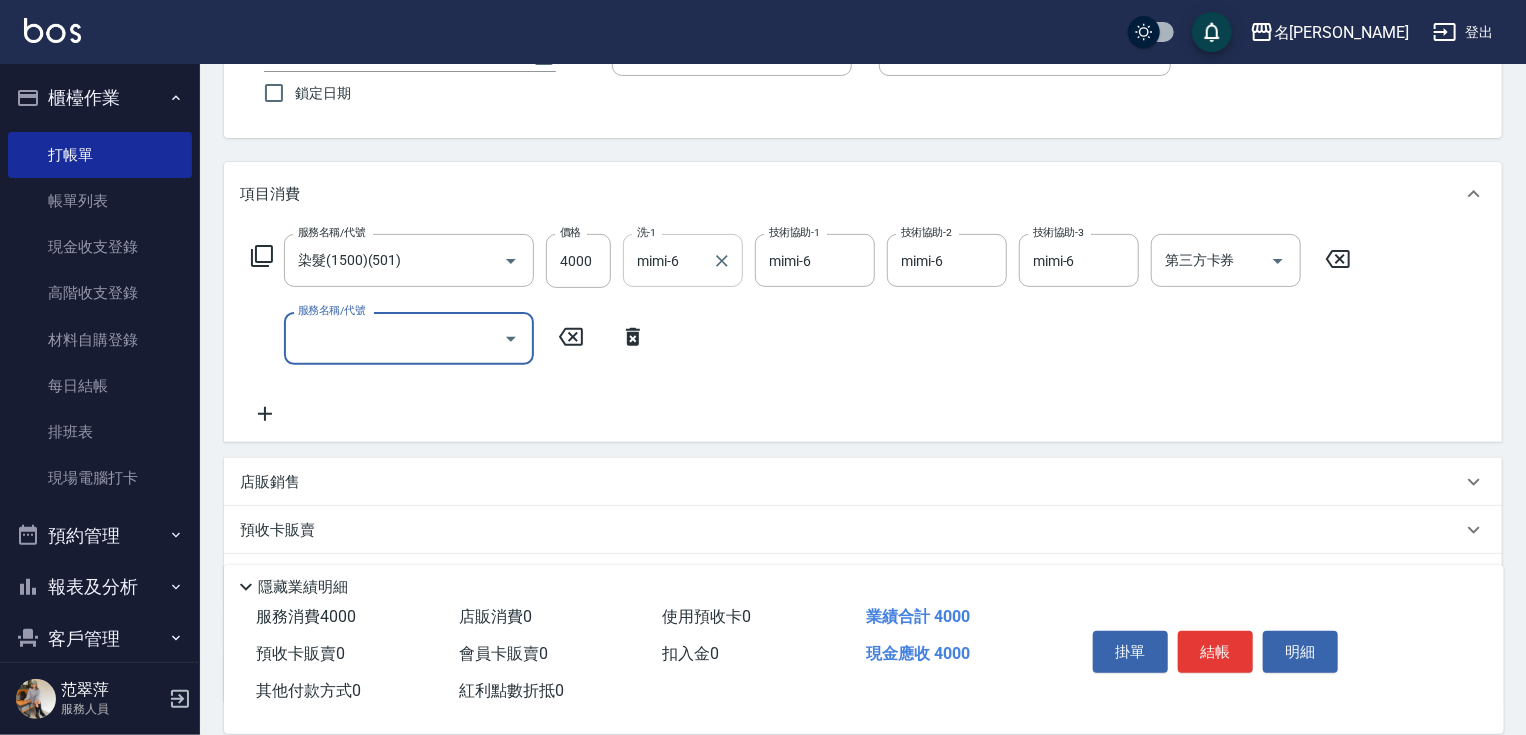 drag, startPoint x: 667, startPoint y: 256, endPoint x: 640, endPoint y: 259, distance: 27.166155 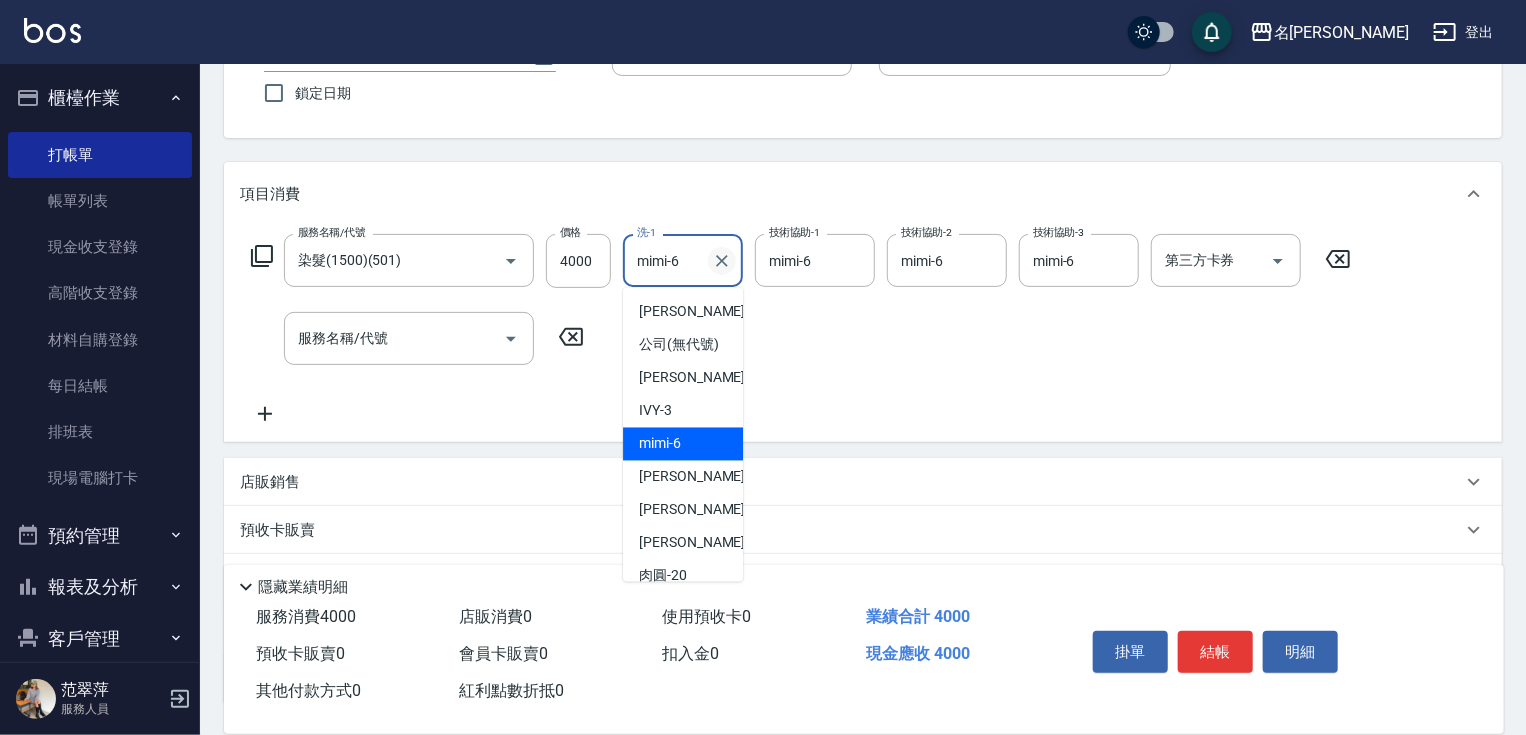 drag, startPoint x: 638, startPoint y: 260, endPoint x: 720, endPoint y: 263, distance: 82.05486 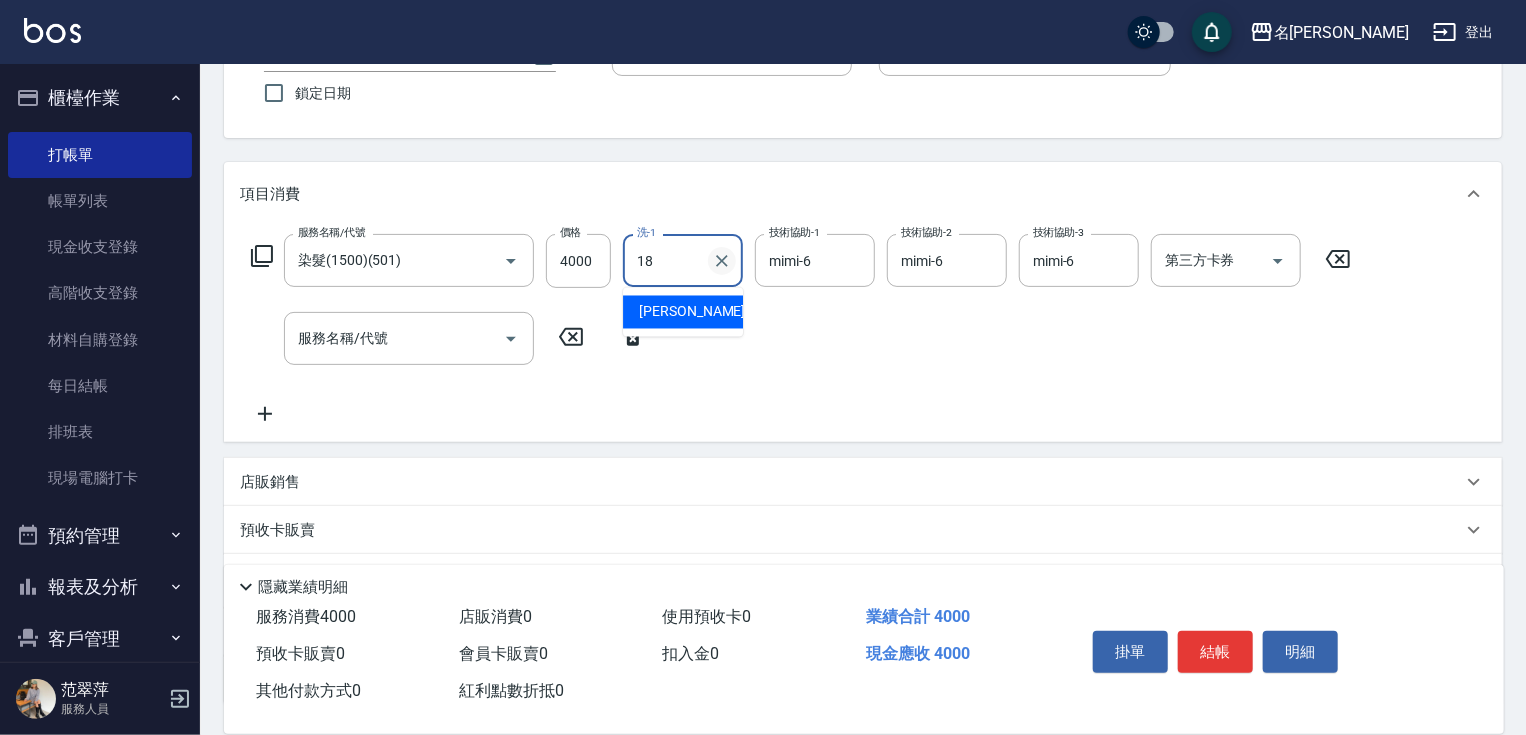 type on "小慧-18" 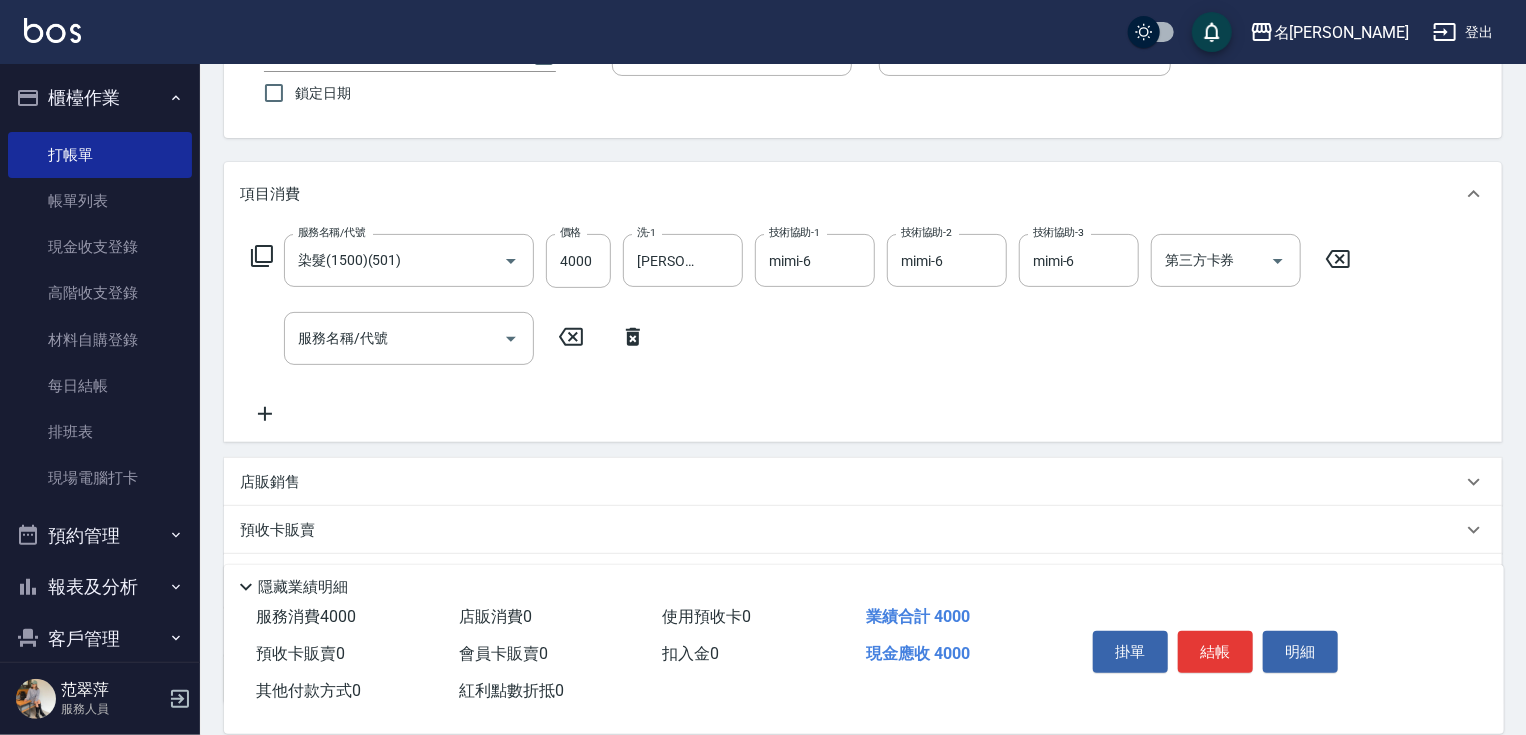click on "店販銷售" at bounding box center [270, 482] 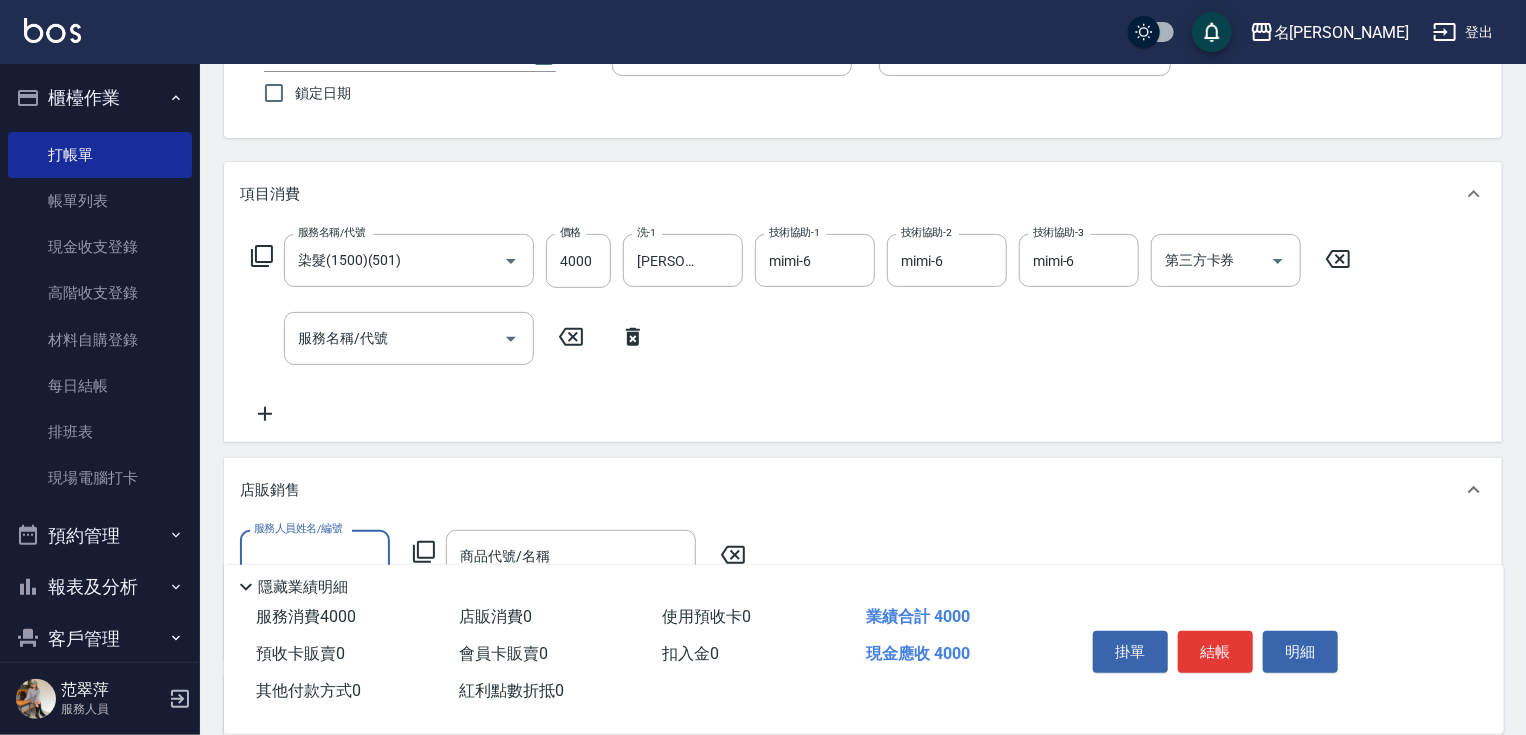 scroll, scrollTop: 0, scrollLeft: 0, axis: both 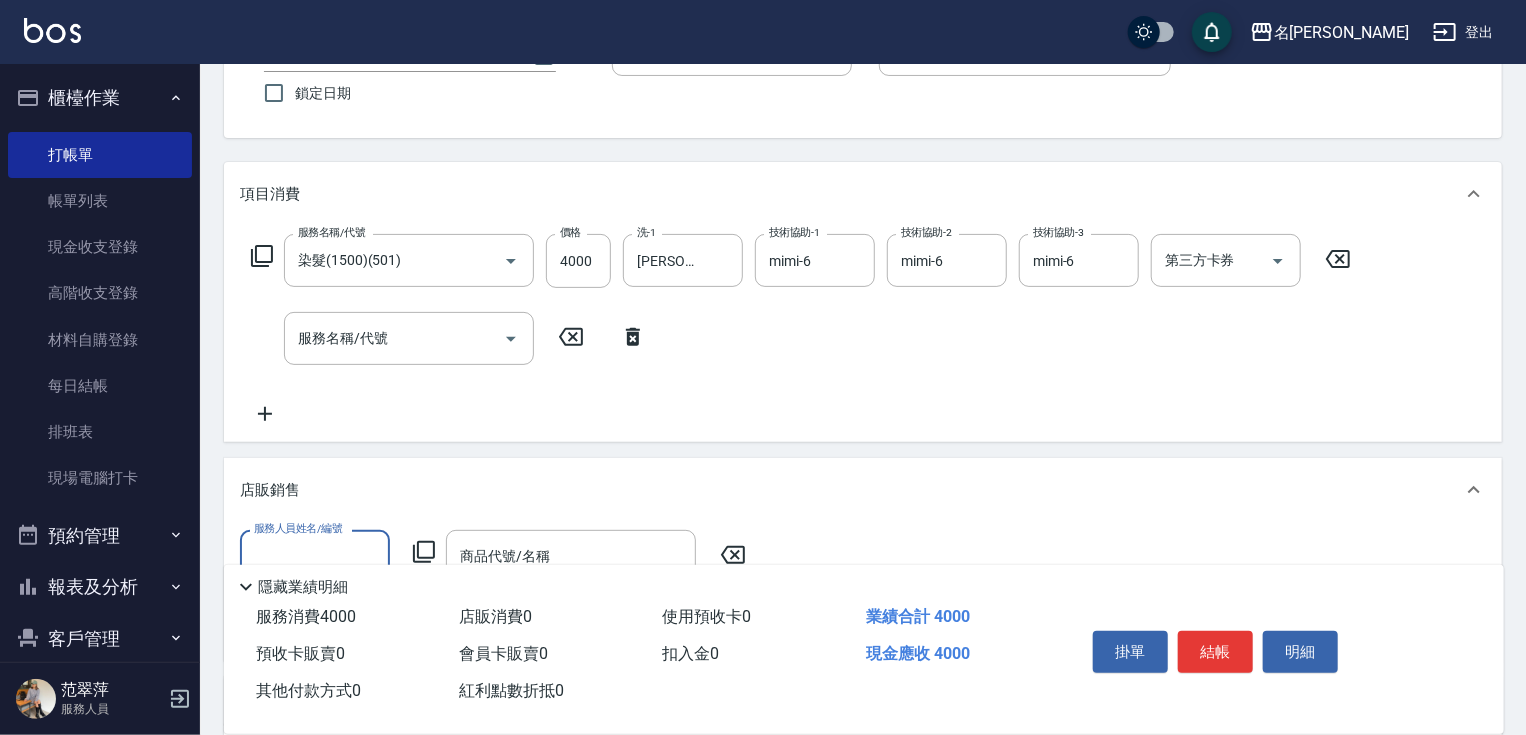 click on "服務人員姓名/編號" at bounding box center [315, 556] 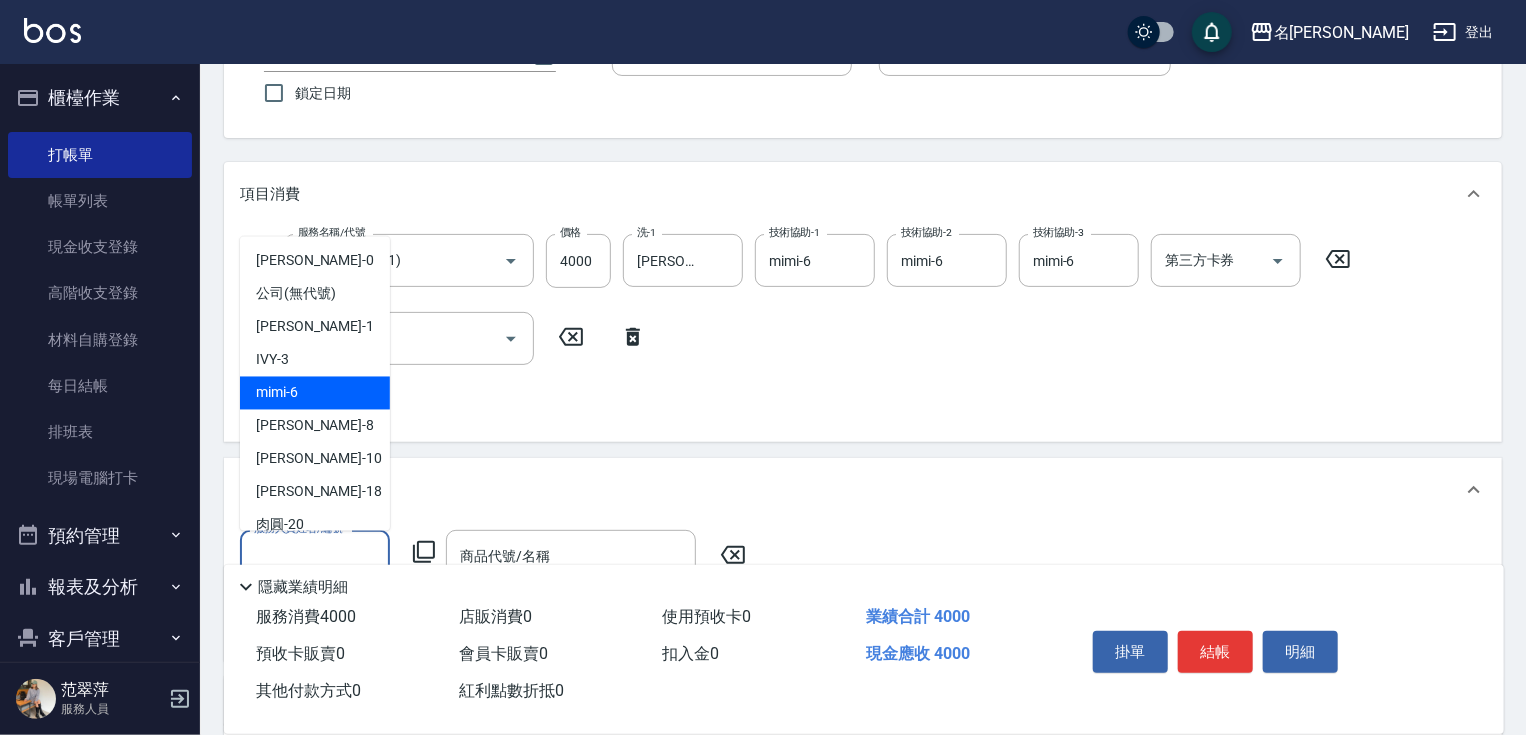click on "mimi -6" at bounding box center [315, 393] 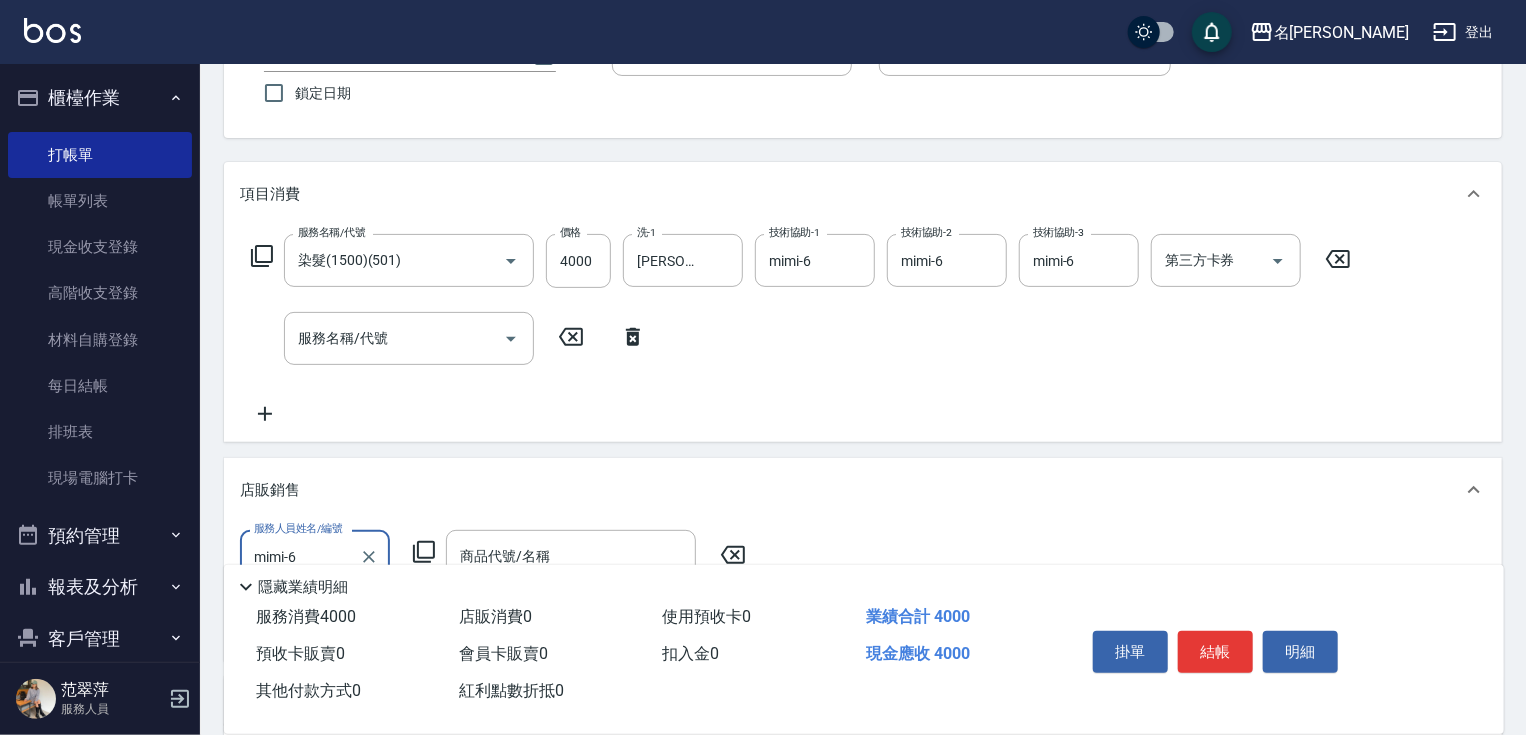 click 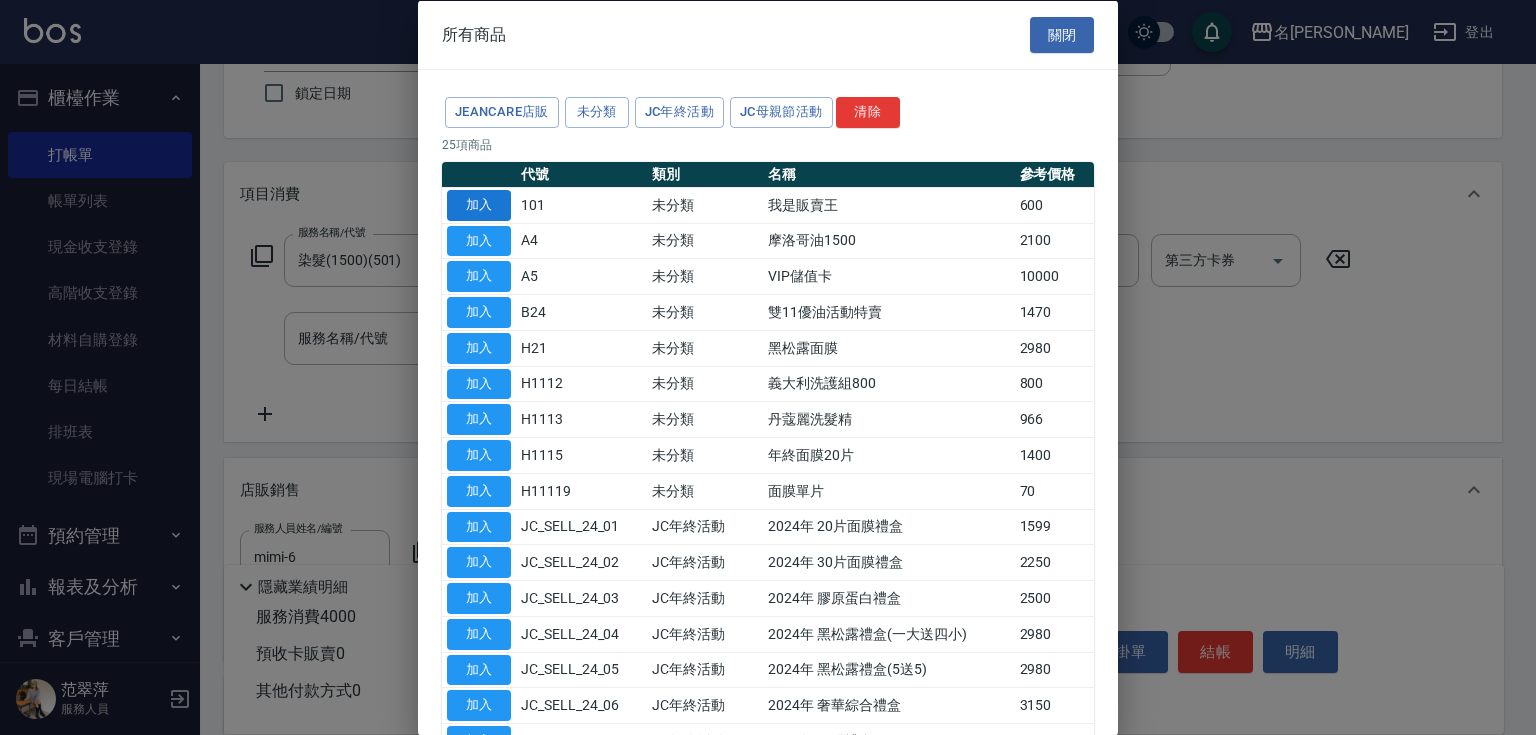 click on "加入" at bounding box center (479, 204) 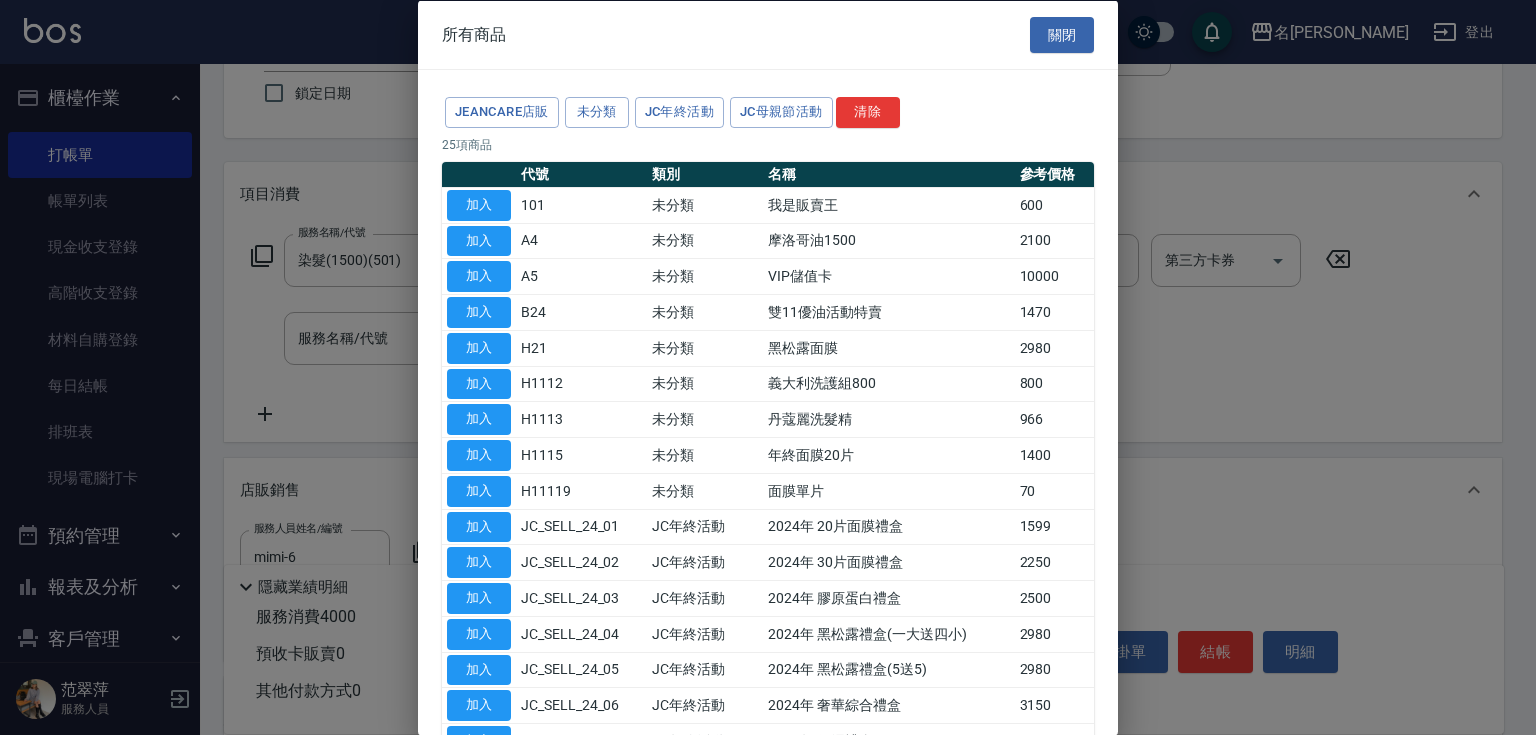 type on "我是販賣王" 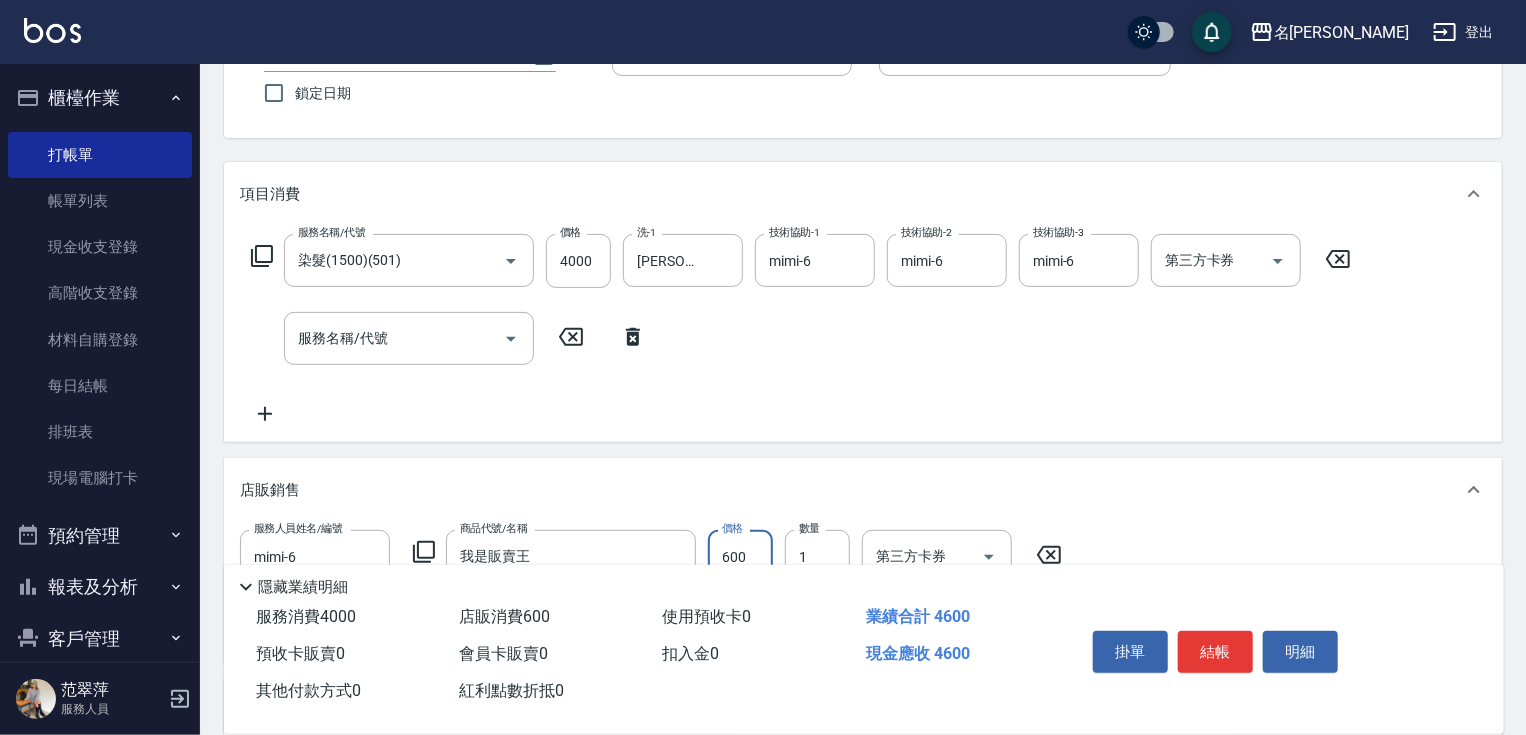 click on "600" at bounding box center [740, 557] 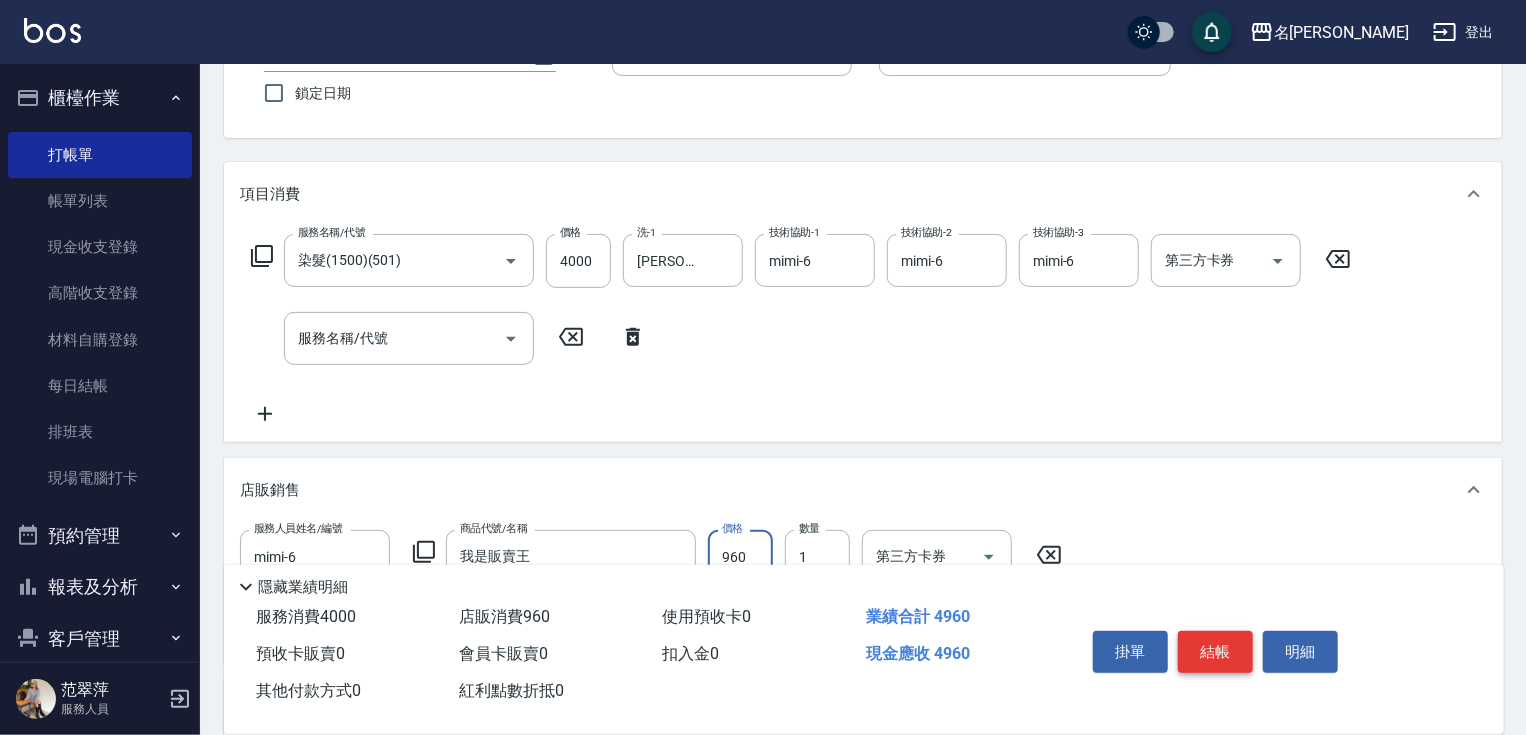 type on "960" 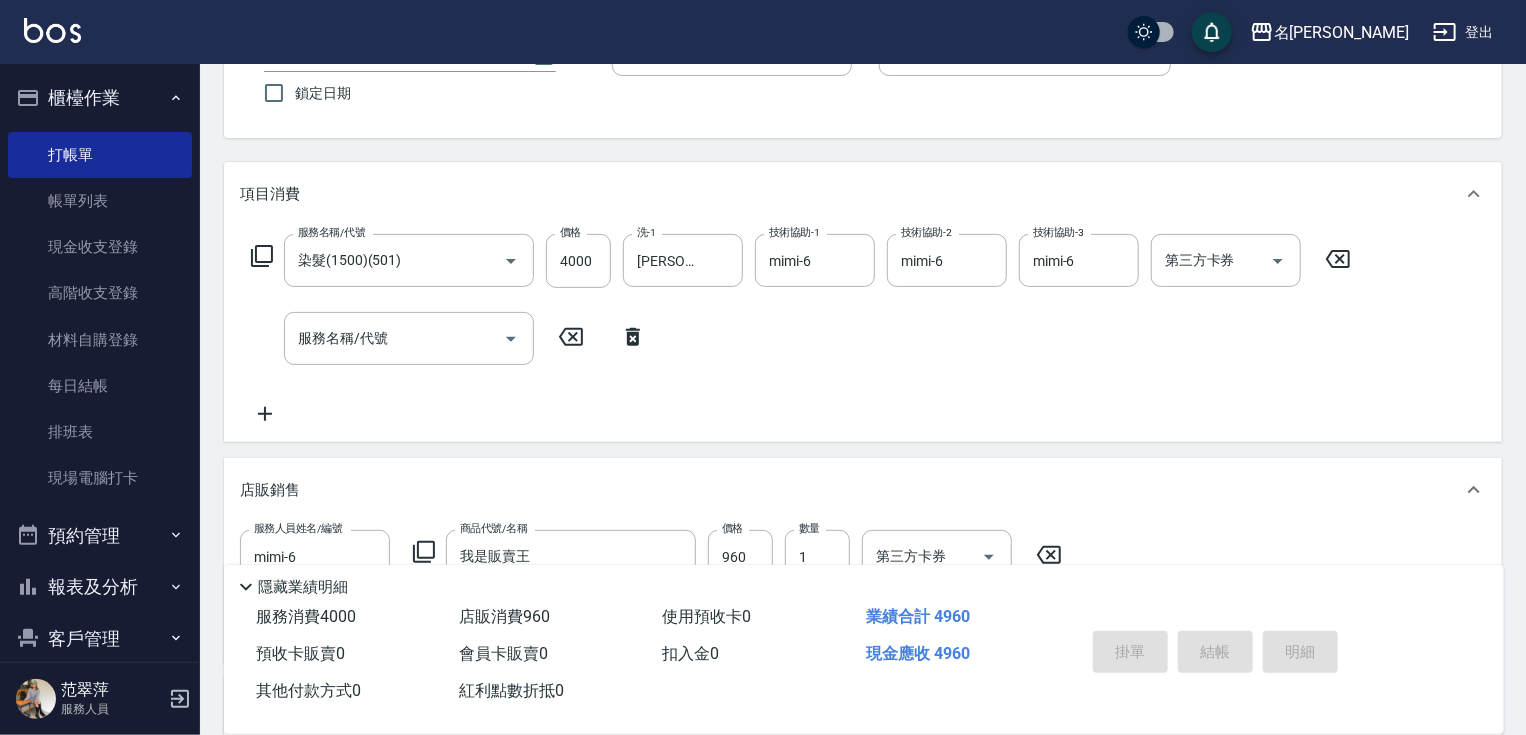 type on "2025/07/16 19:50" 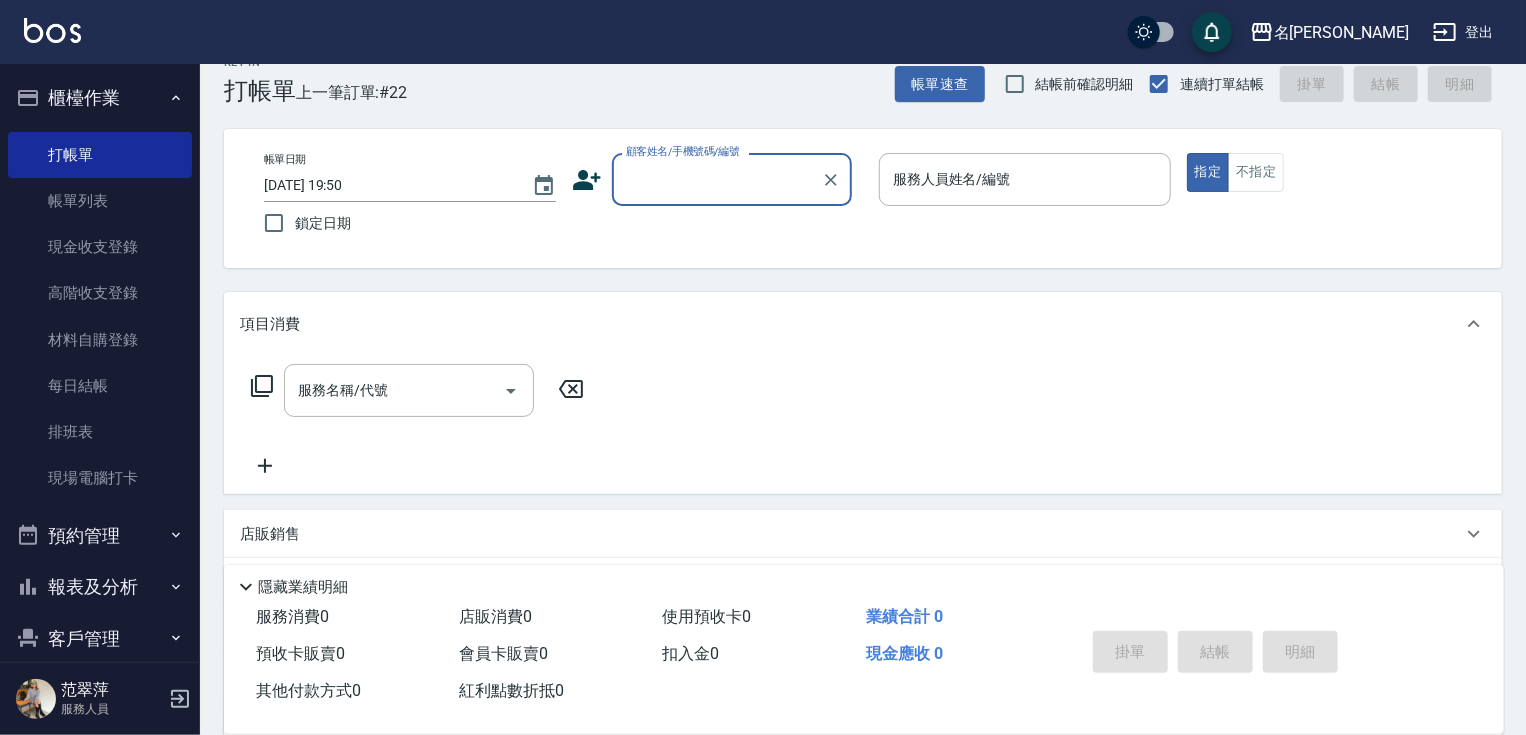 scroll, scrollTop: 0, scrollLeft: 0, axis: both 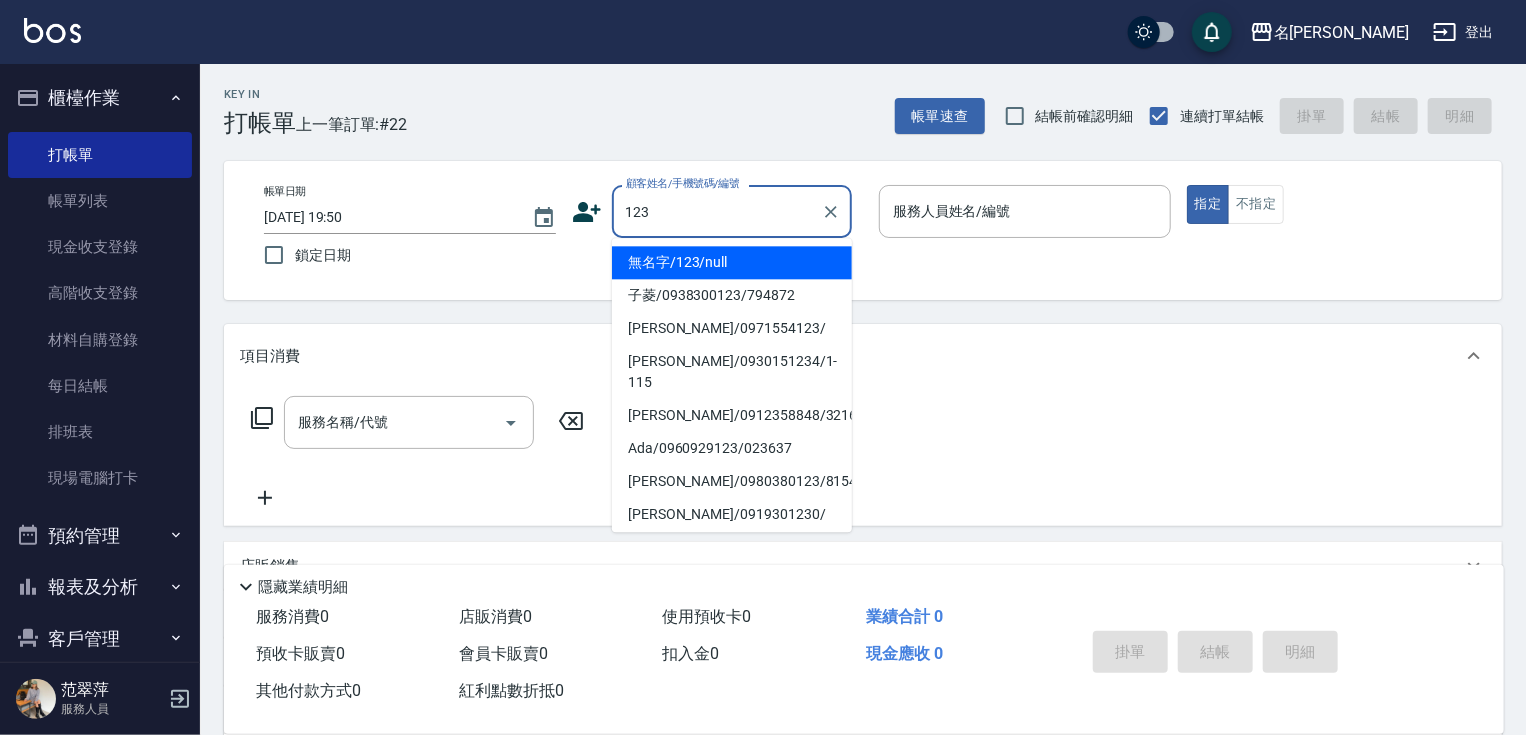 click on "無名字/123/null" at bounding box center (732, 262) 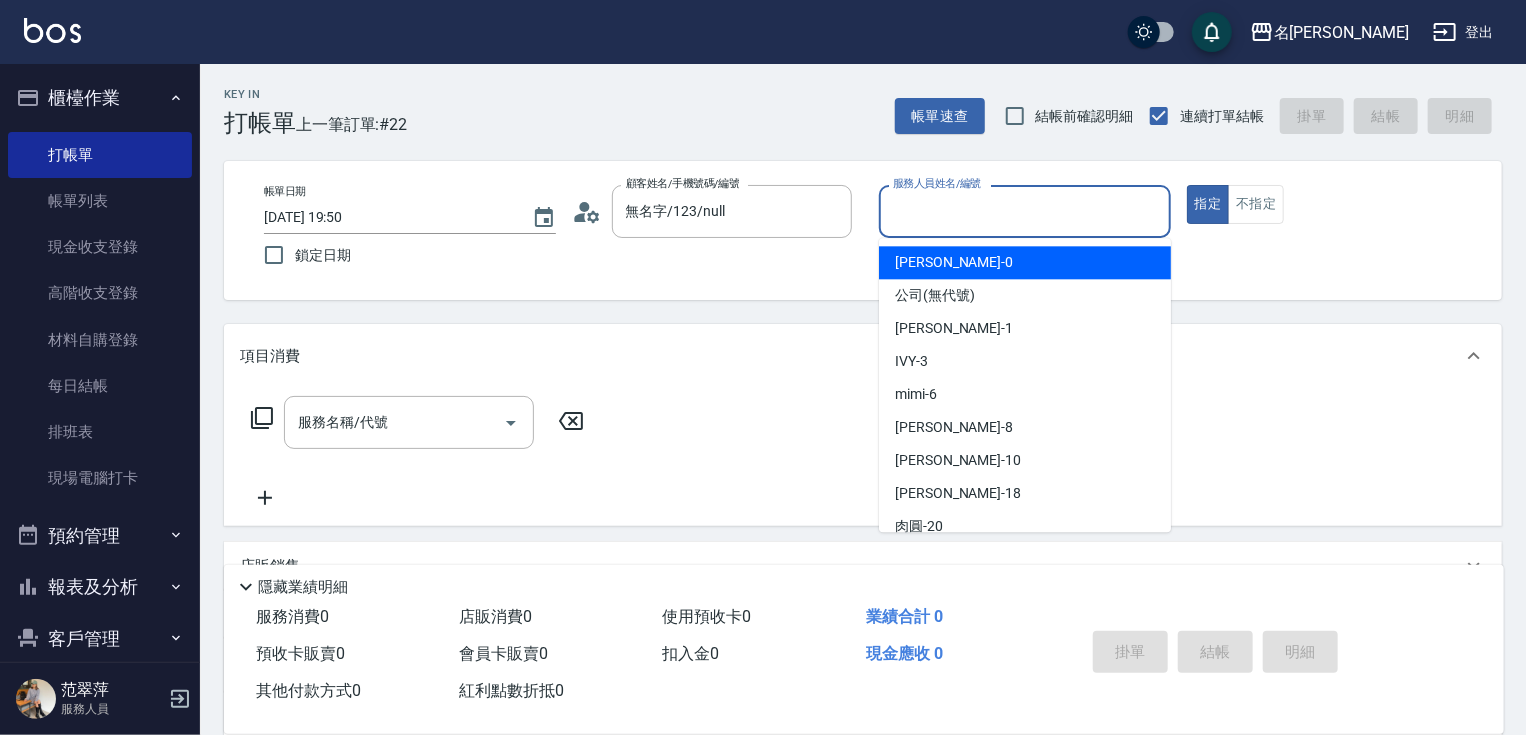 drag, startPoint x: 952, startPoint y: 223, endPoint x: 951, endPoint y: 304, distance: 81.00617 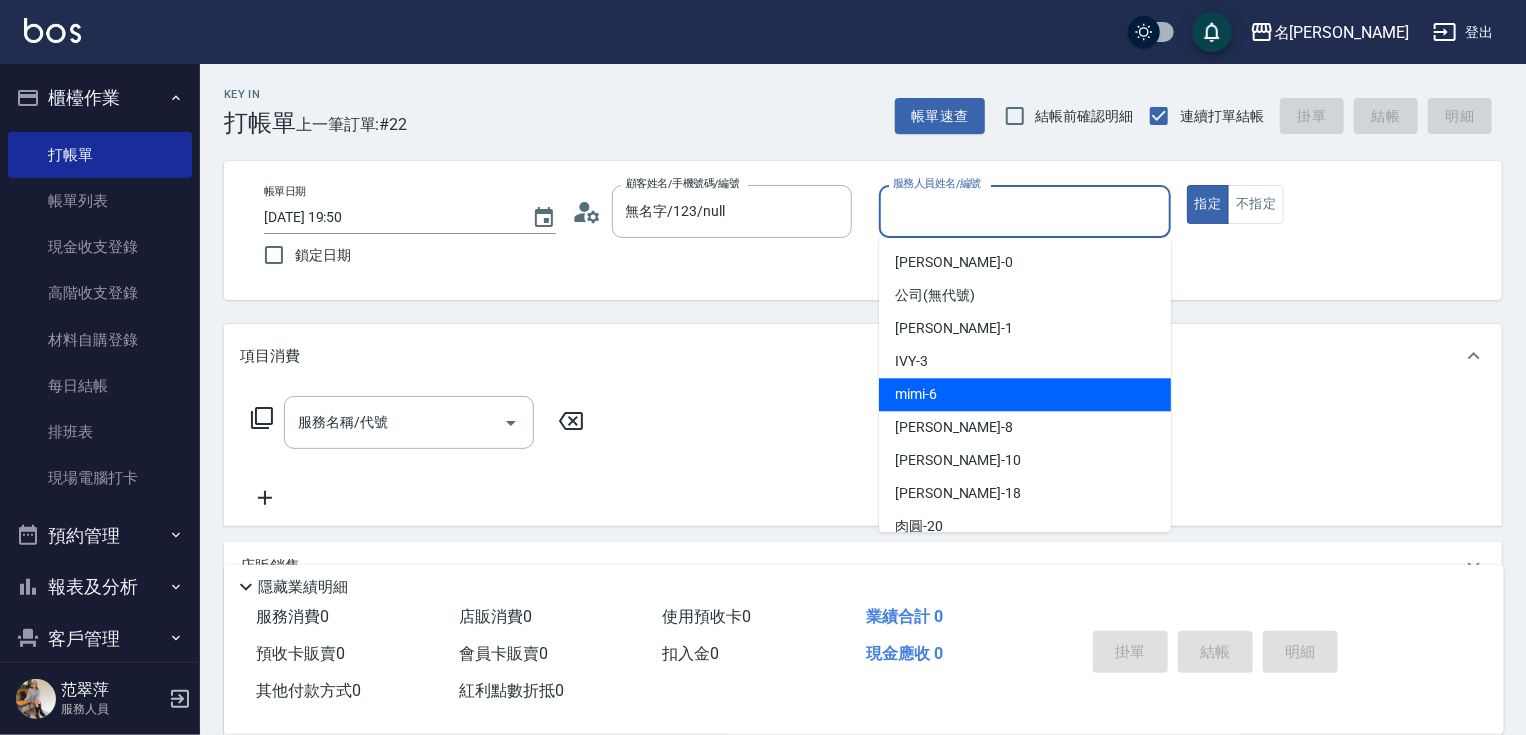 drag, startPoint x: 940, startPoint y: 394, endPoint x: 913, endPoint y: 394, distance: 27 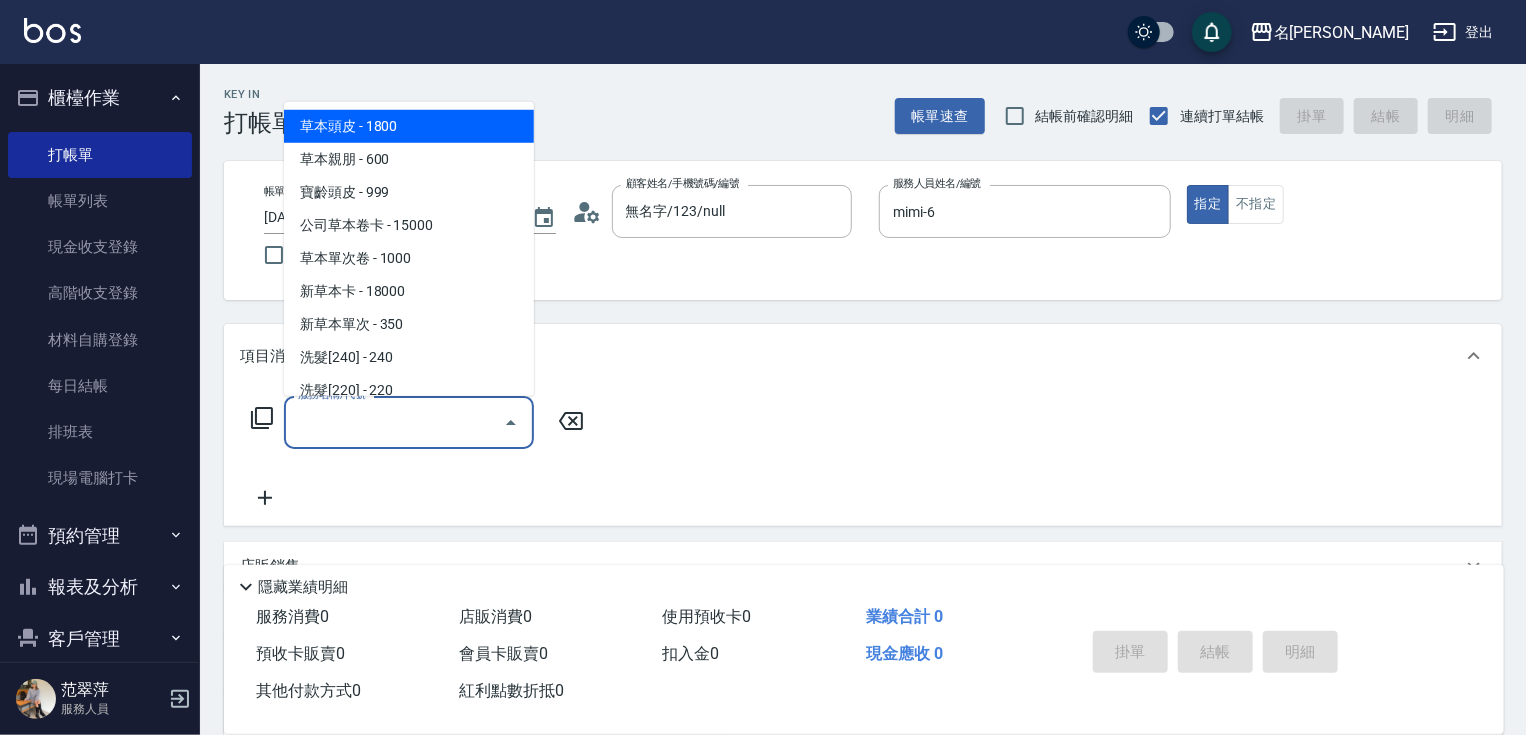 click on "服務名稱/代號" at bounding box center (394, 422) 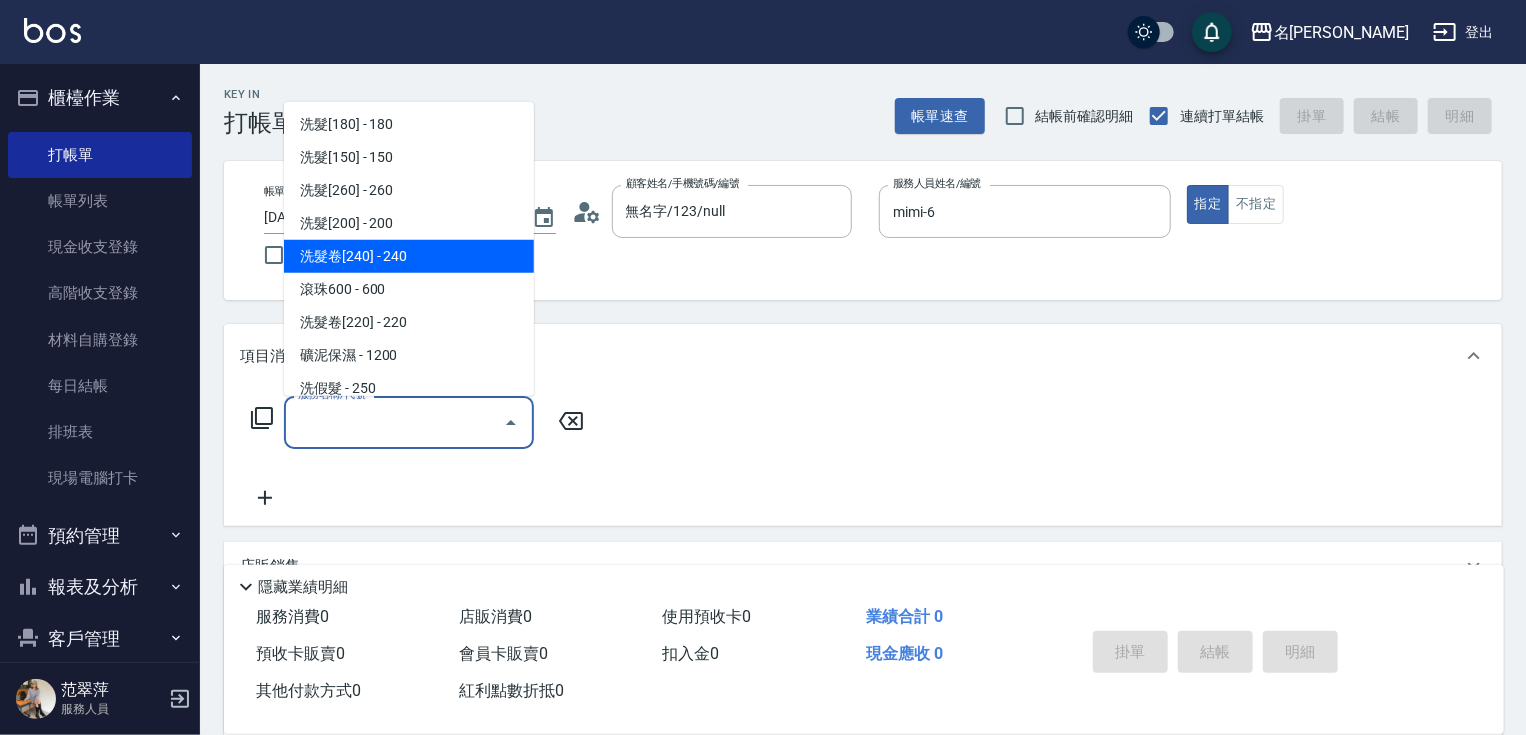 scroll, scrollTop: 320, scrollLeft: 0, axis: vertical 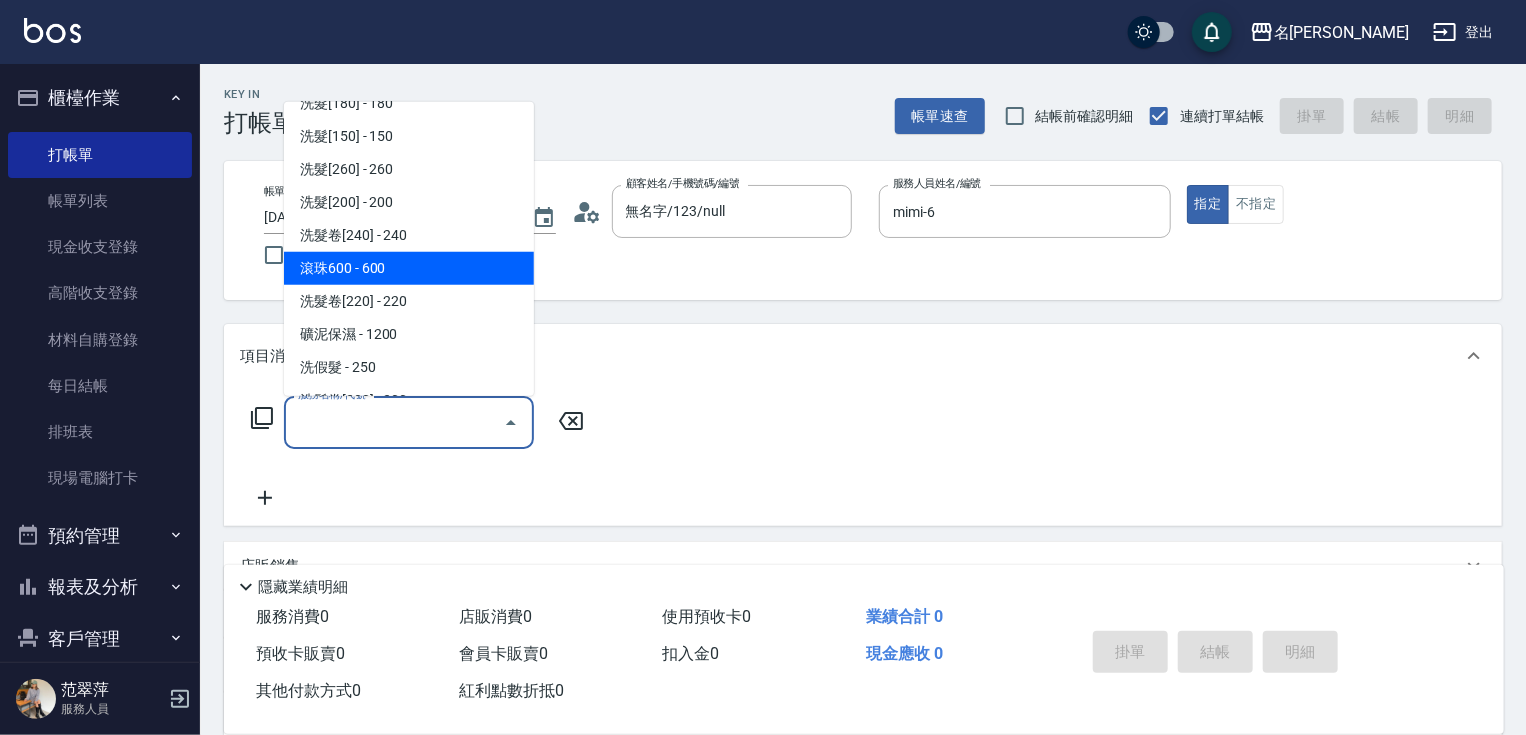 click on "滾珠600 - 600" at bounding box center (409, 268) 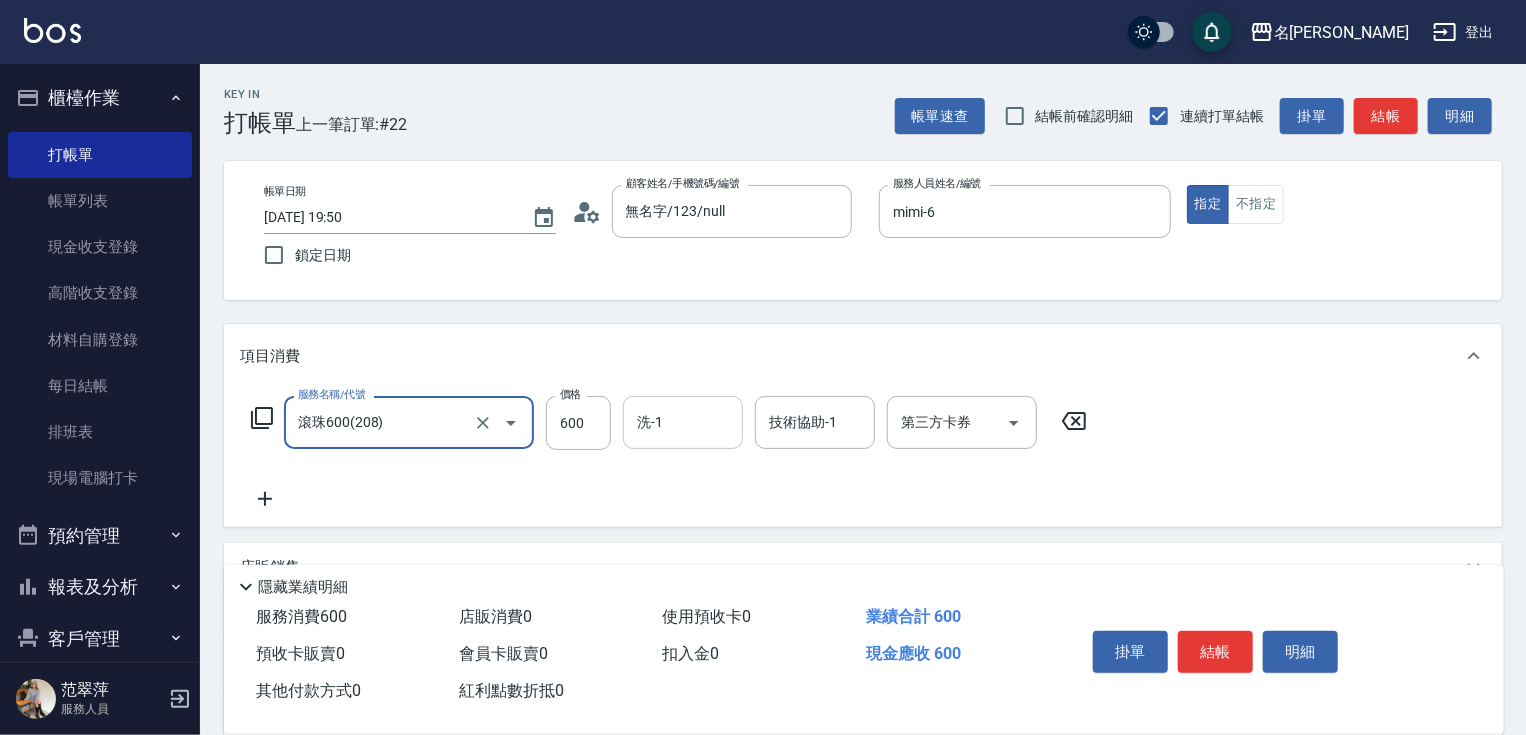 click on "洗-1" at bounding box center [683, 422] 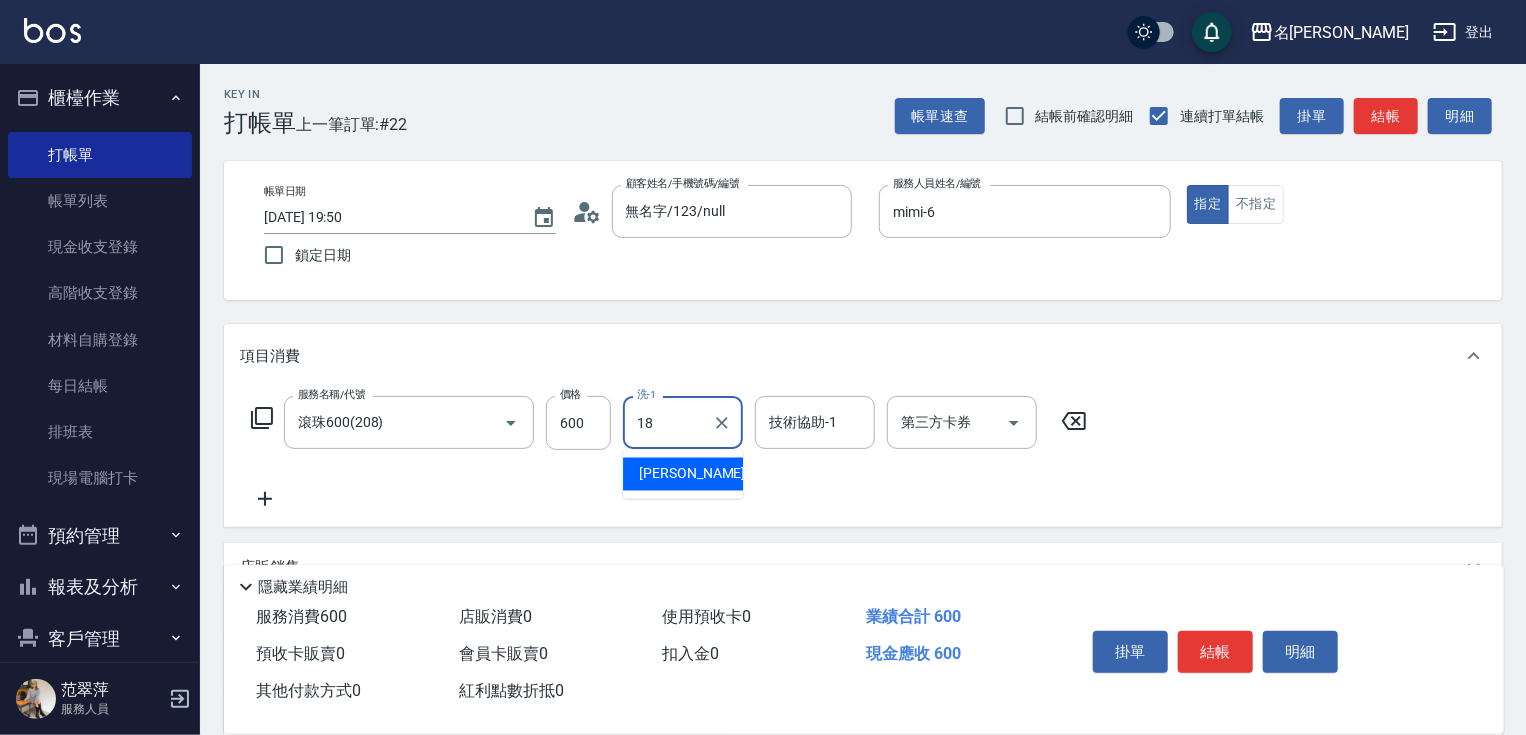 type on "小慧-18" 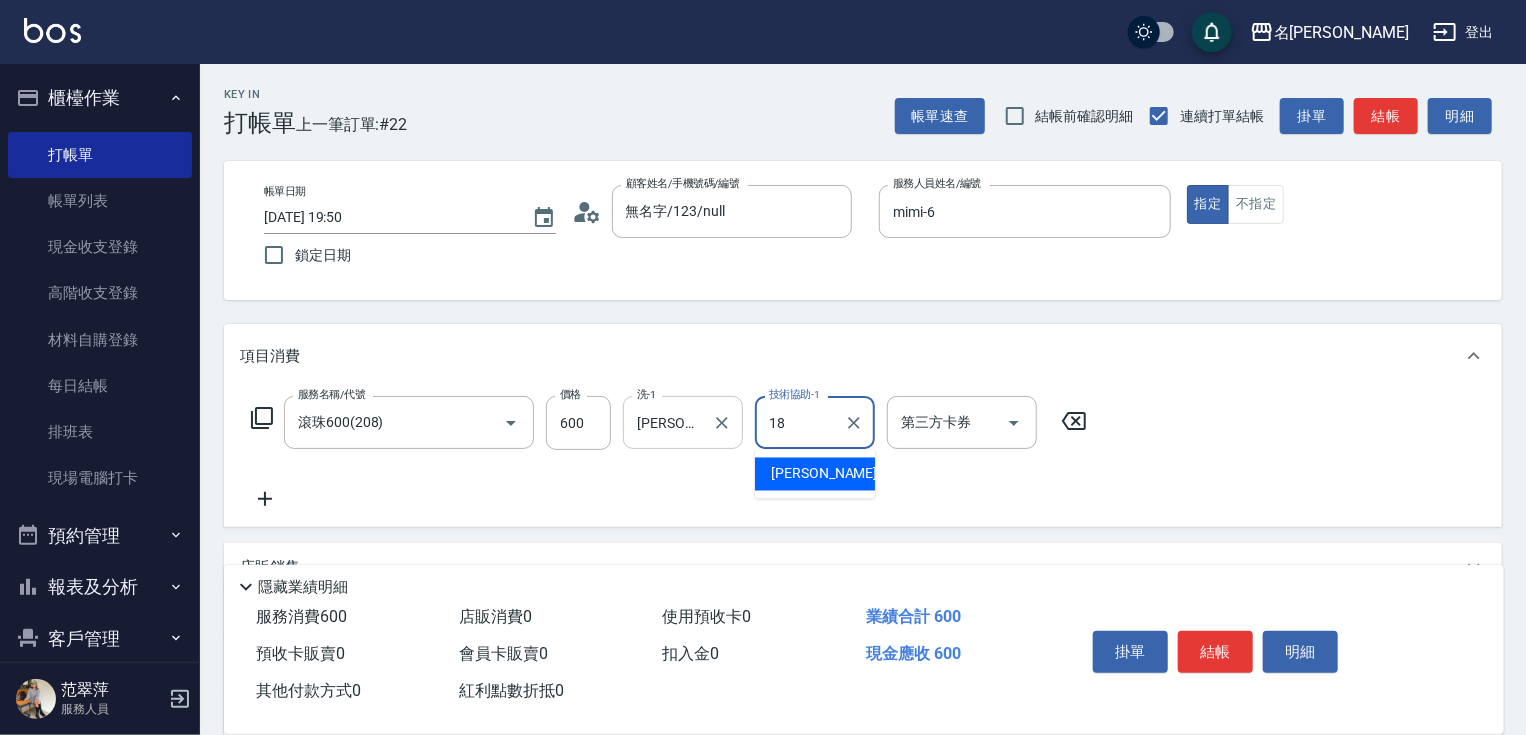 type on "小慧-18" 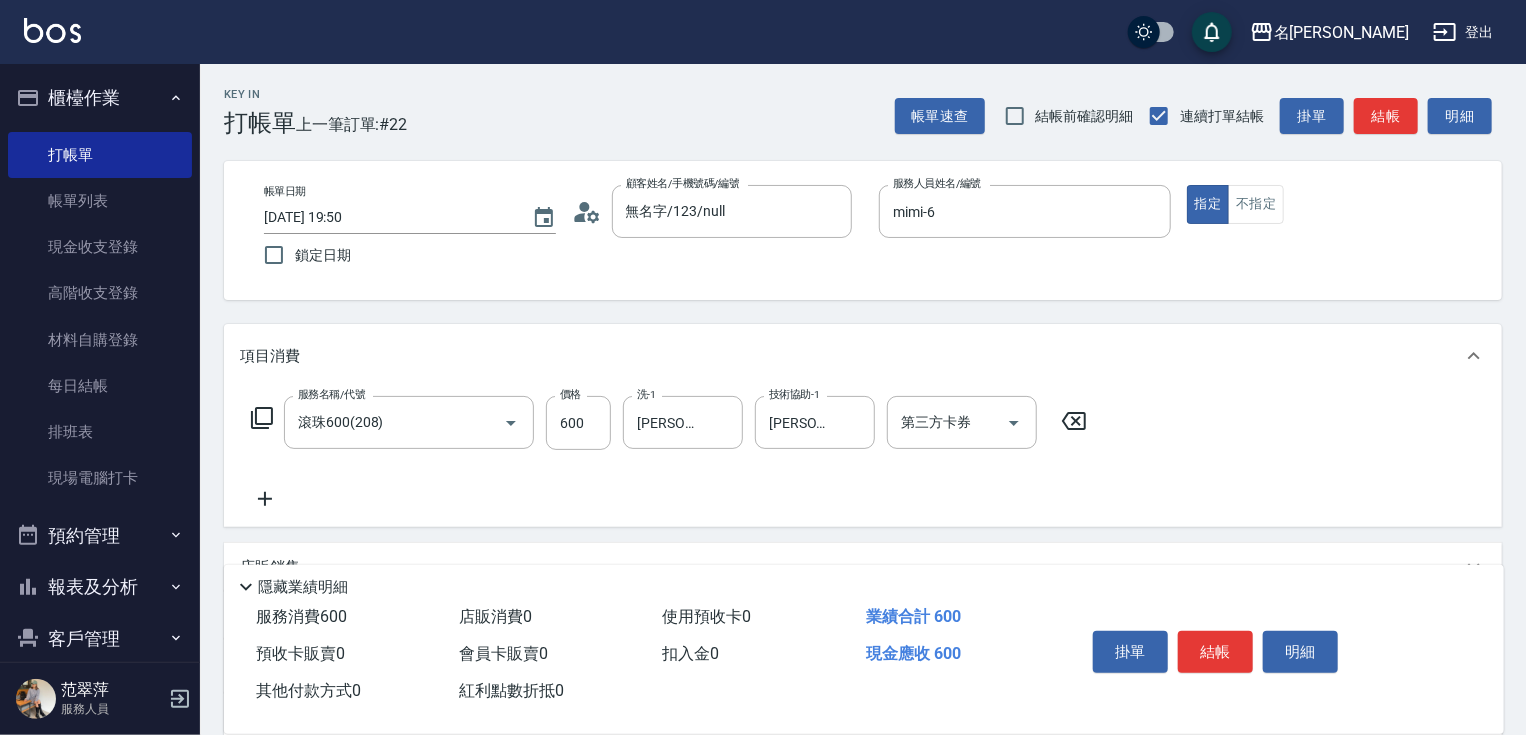 click 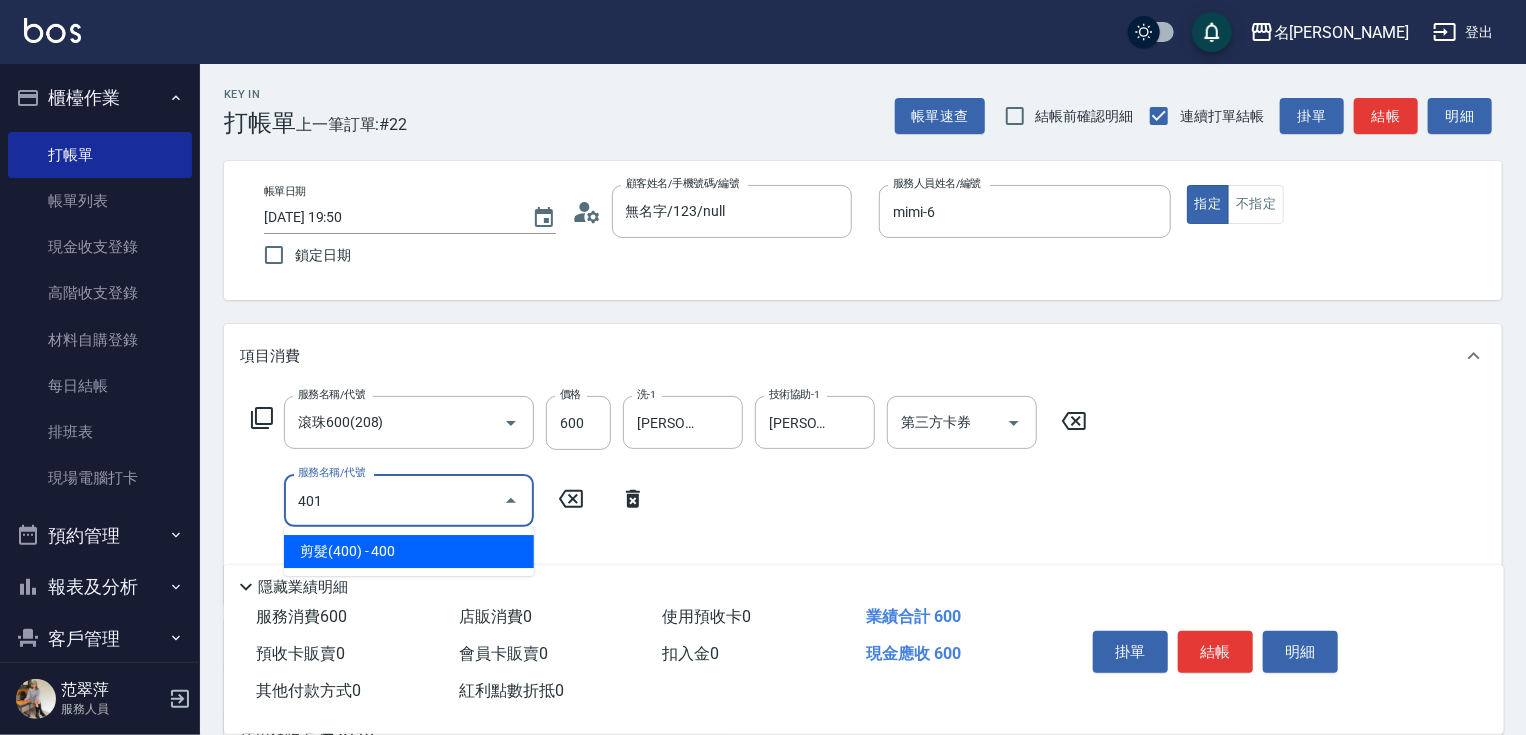 type on "剪髮(400)(401)" 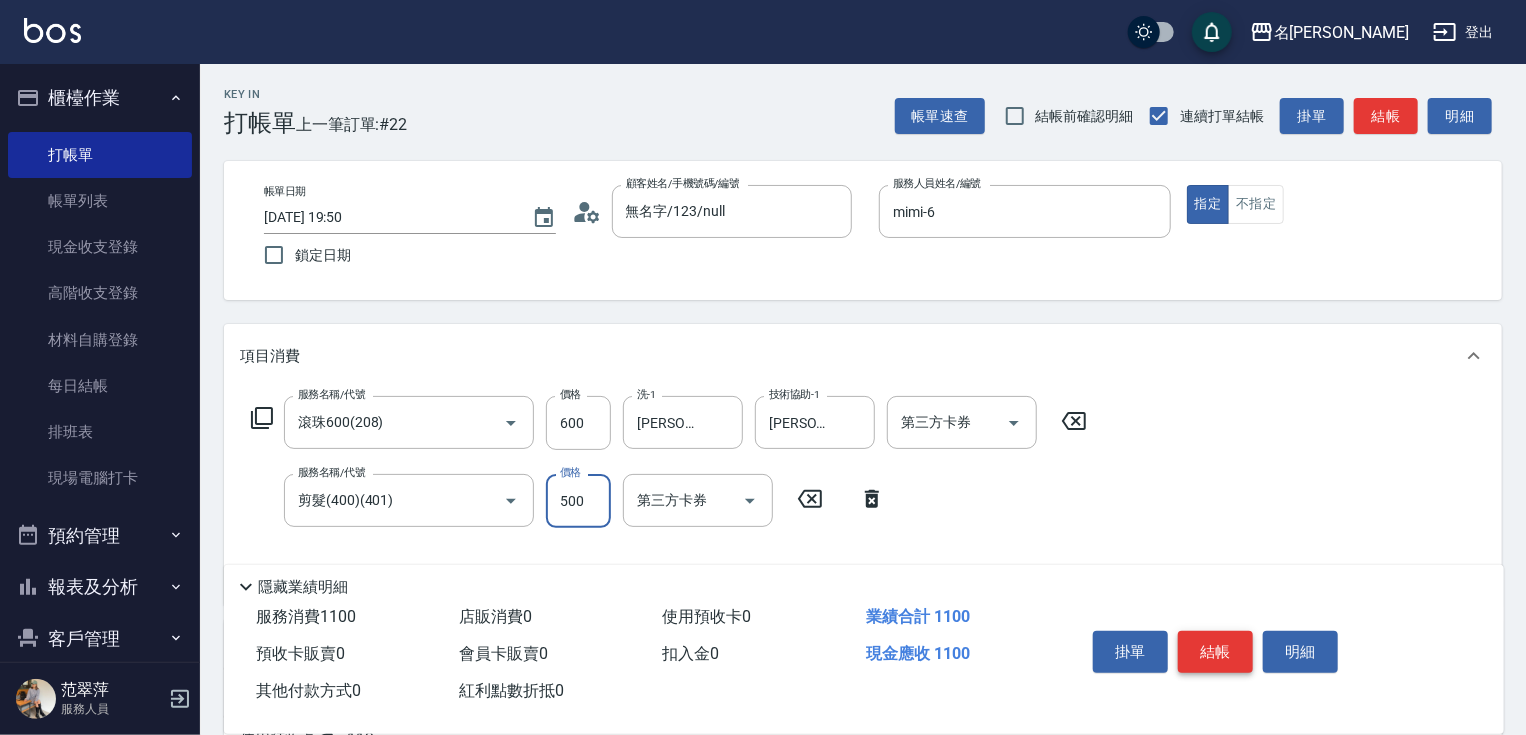 type on "500" 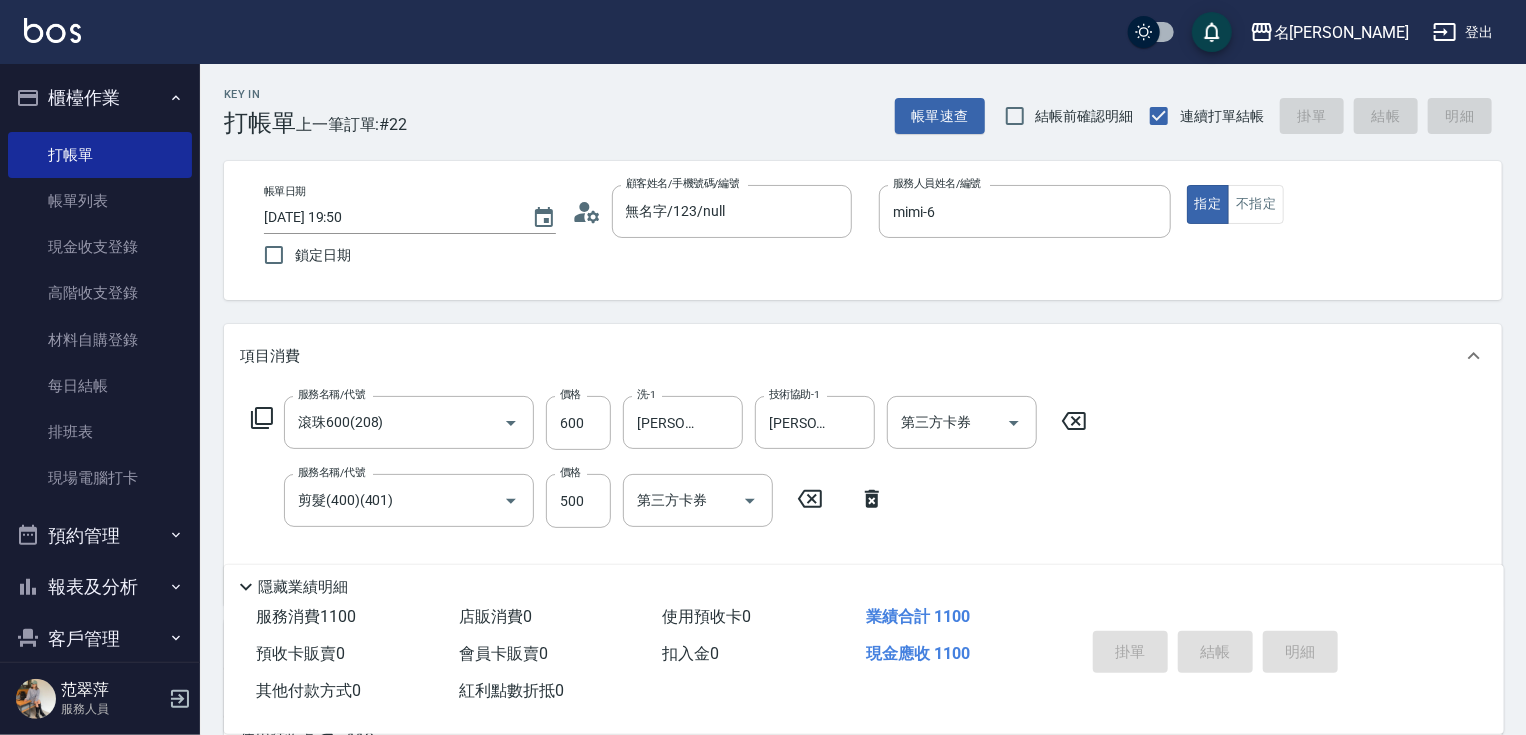 type 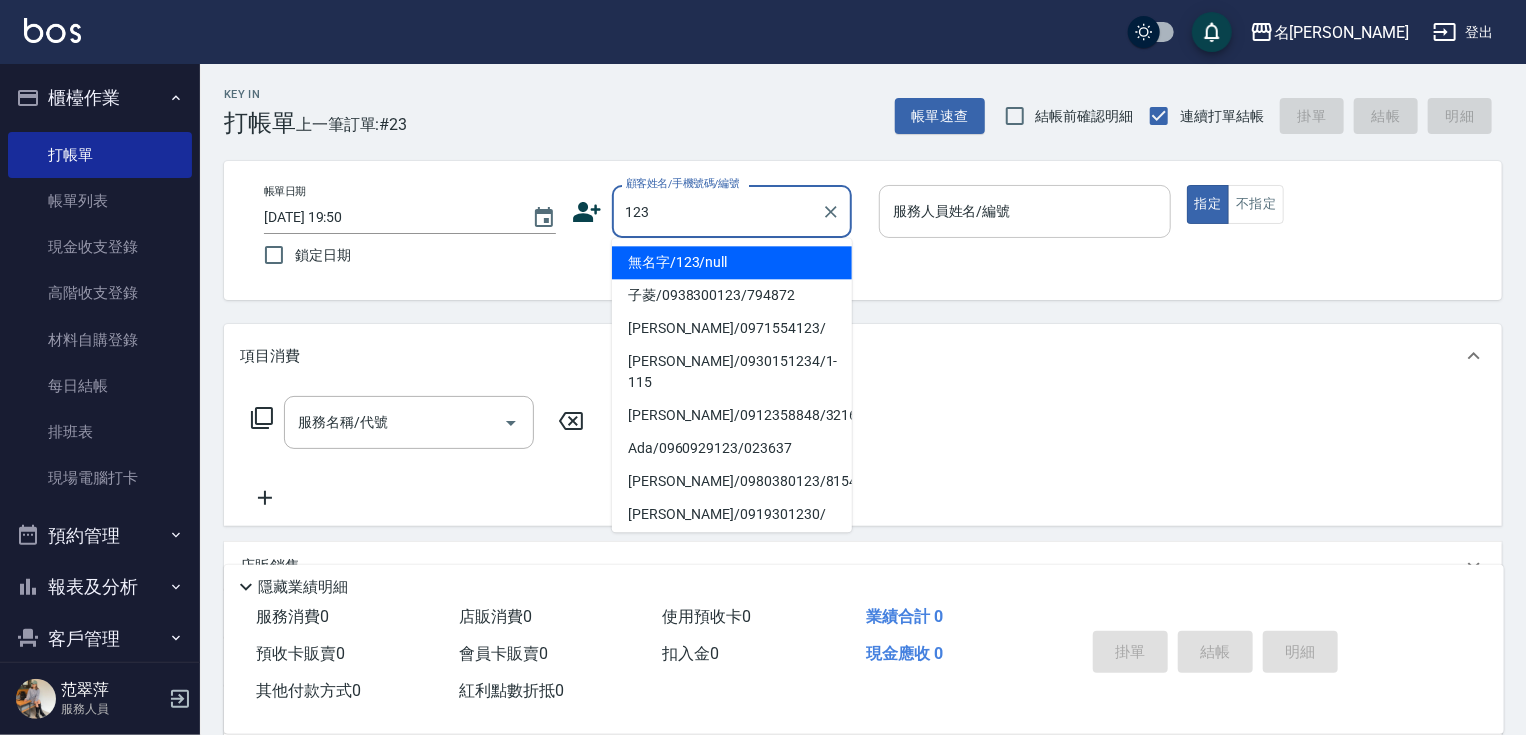 drag, startPoint x: 728, startPoint y: 255, endPoint x: 900, endPoint y: 224, distance: 174.77129 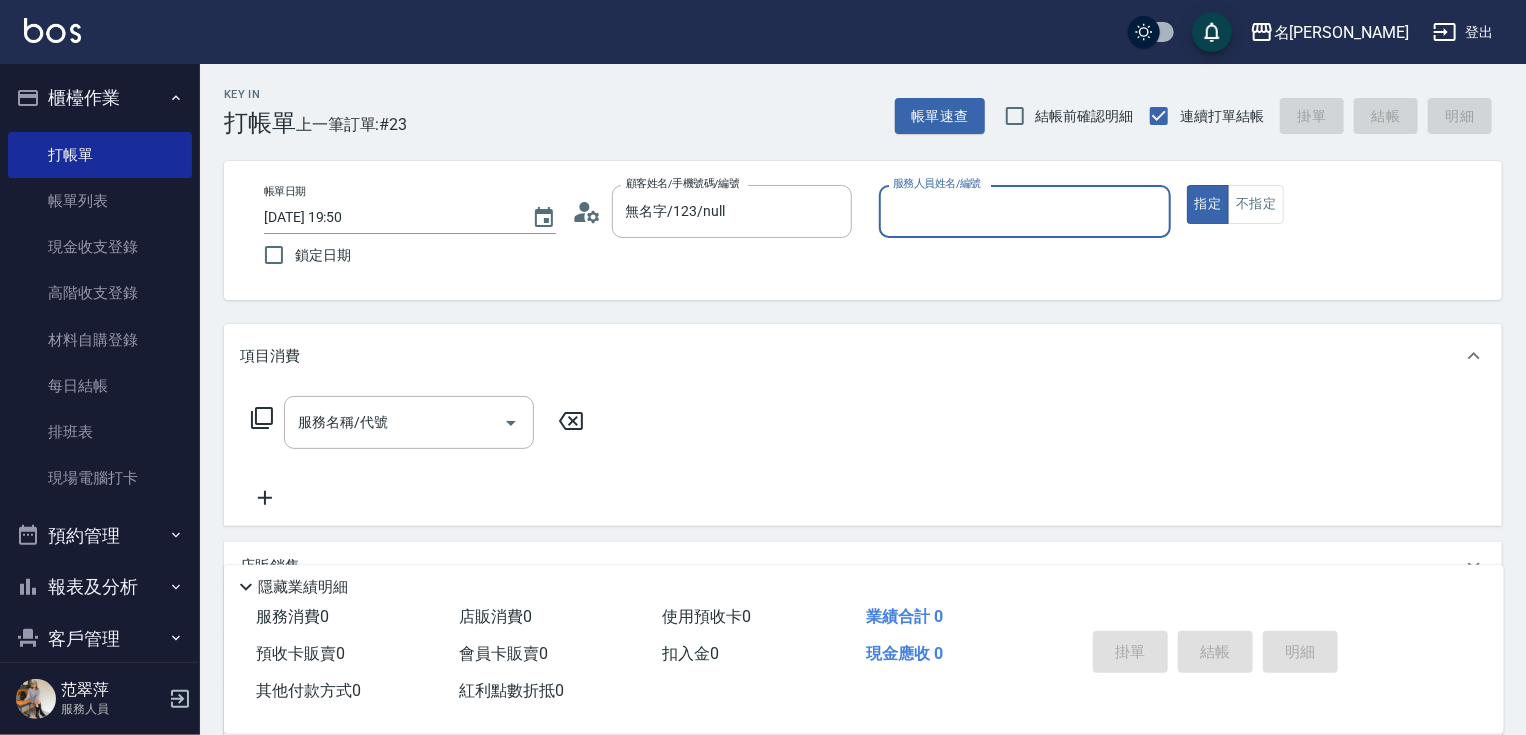drag, startPoint x: 941, startPoint y: 215, endPoint x: 942, endPoint y: 232, distance: 17.029387 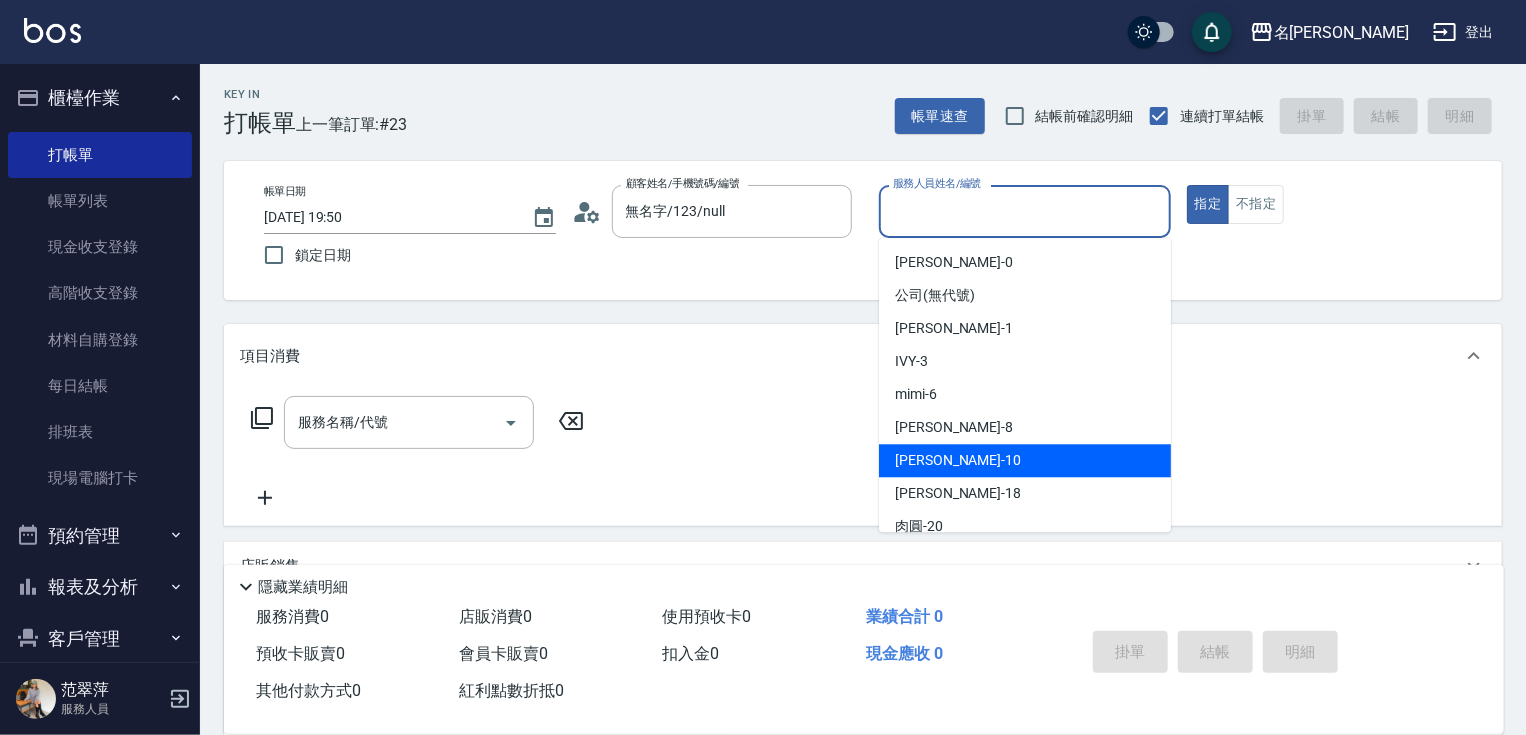 click on "蕭素雲 -10" at bounding box center [1025, 460] 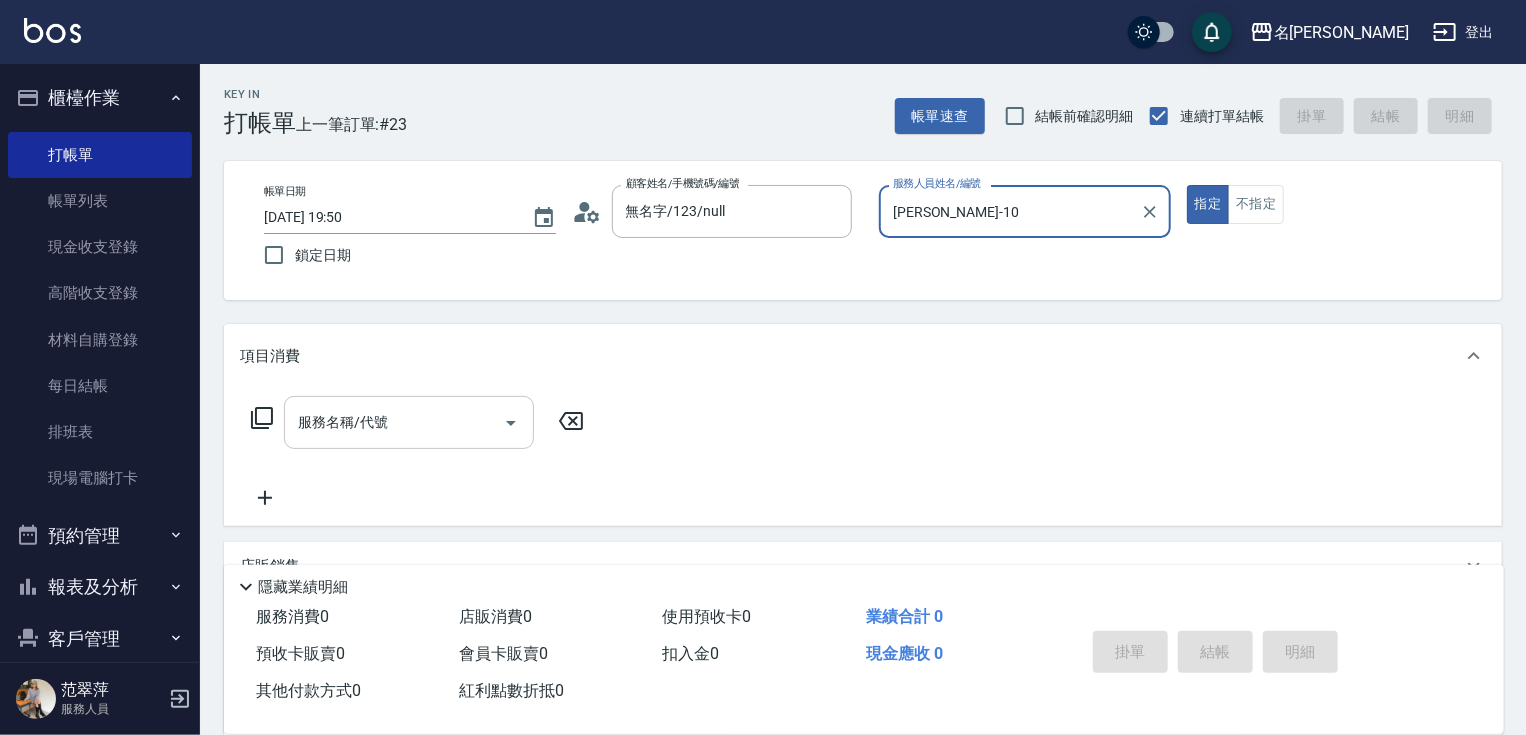 click on "服務名稱/代號" at bounding box center [394, 422] 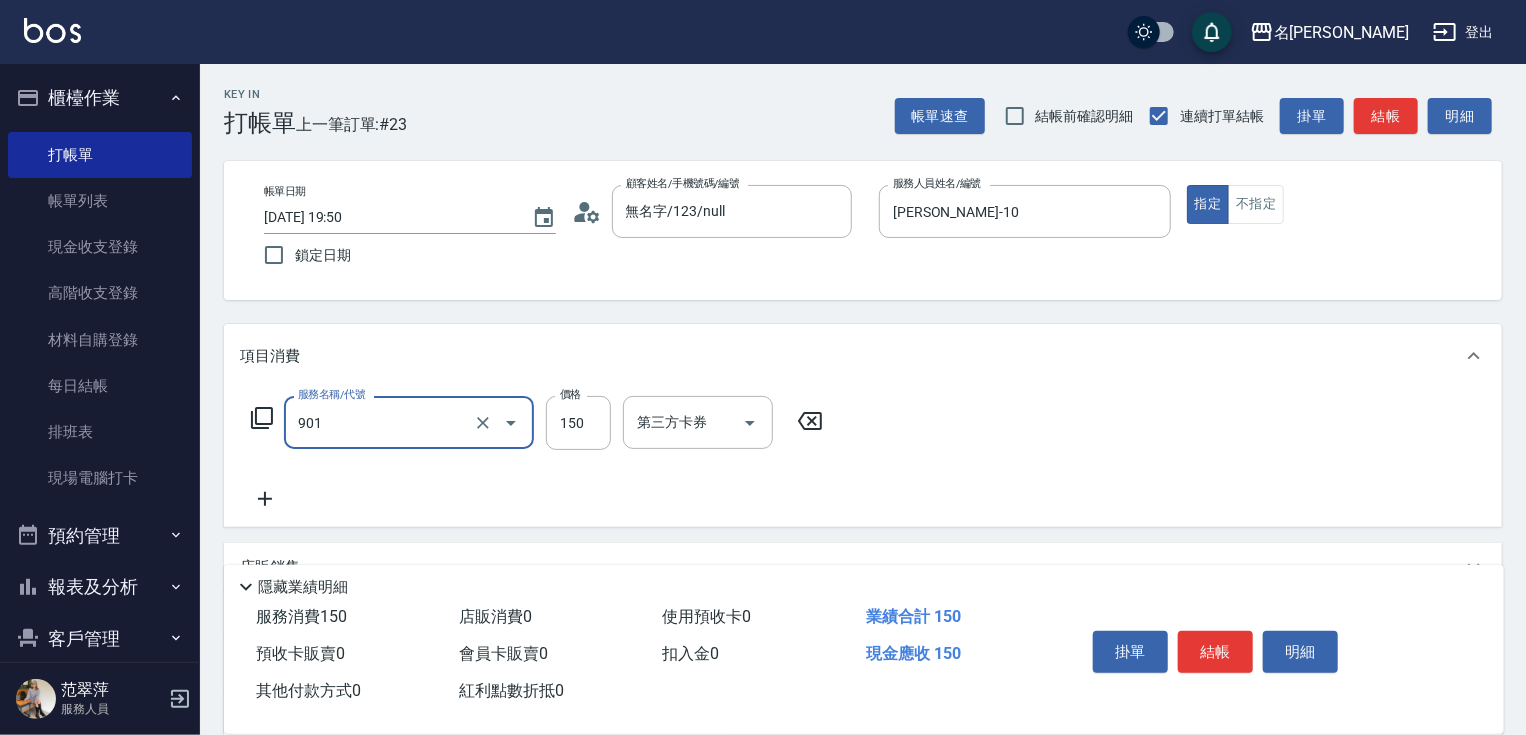 type on "修手[150](901)" 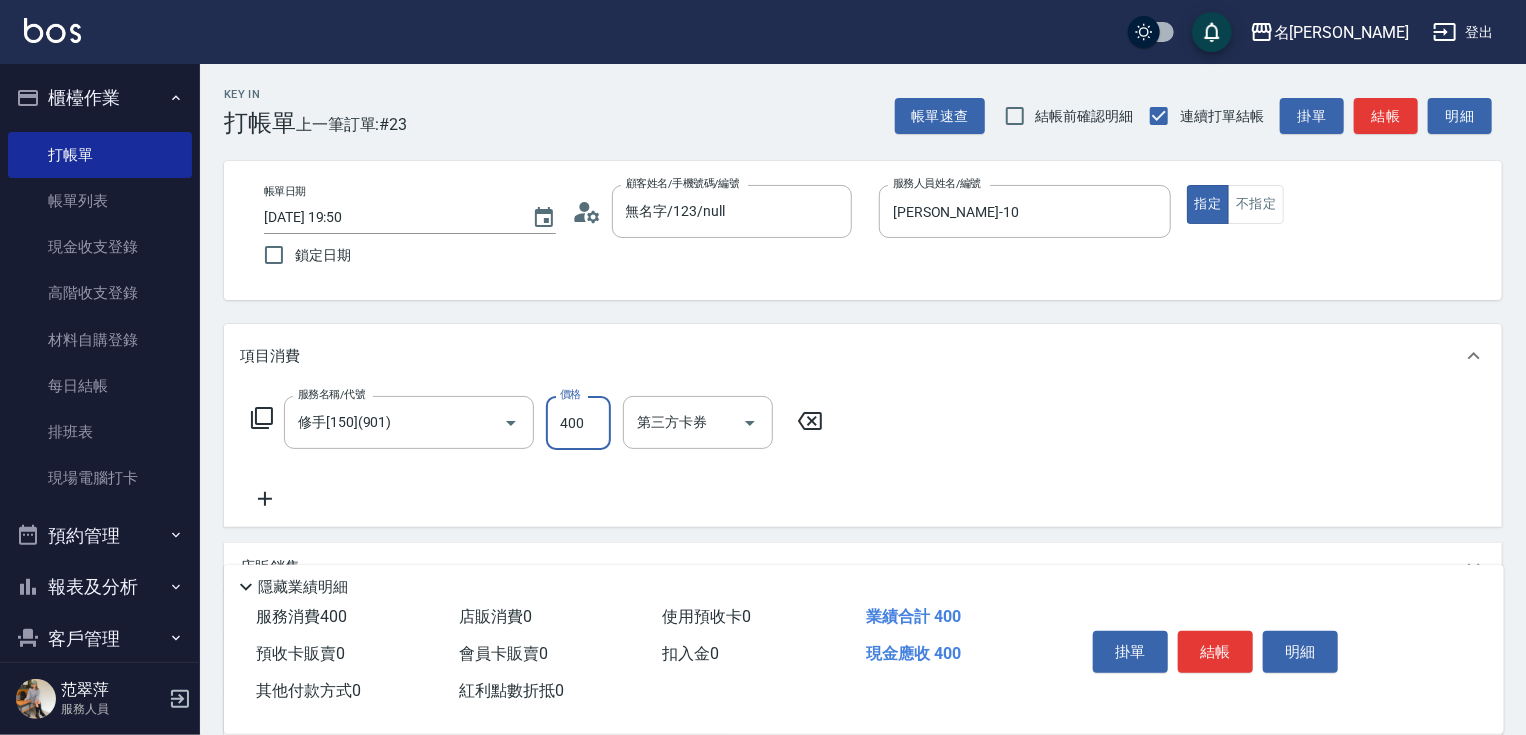 type on "400" 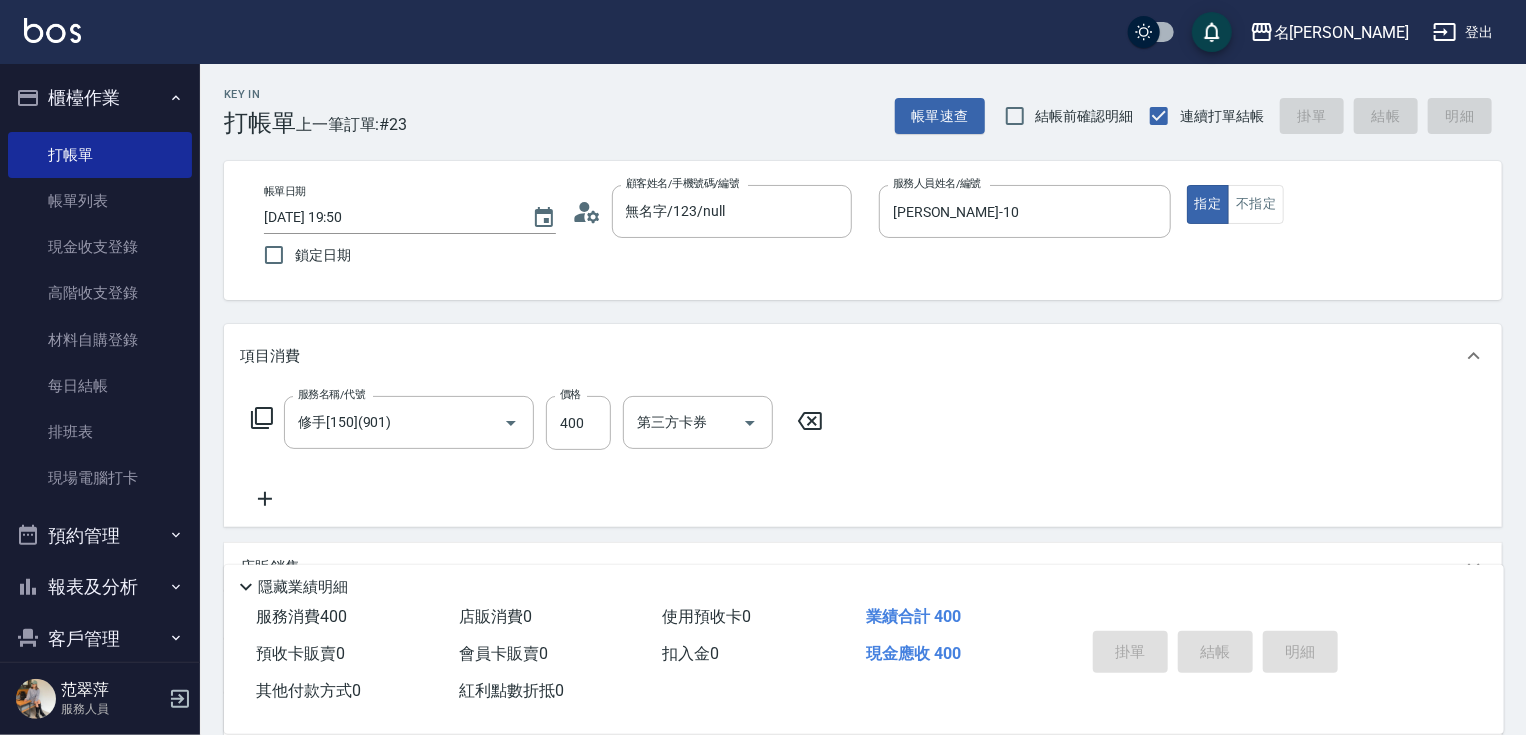 type 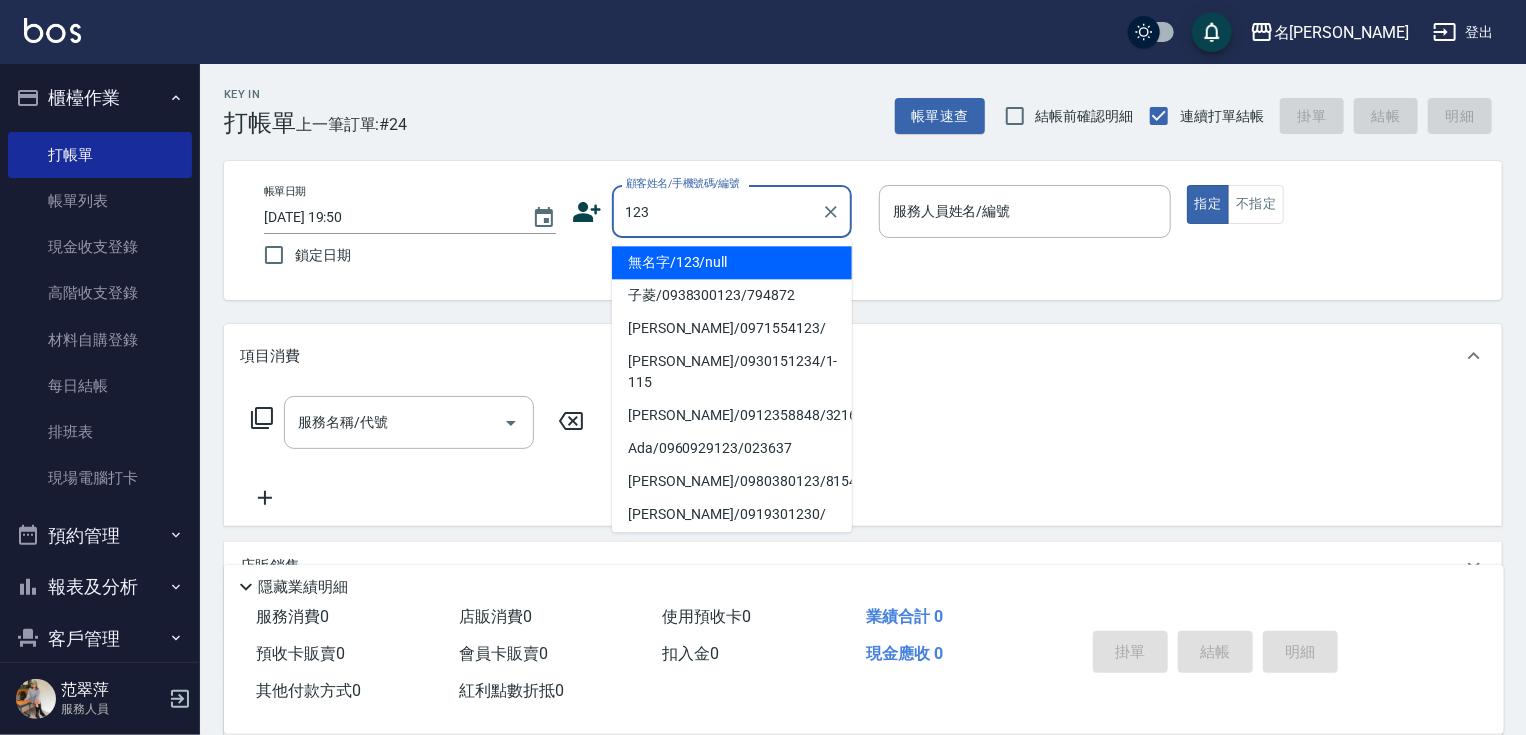 click on "無名字/123/null" at bounding box center (732, 262) 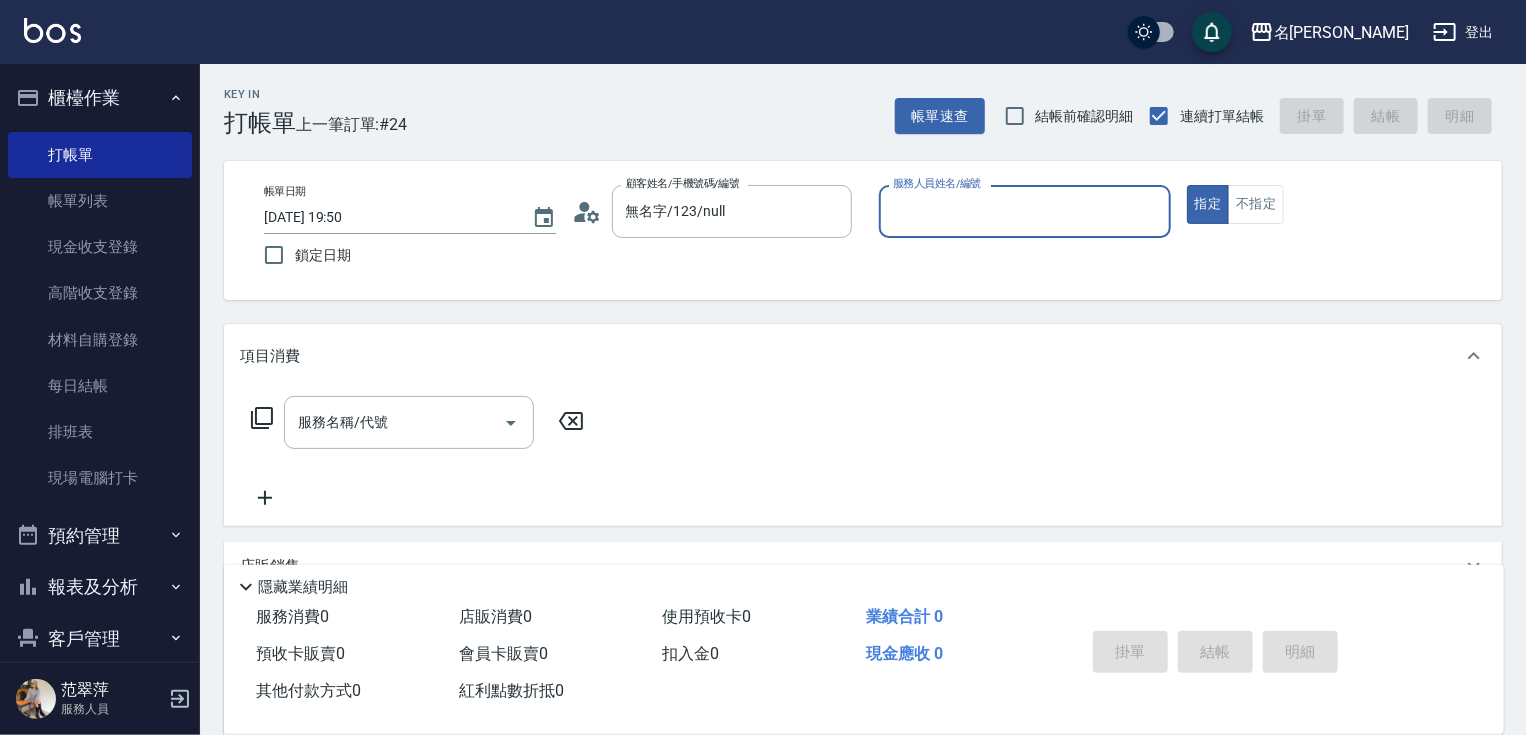 click on "服務人員姓名/編號" at bounding box center (1025, 211) 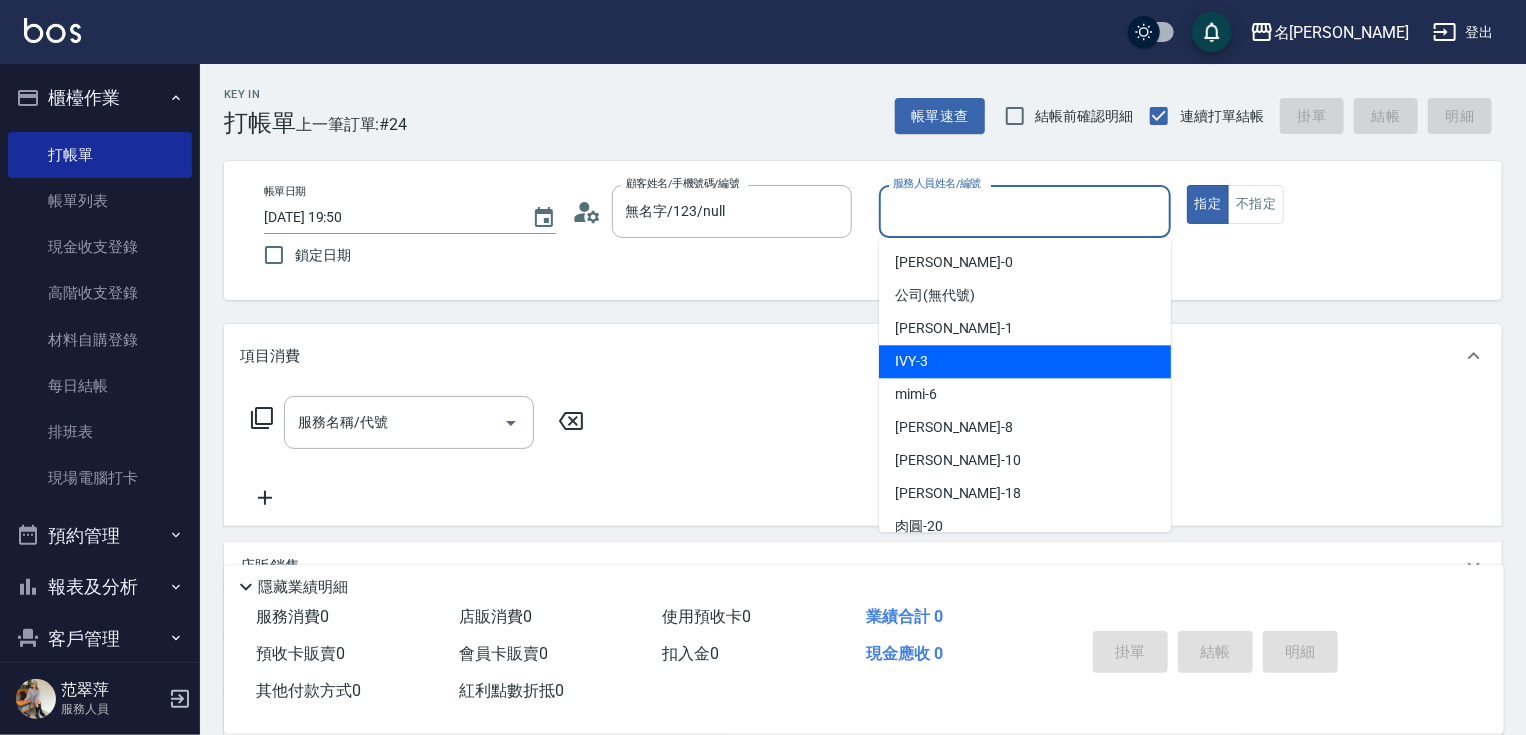 click on "IVY -3" at bounding box center [911, 361] 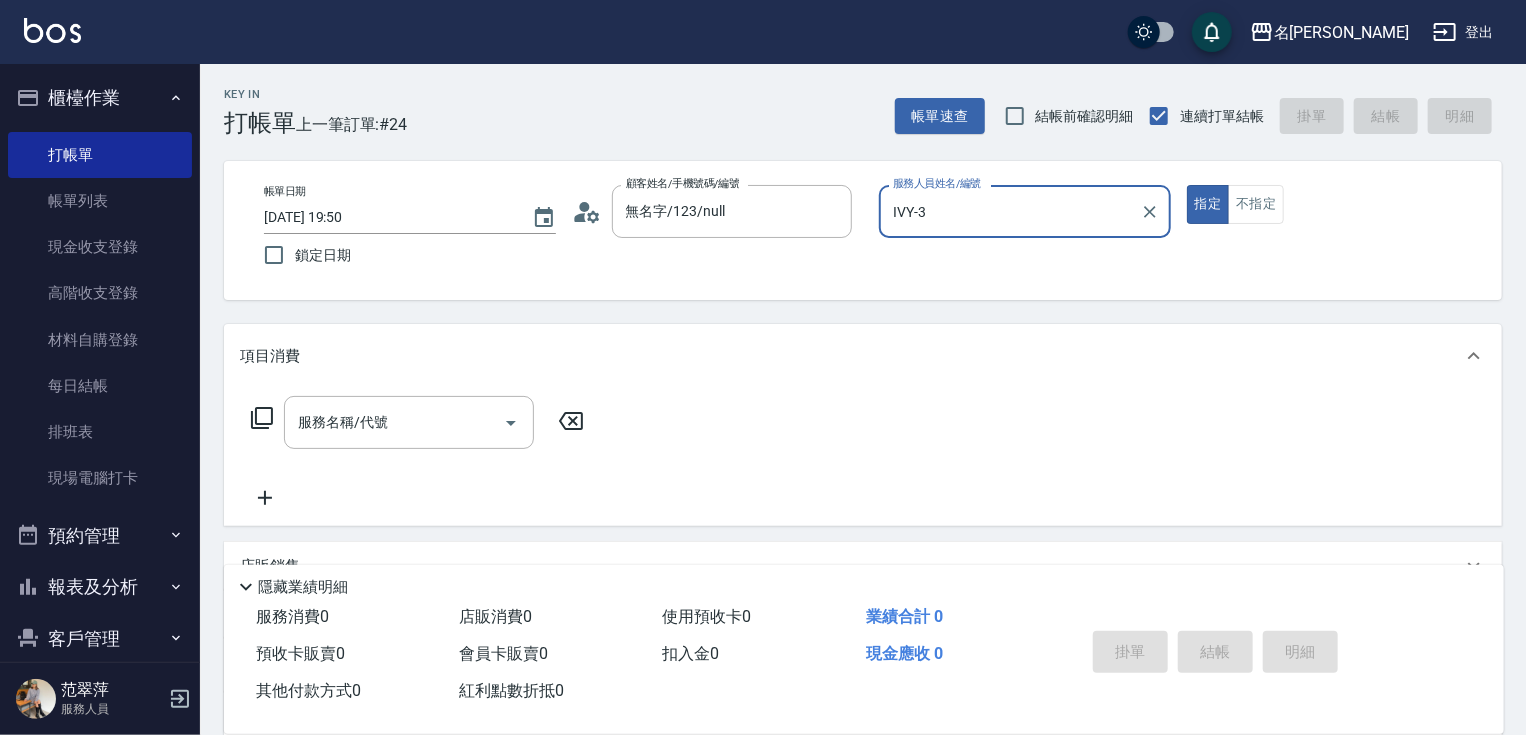 click 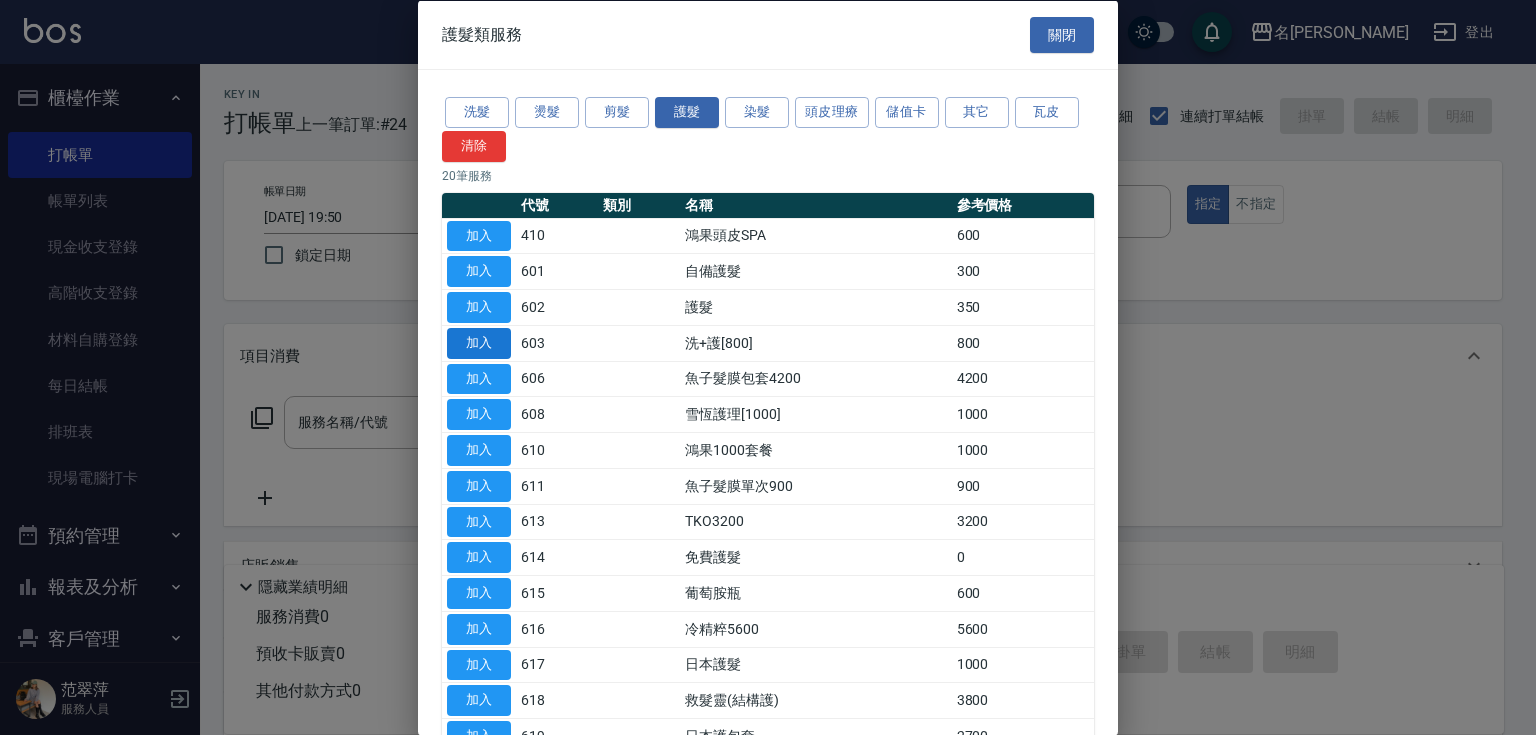 click on "加入" at bounding box center (479, 342) 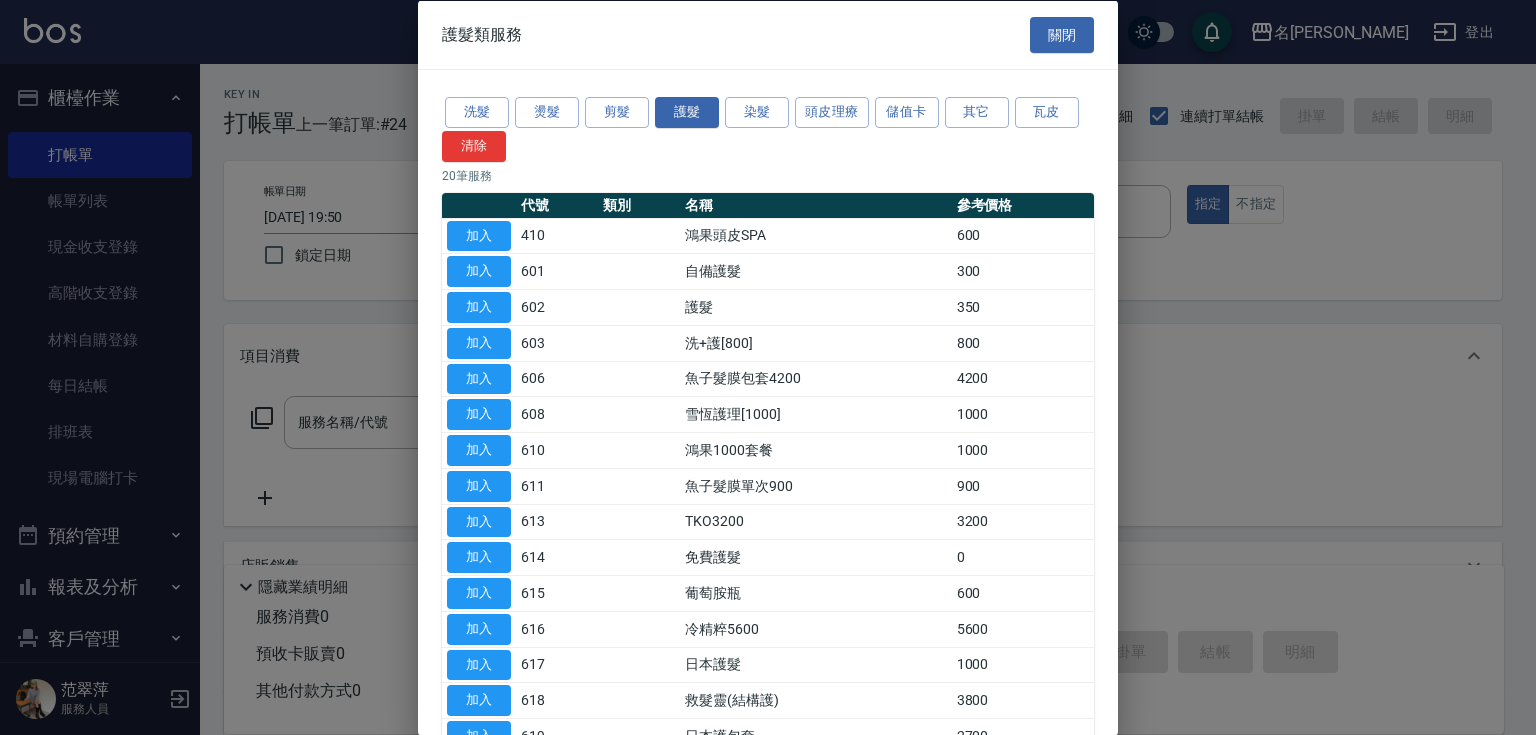 type on "洗+護[800](603)" 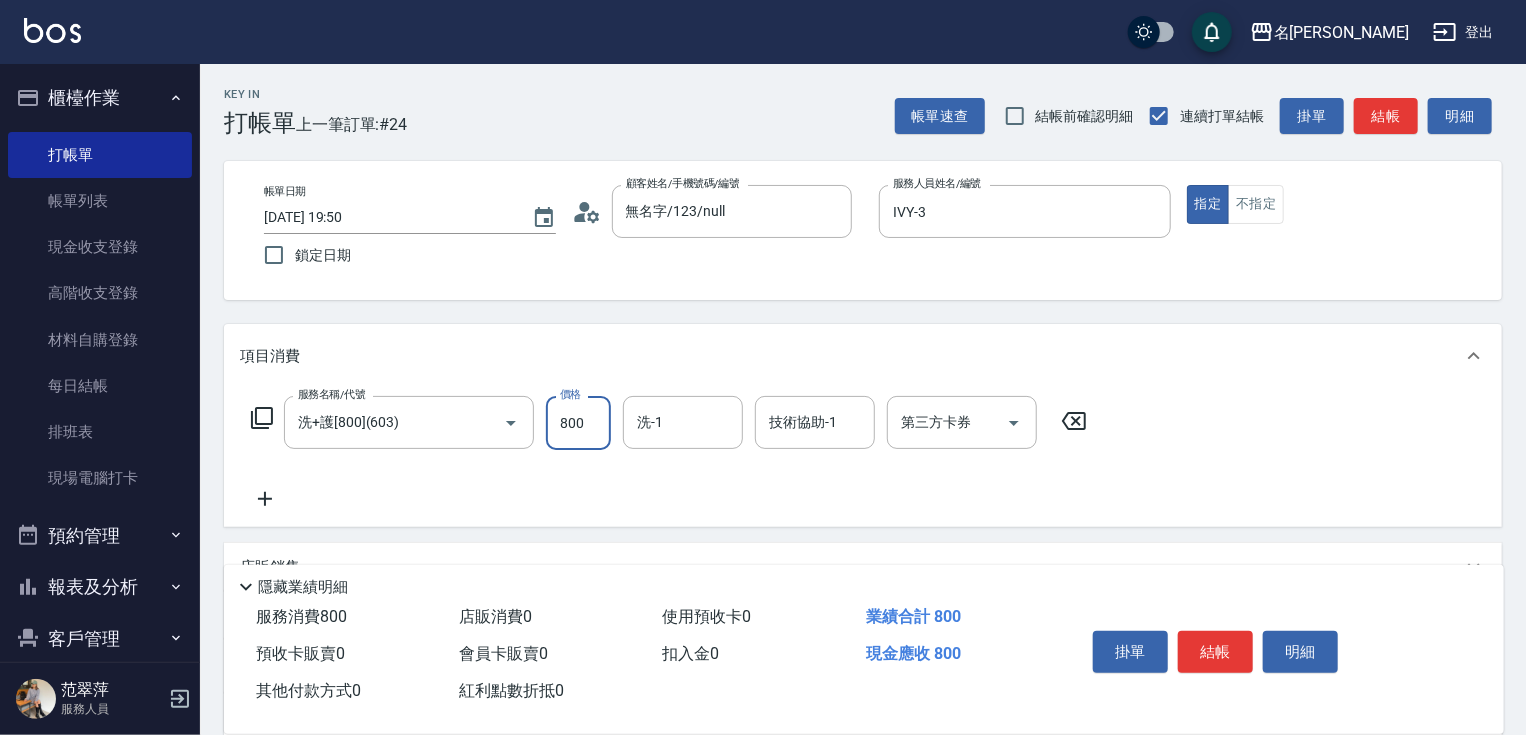 click on "800" at bounding box center (578, 423) 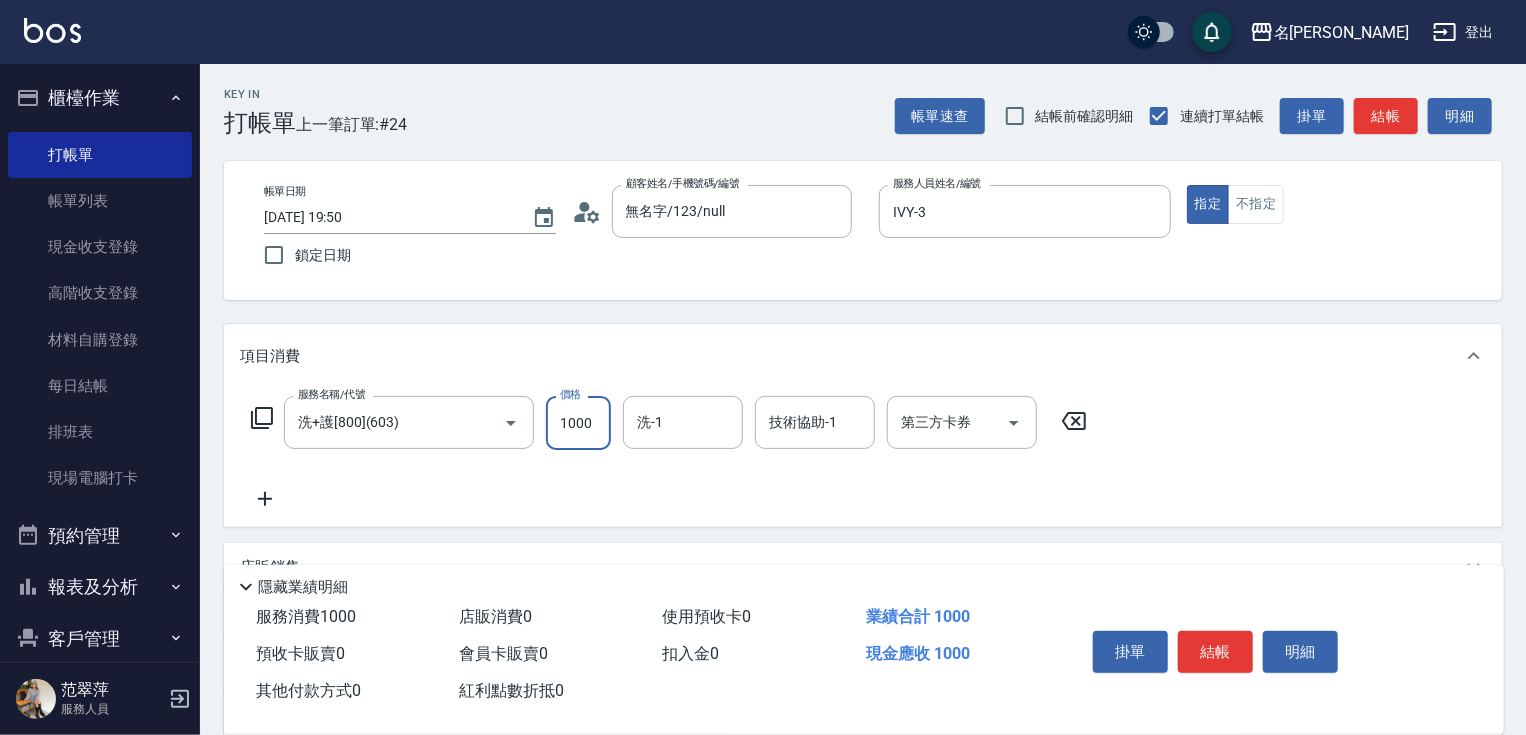 type on "1000" 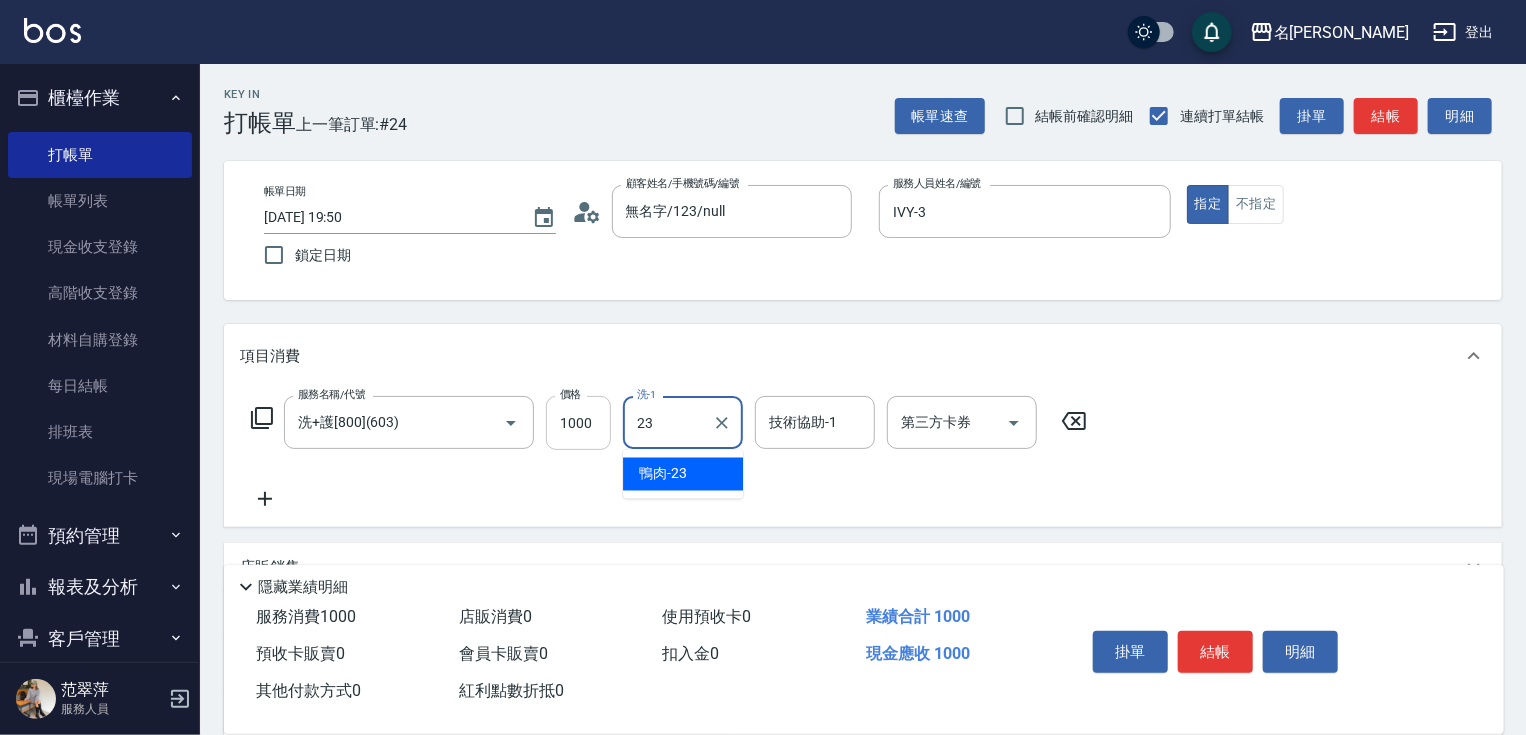 type on "鴨肉-23" 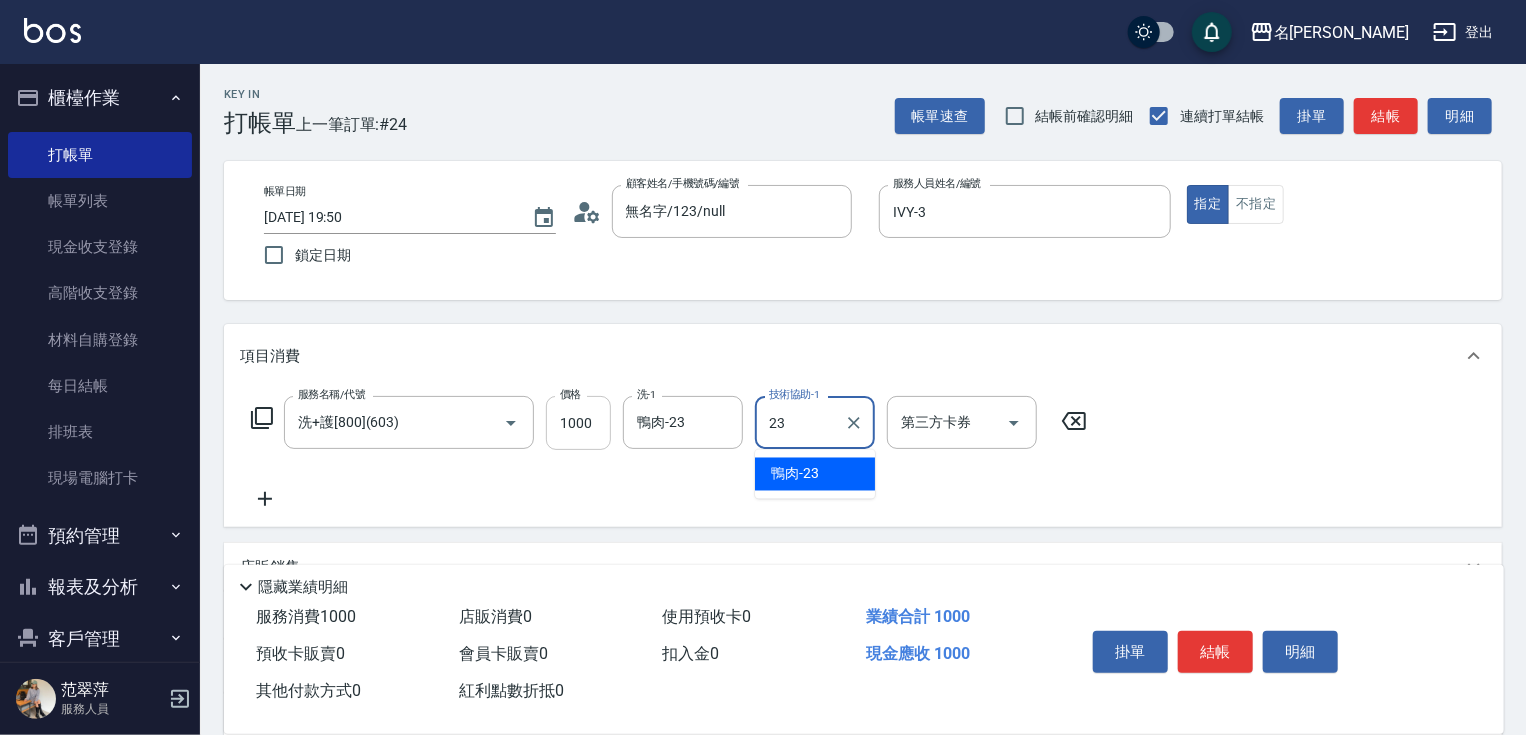 type on "鴨肉-23" 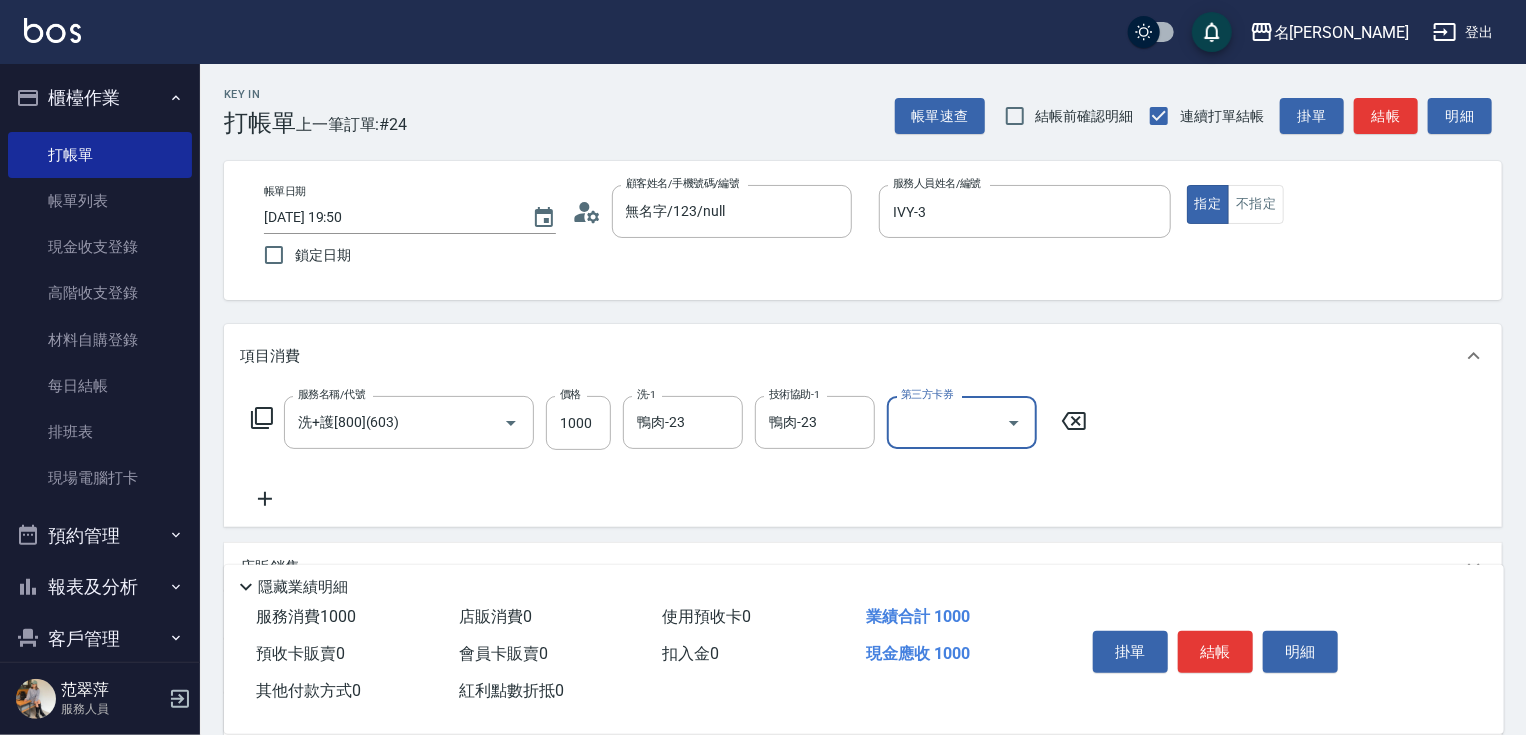 click on "服務名稱/代號 洗+護[800](603) 服務名稱/代號 價格 1000 價格 洗-1 鴨肉-23 洗-1 技術協助-1 鴨肉-23 技術協助-1 第三方卡券 第三方卡券" at bounding box center (669, 453) 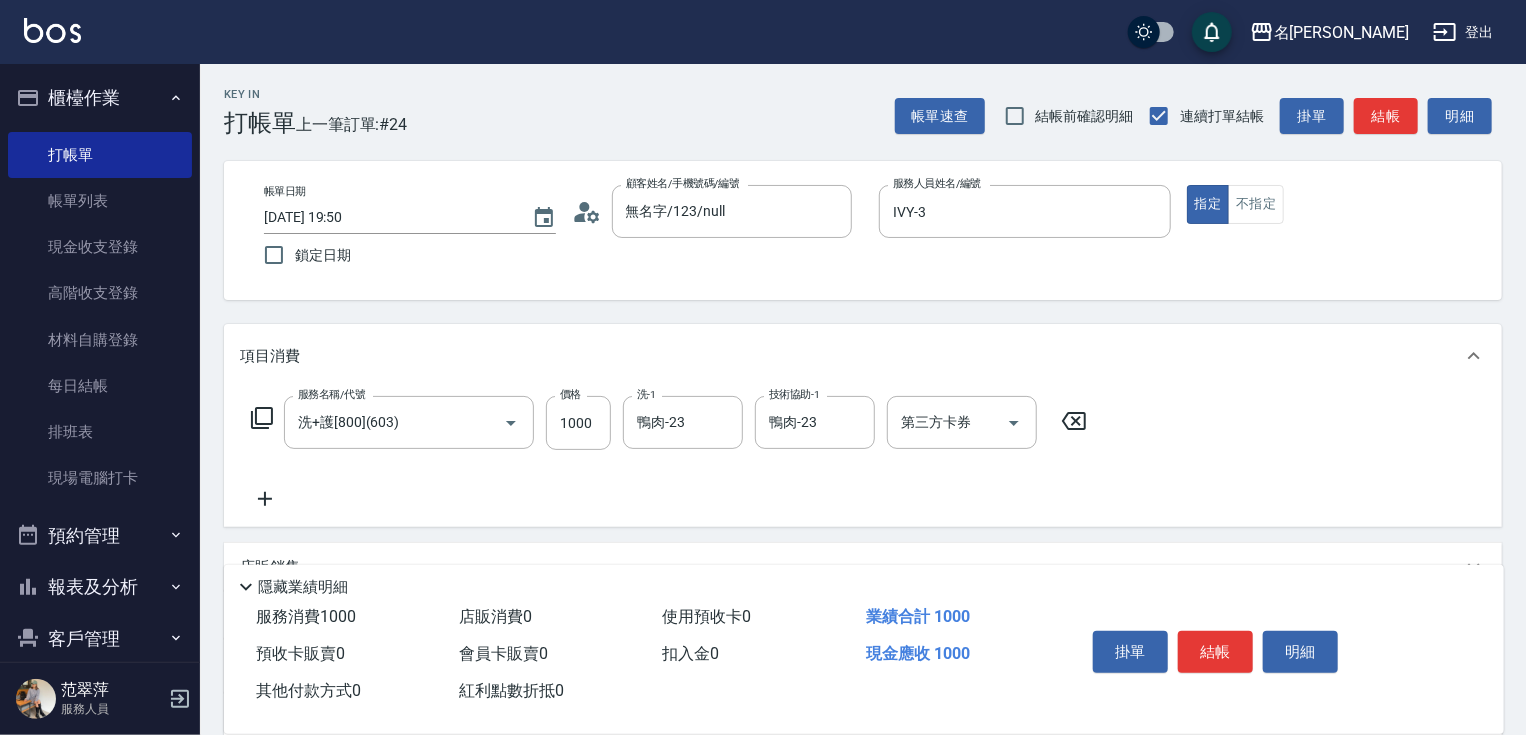 click 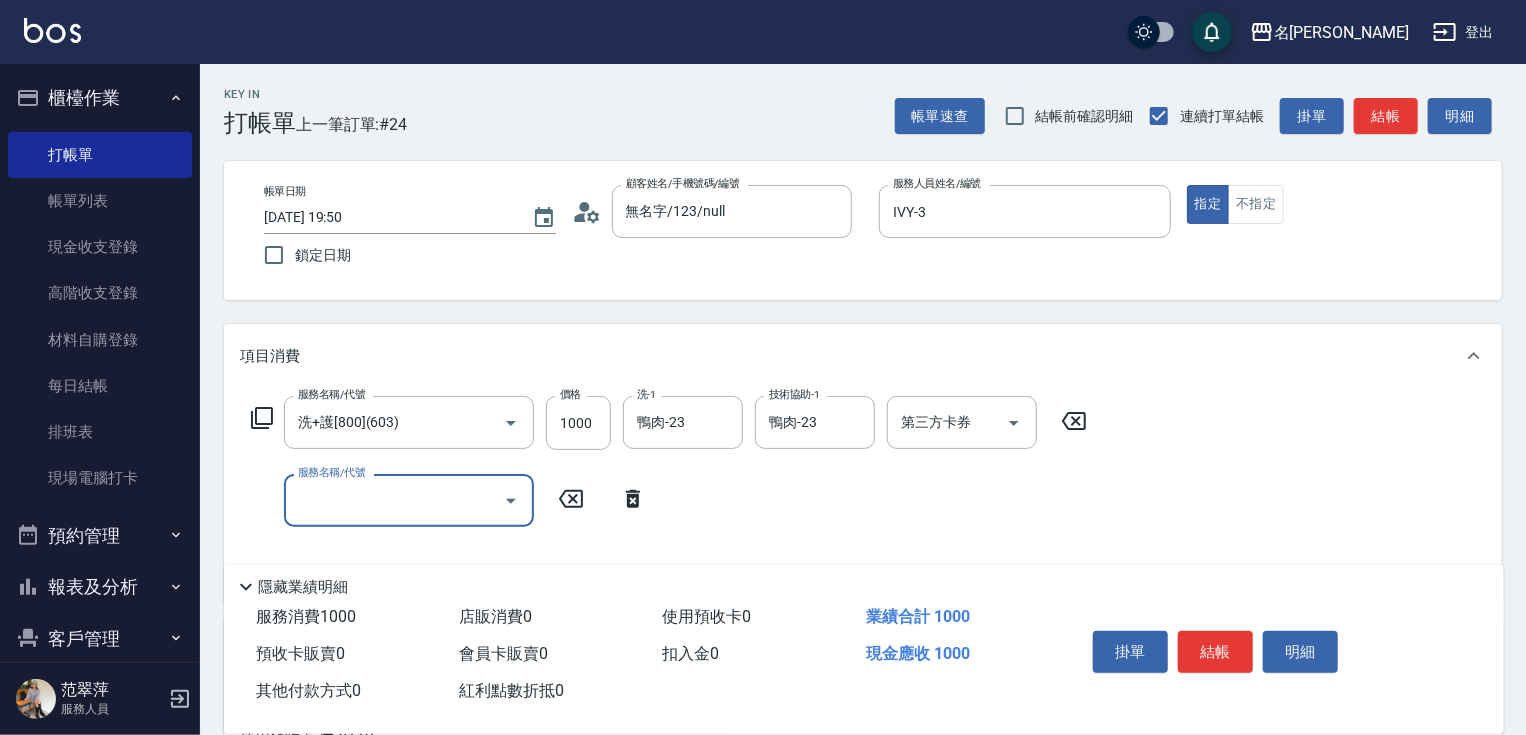 click on "服務名稱/代號" at bounding box center [394, 500] 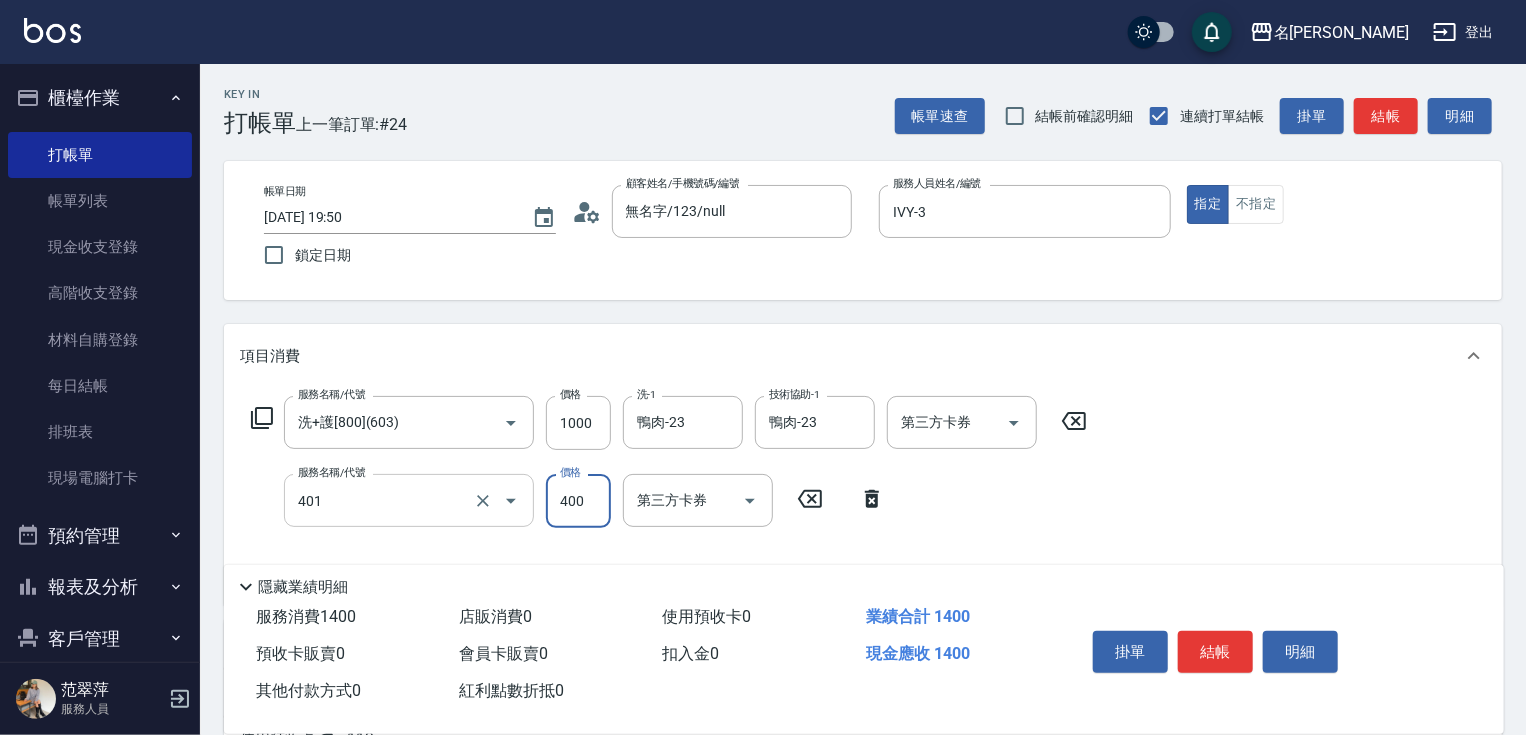 type on "剪髮(400)(401)" 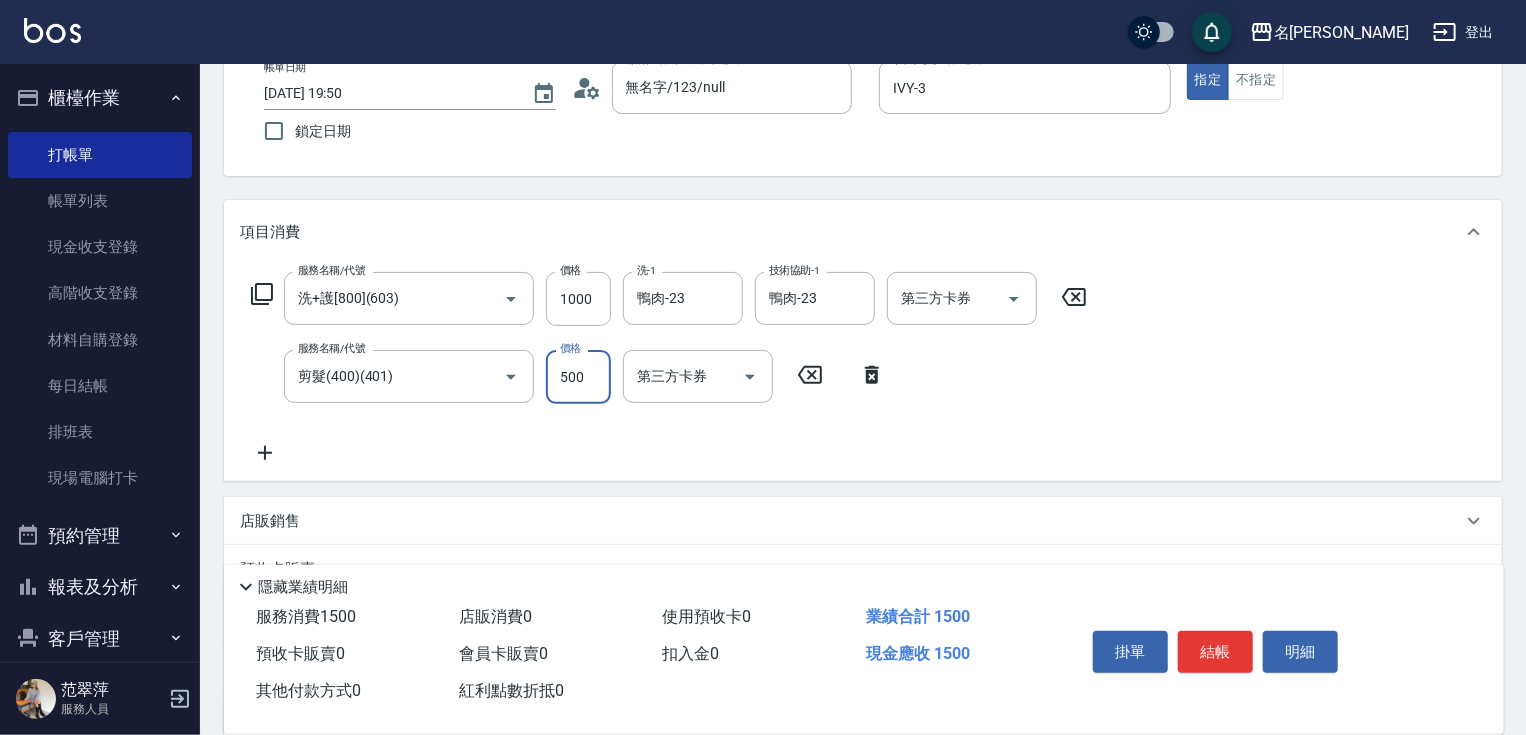 scroll, scrollTop: 321, scrollLeft: 0, axis: vertical 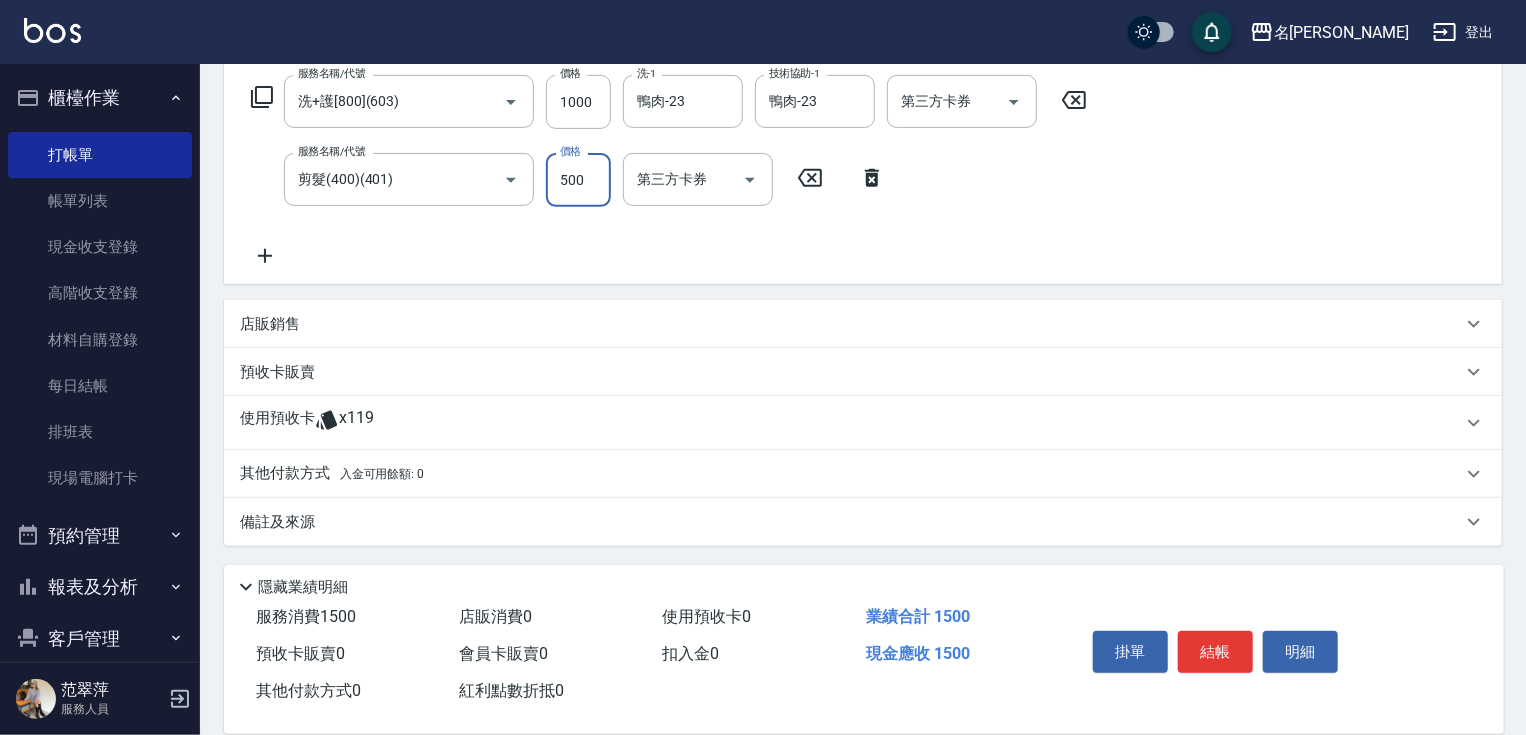 type on "500" 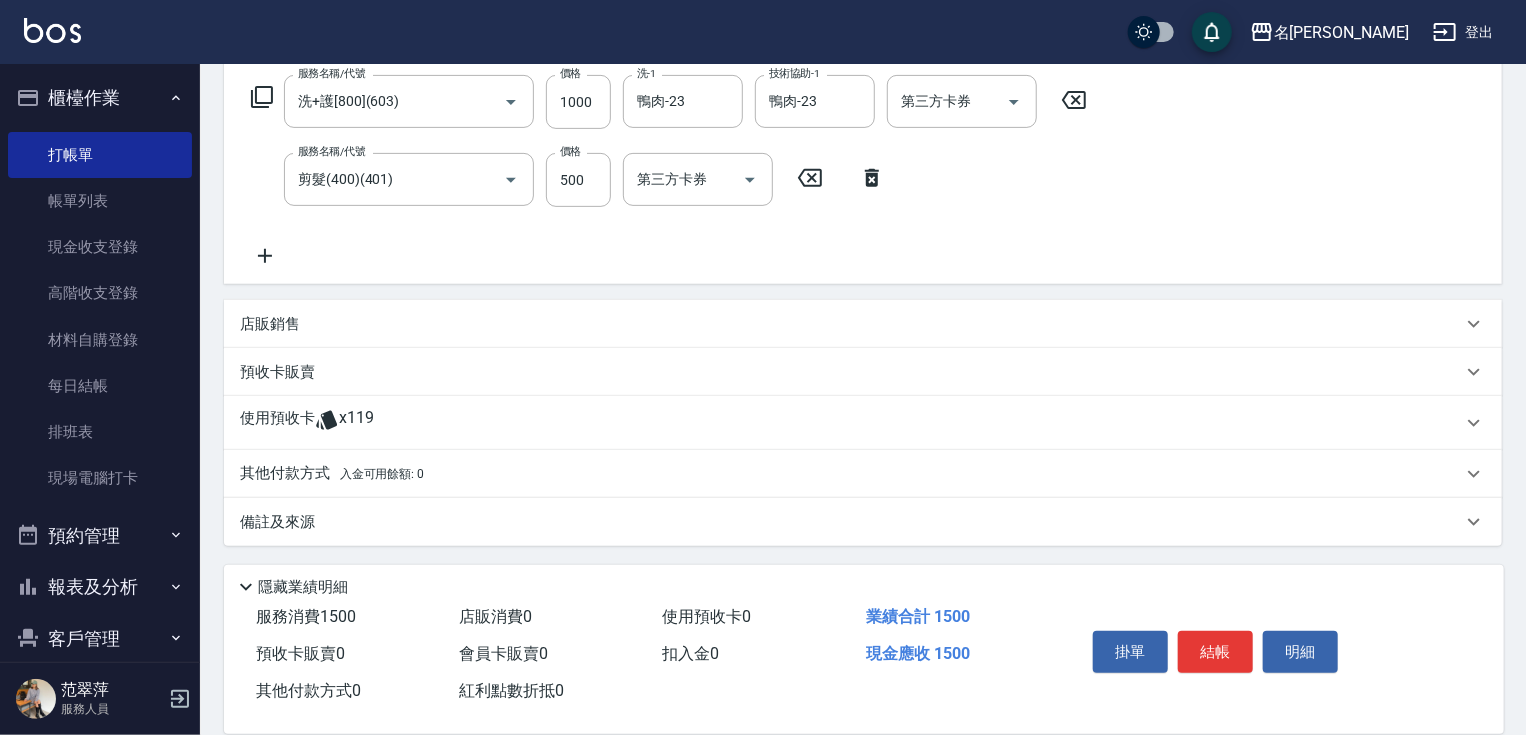 click on "其他付款方式 入金可用餘額: 0" at bounding box center [863, 474] 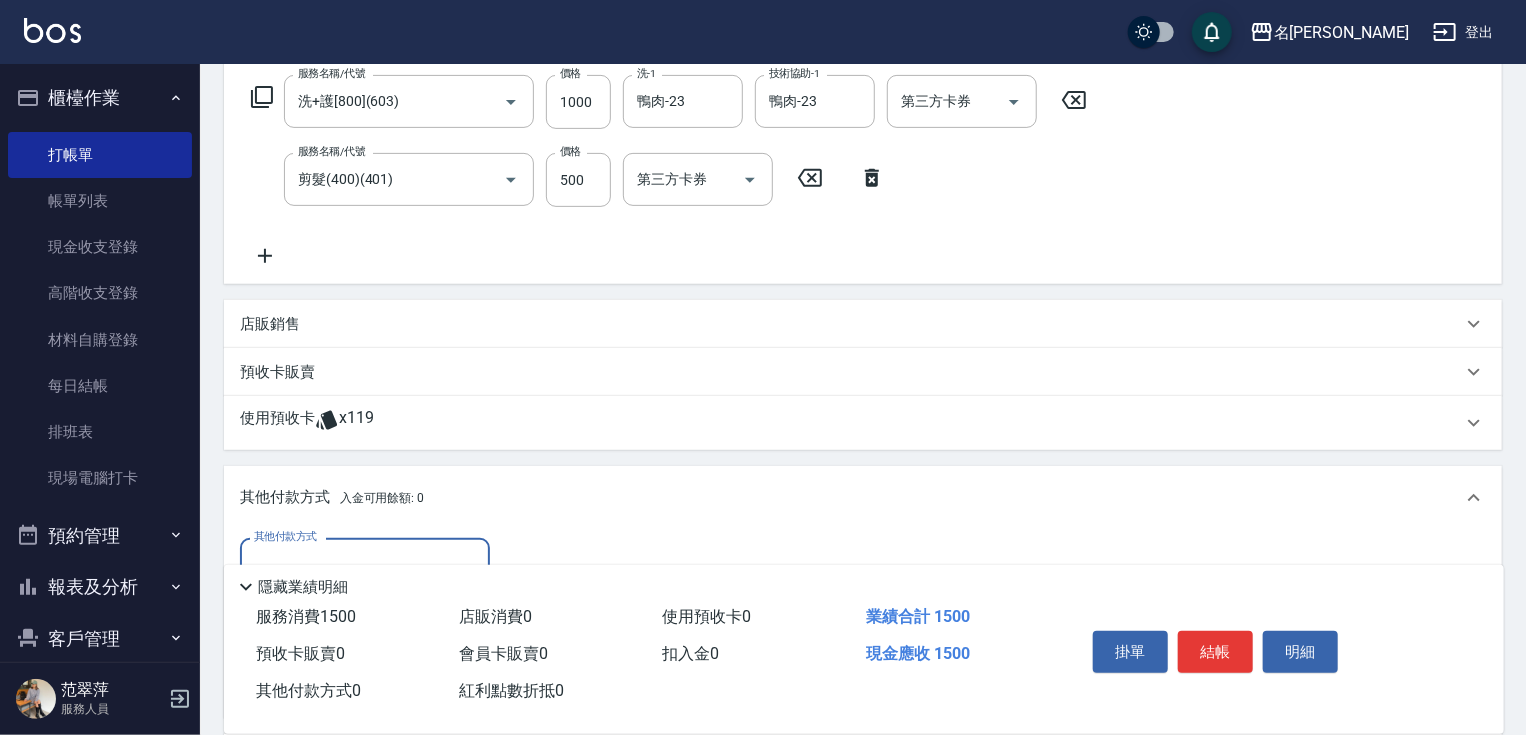 scroll, scrollTop: 0, scrollLeft: 0, axis: both 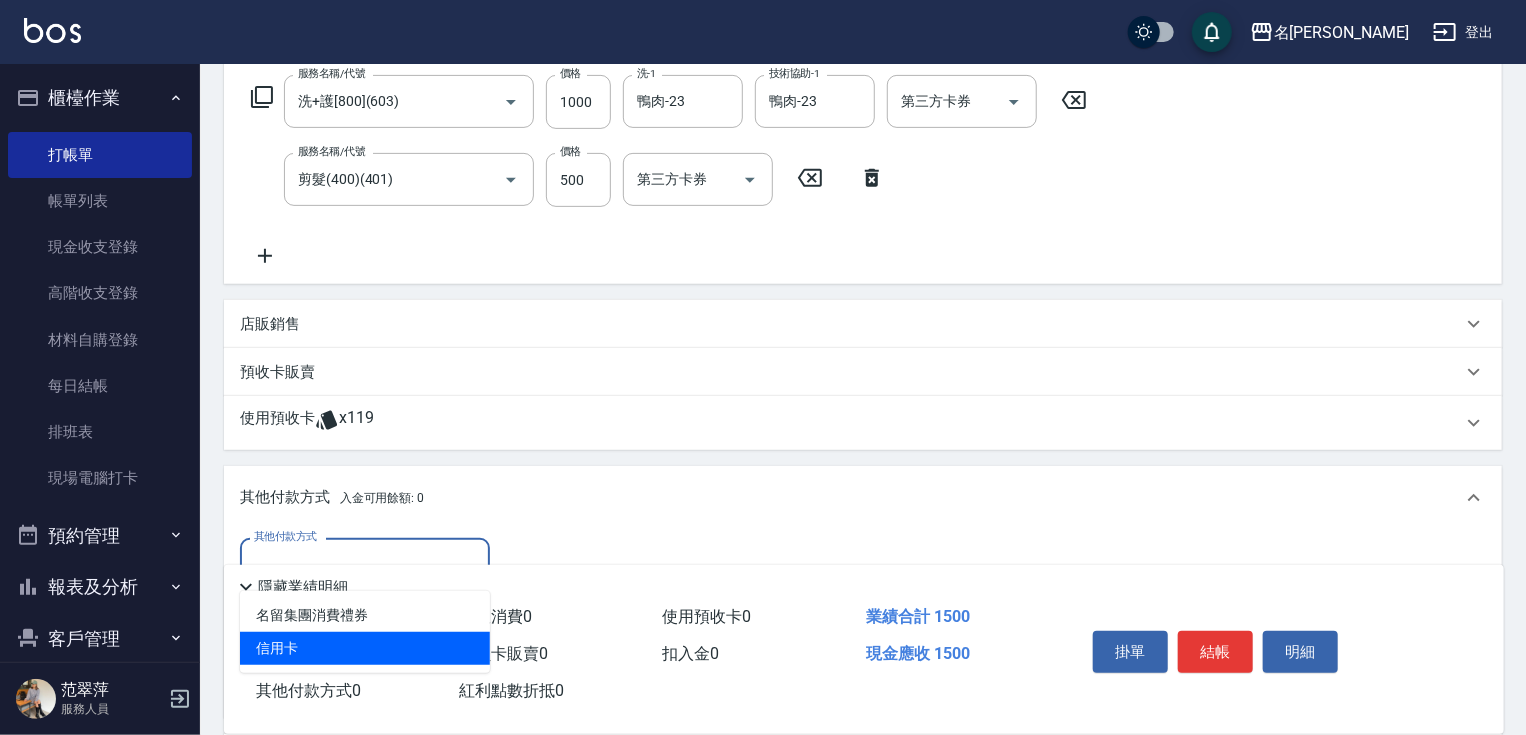 drag, startPoint x: 322, startPoint y: 640, endPoint x: 468, endPoint y: 592, distance: 153.68799 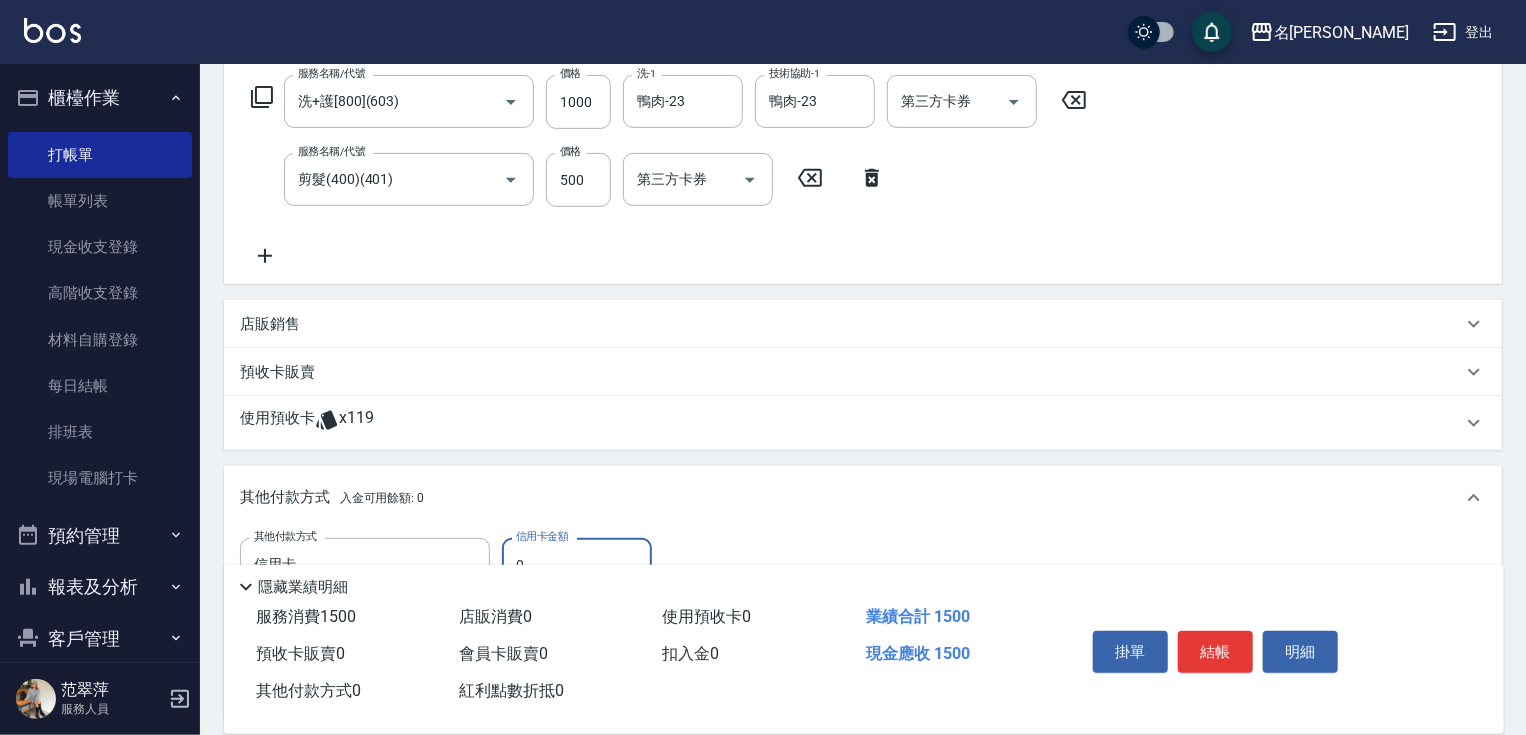 click on "0" at bounding box center (577, 565) 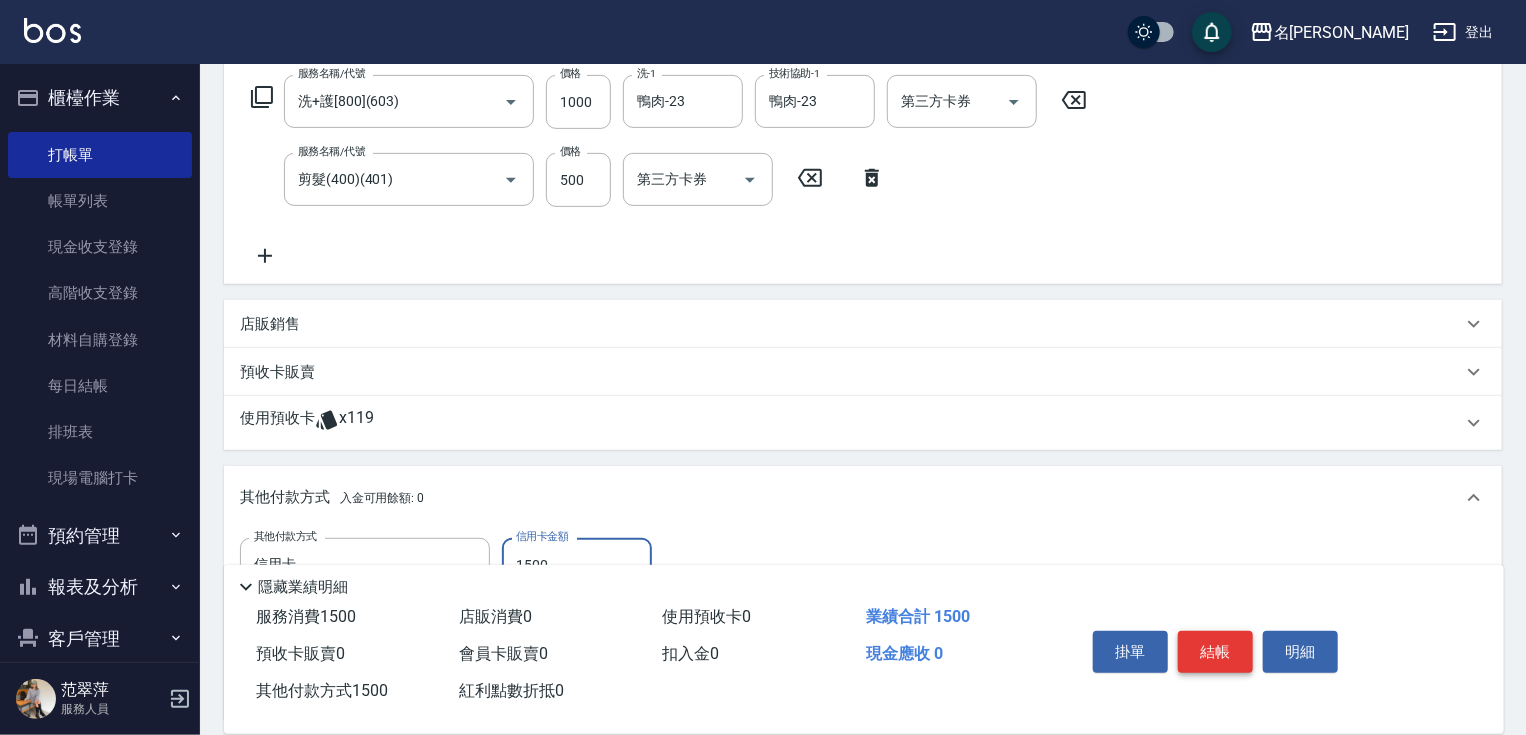 type on "1500" 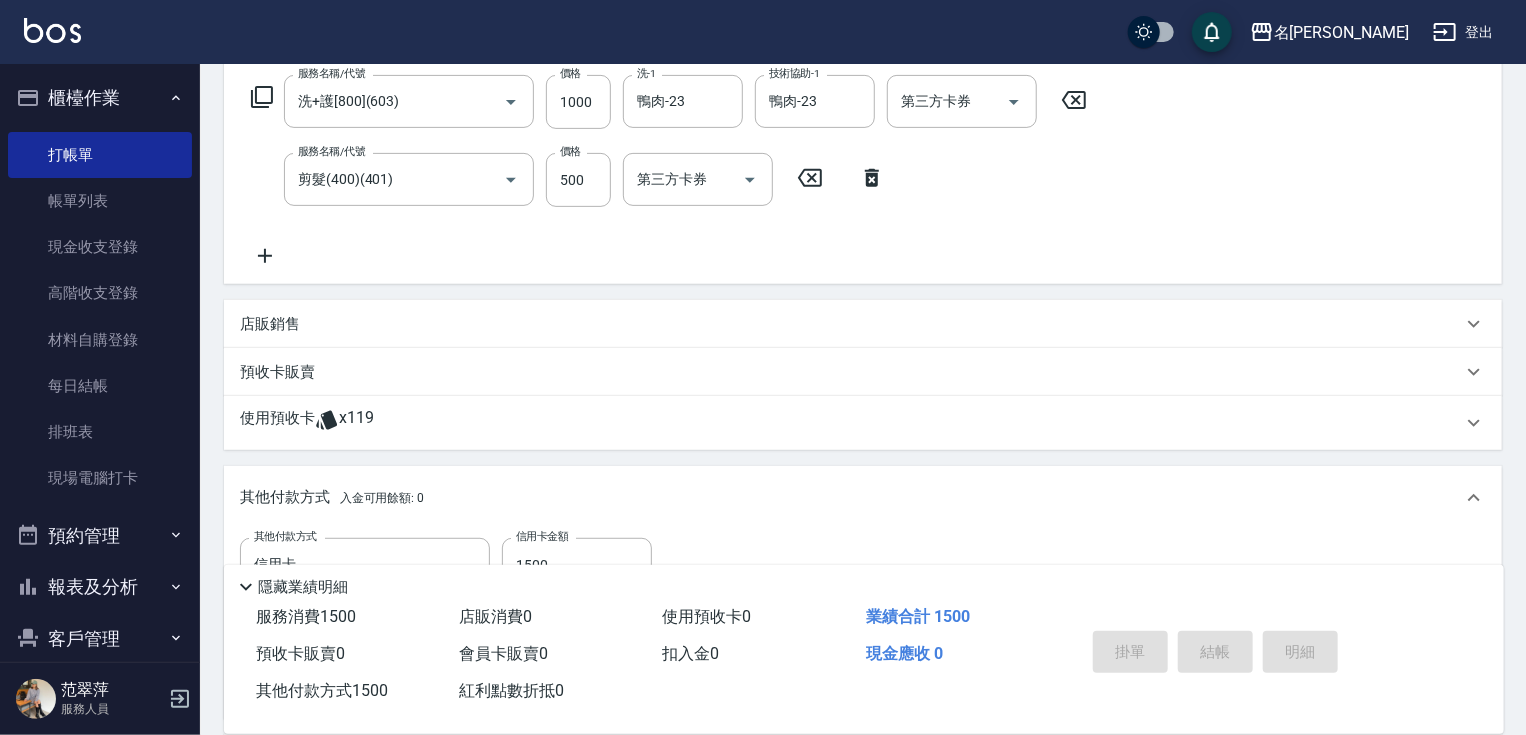 type on "2025/07/16 19:51" 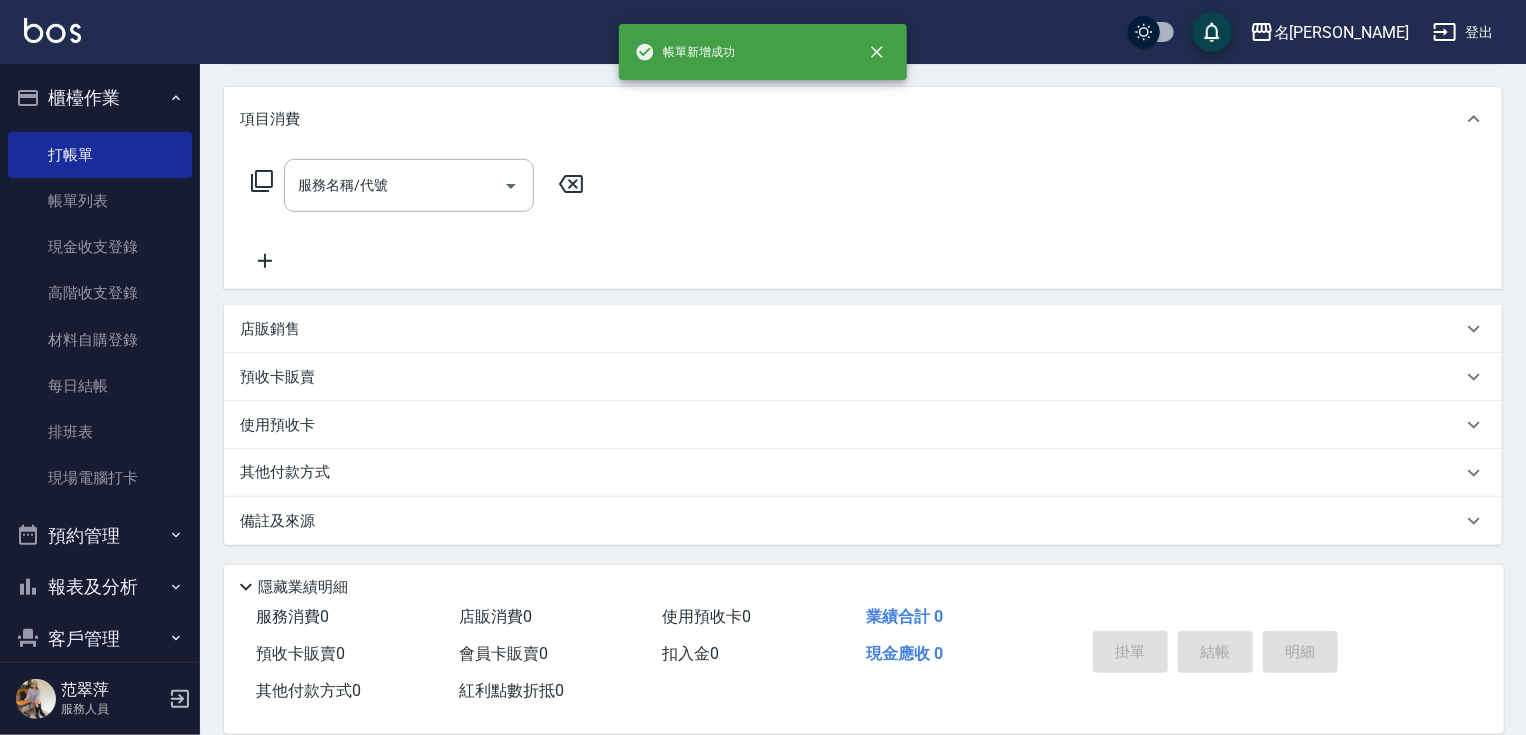 scroll, scrollTop: 0, scrollLeft: 0, axis: both 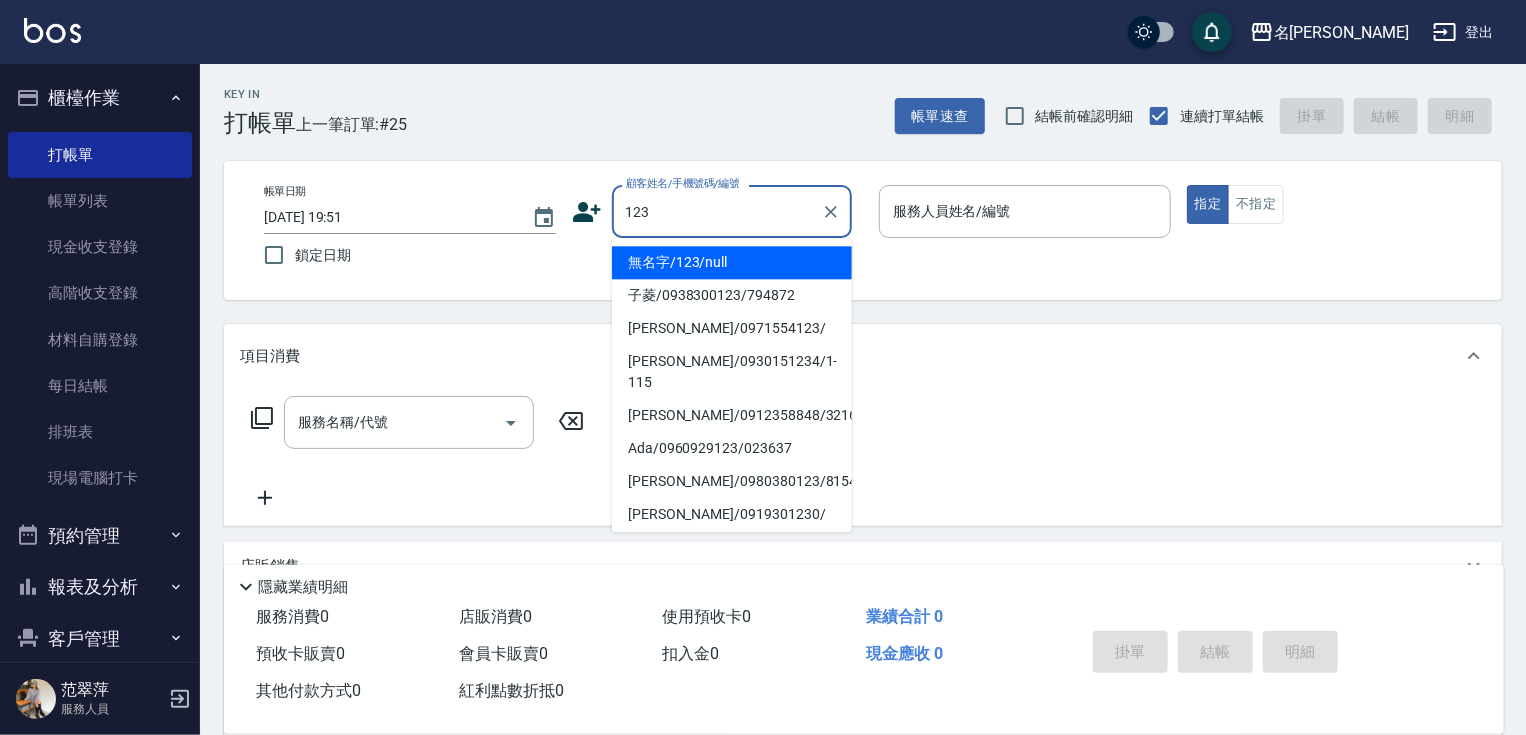 click on "無名字/123/null" at bounding box center [732, 262] 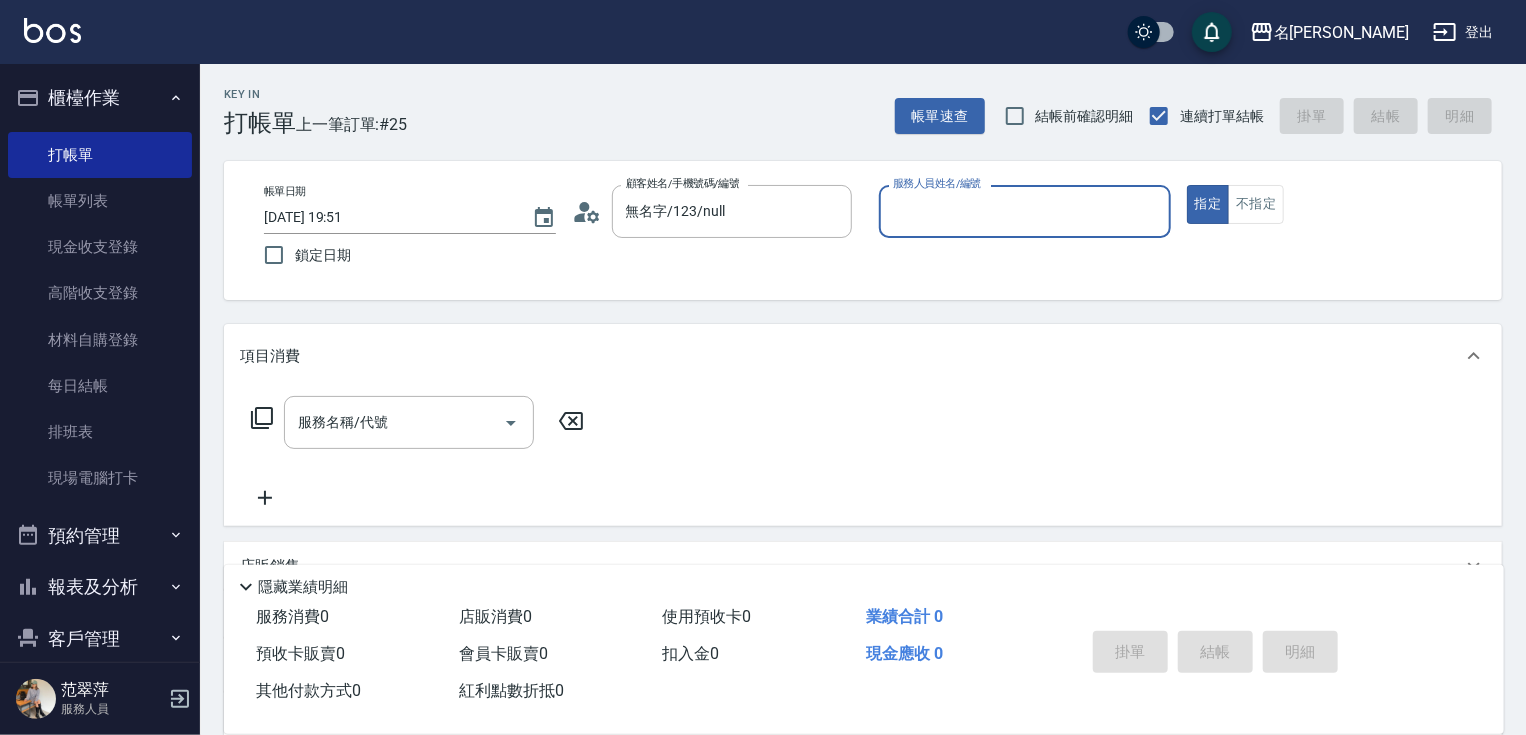 click on "服務人員姓名/編號" at bounding box center [1025, 211] 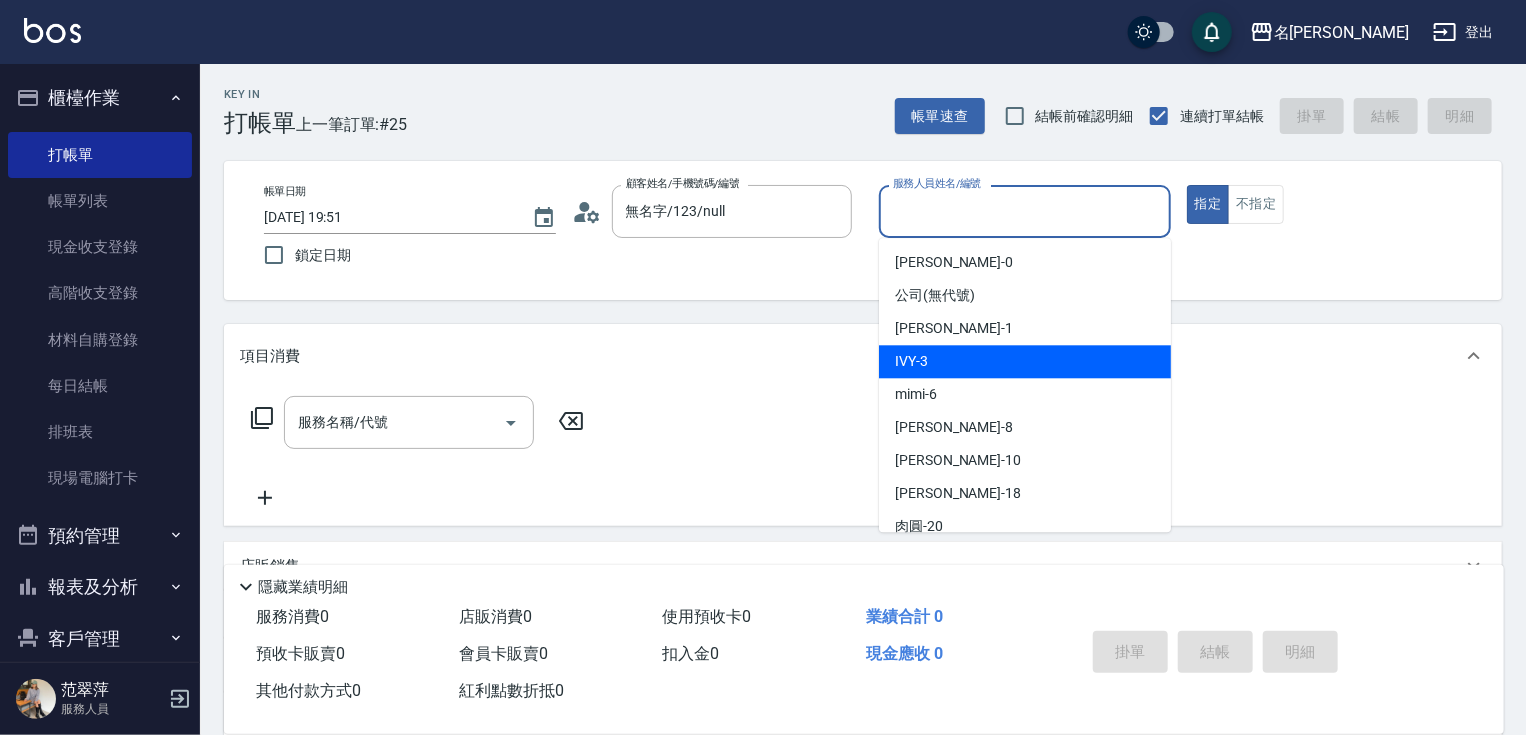 click on "IVY -3" at bounding box center (1025, 361) 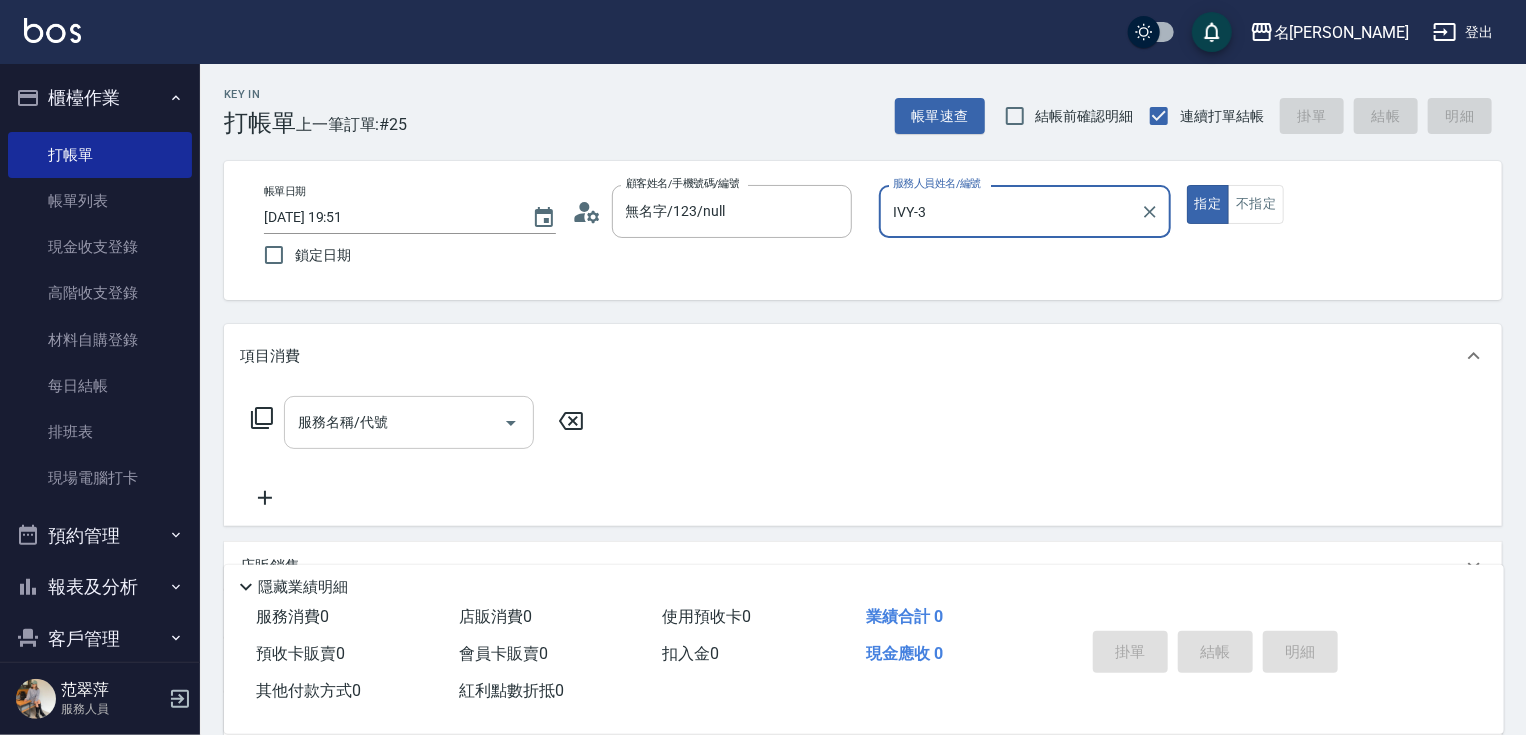 click on "服務名稱/代號" at bounding box center (394, 422) 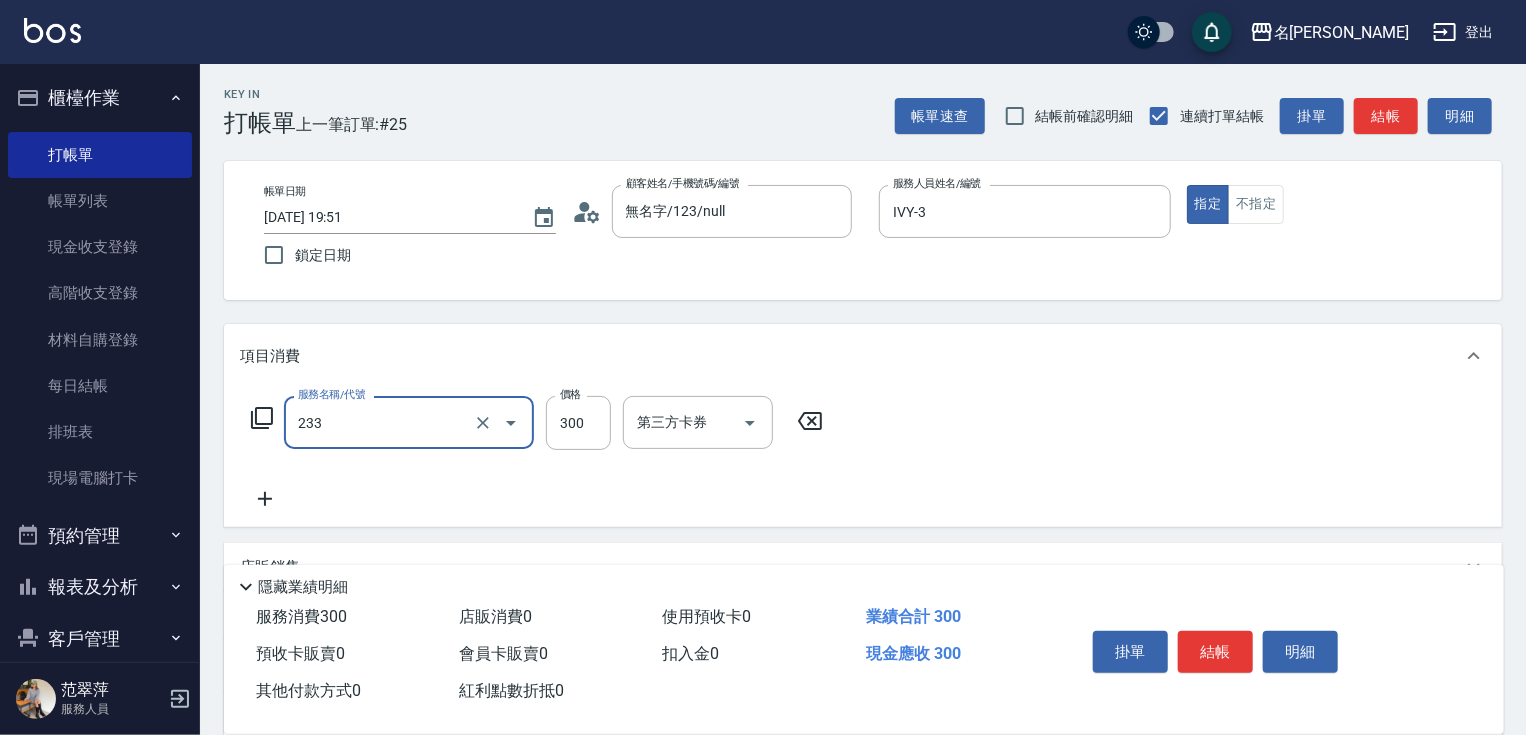 type on "洗髮300(233)" 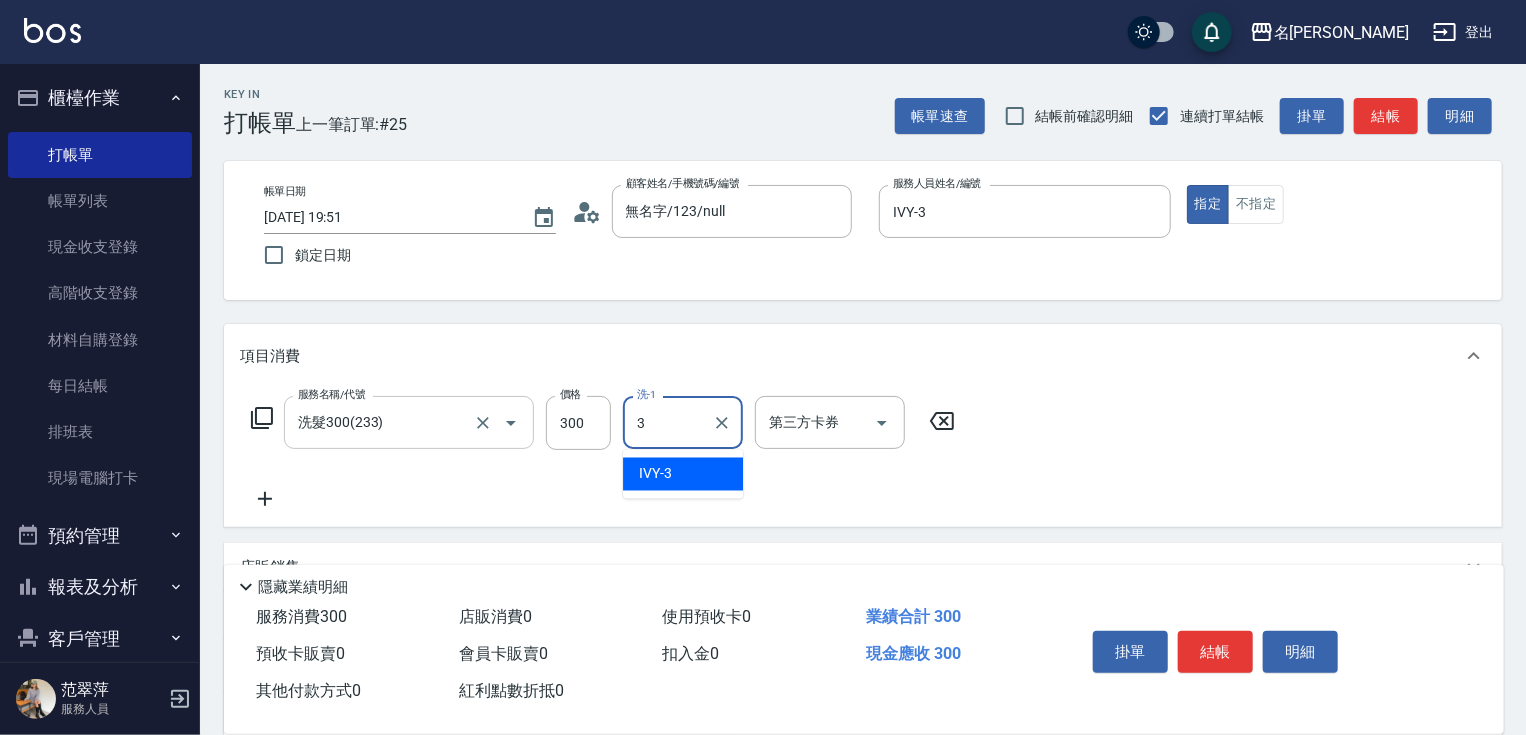 type on "IVY-3" 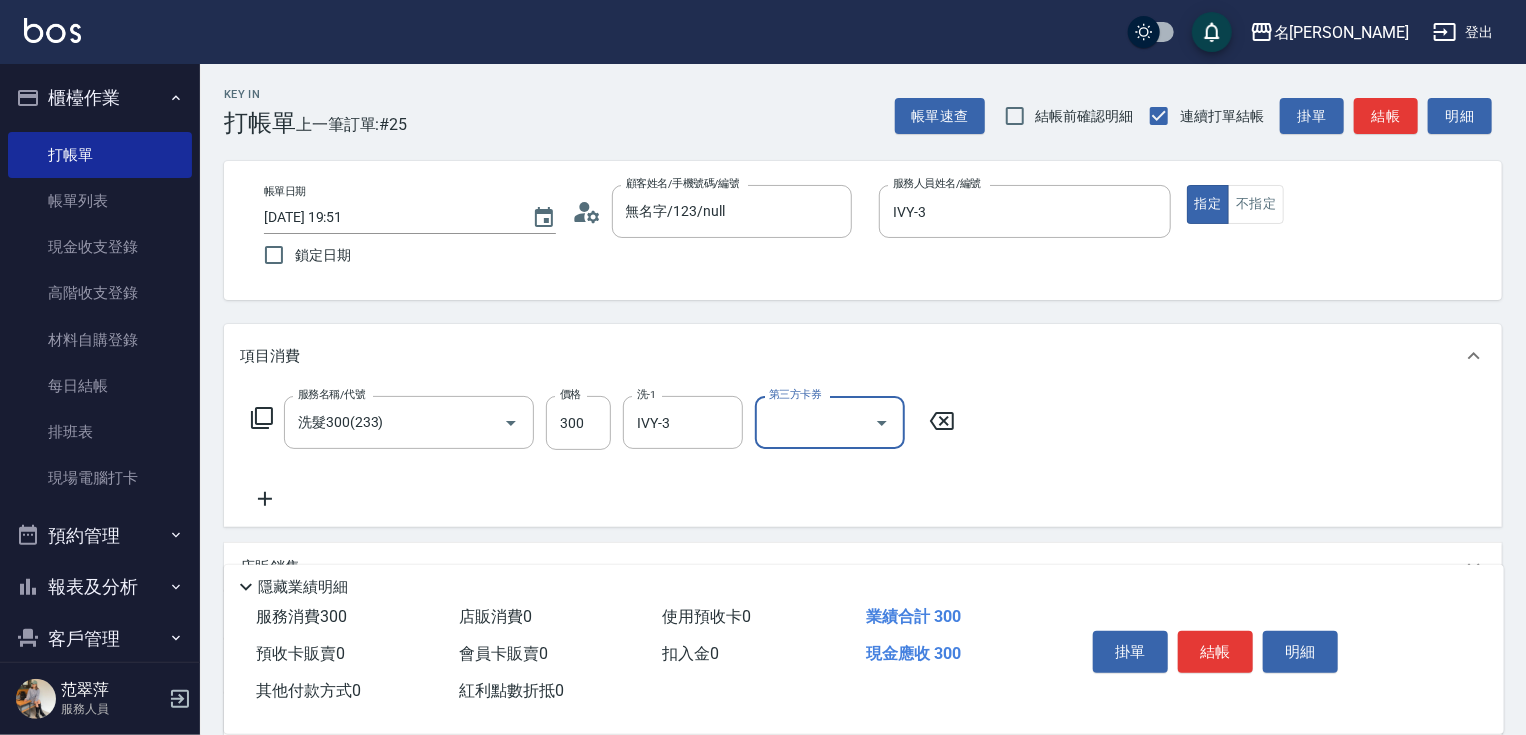 click 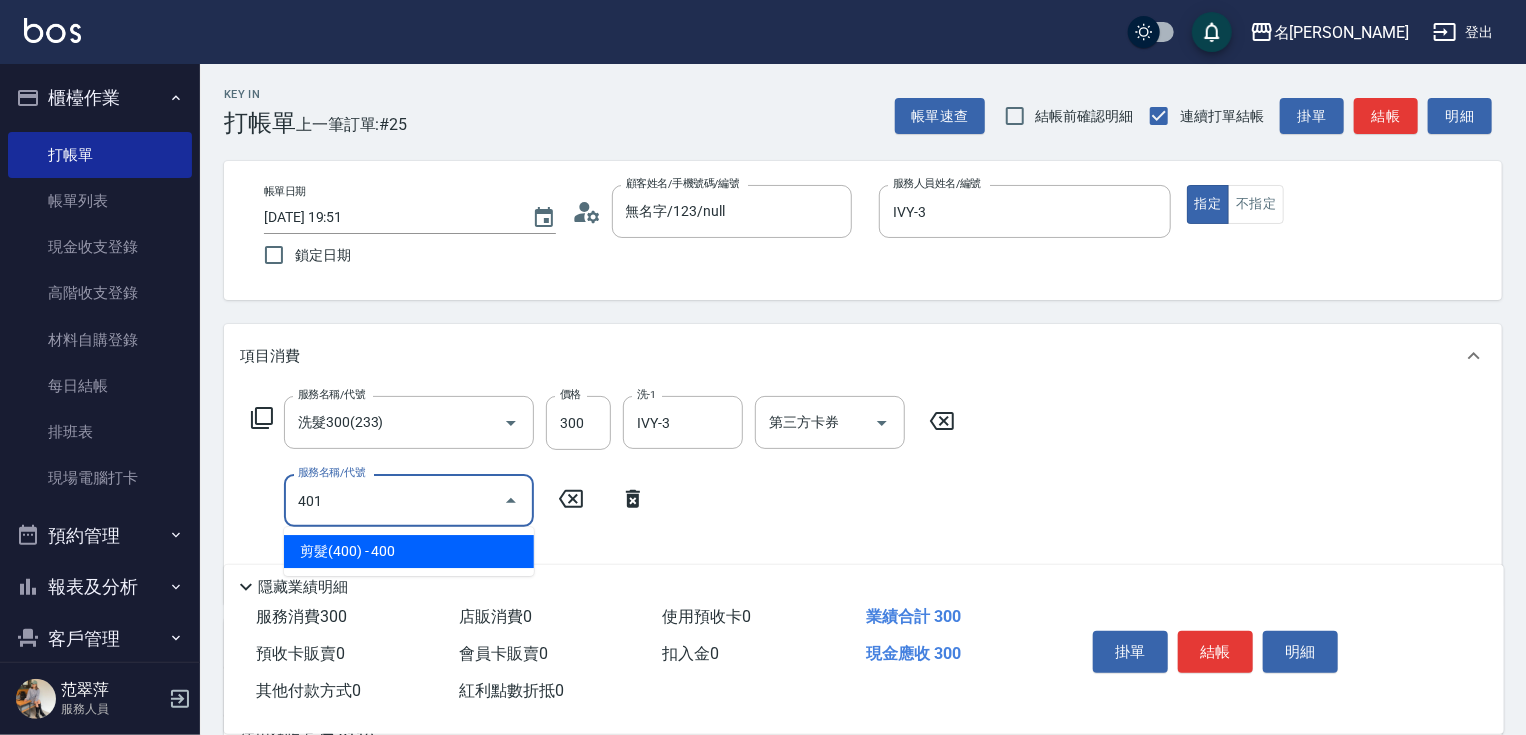 type on "剪髮(400)(401)" 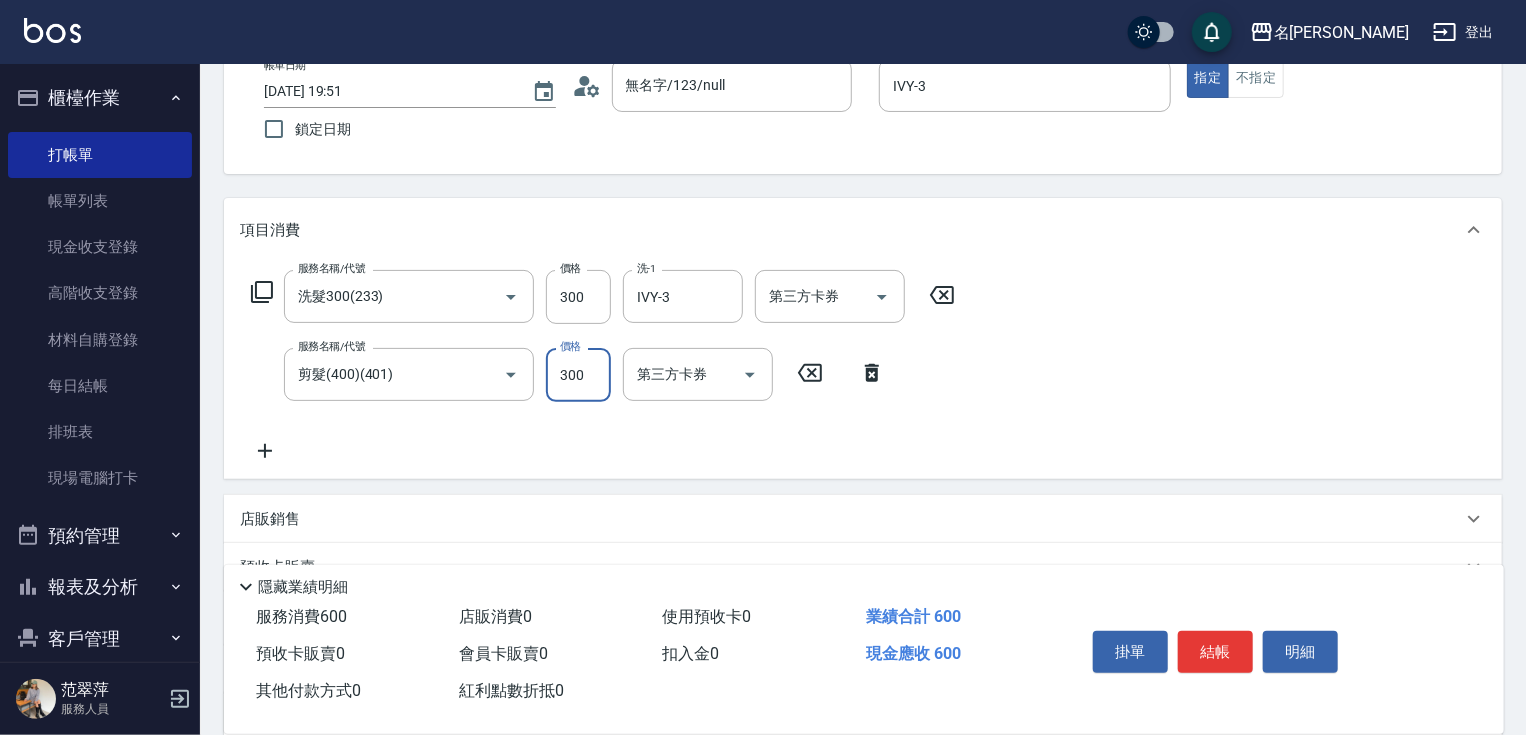 scroll, scrollTop: 321, scrollLeft: 0, axis: vertical 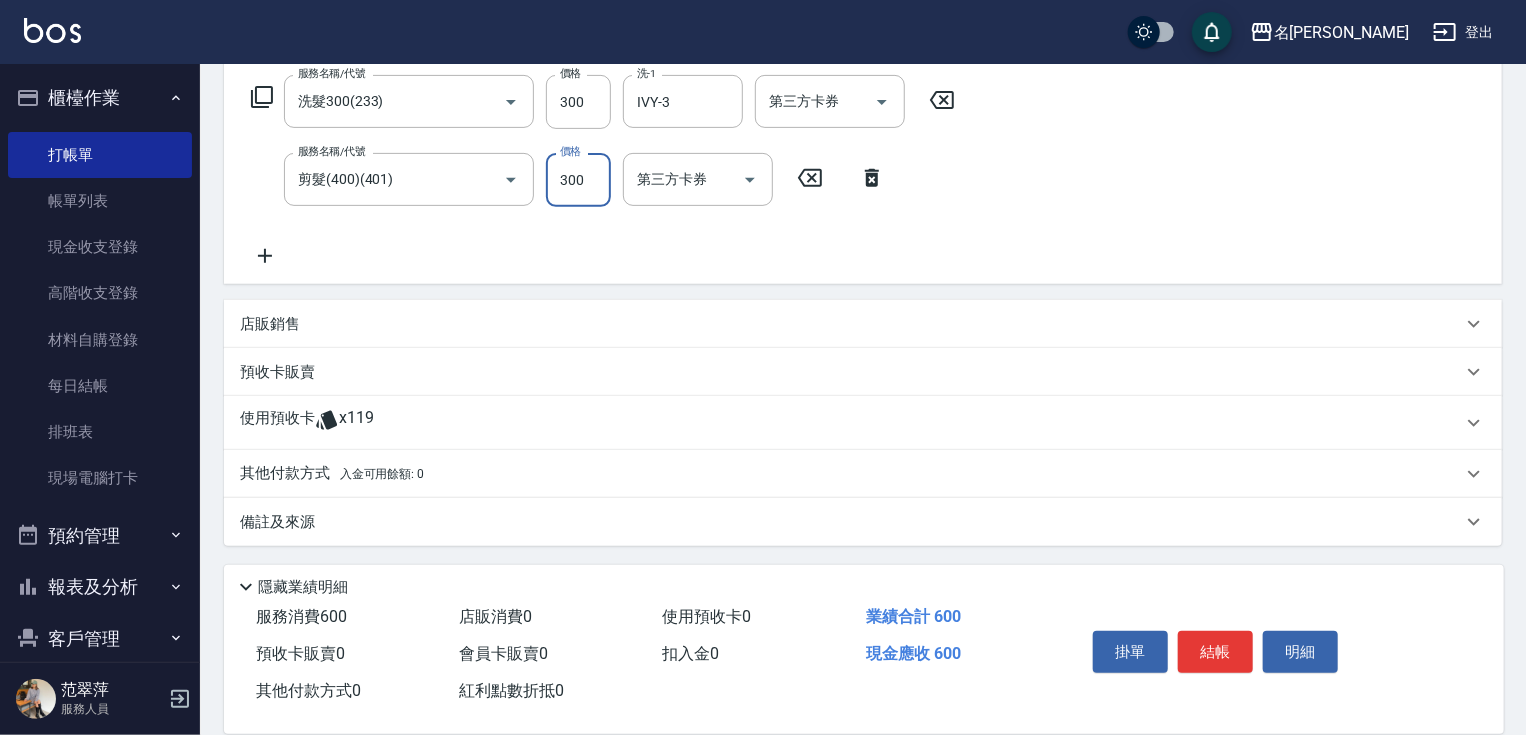 type on "300" 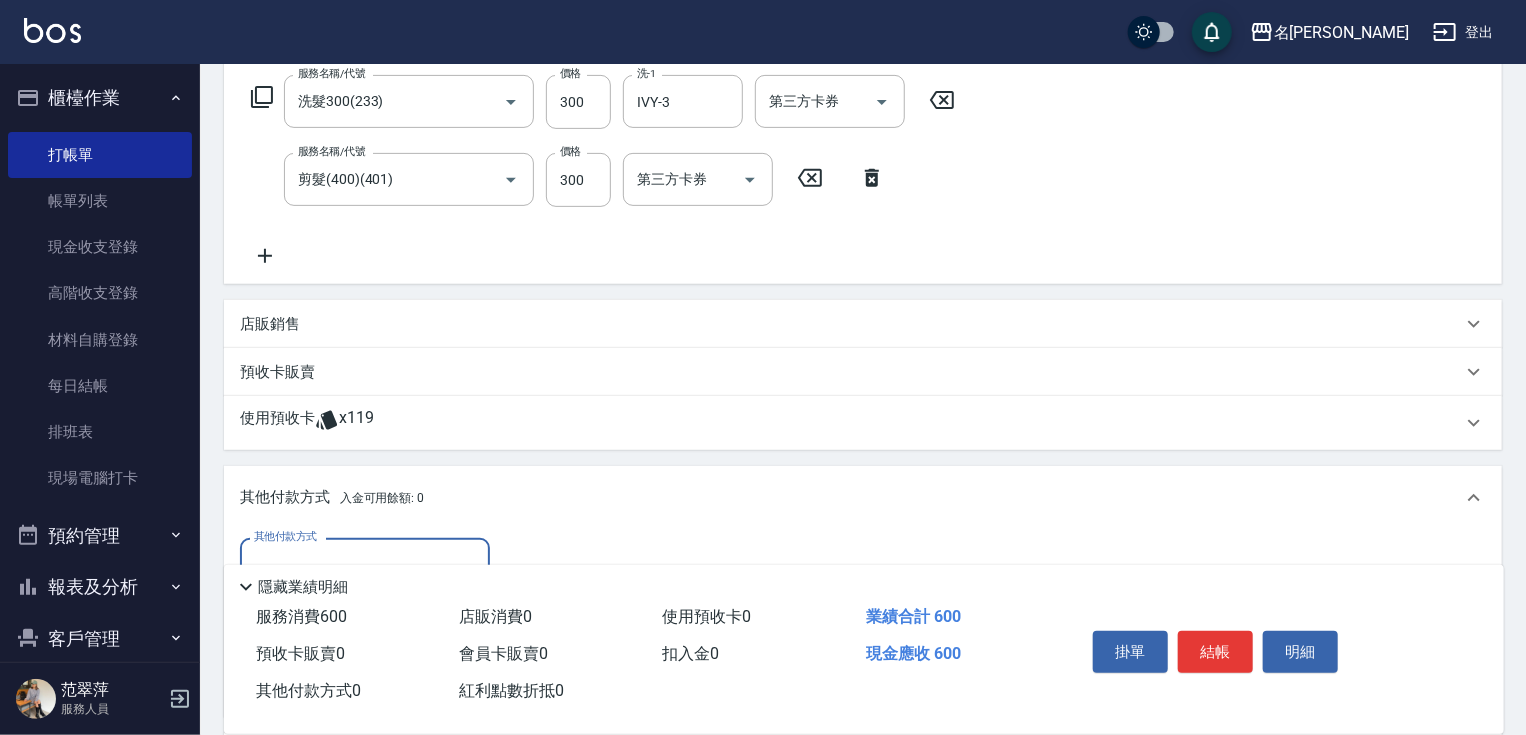 scroll, scrollTop: 0, scrollLeft: 0, axis: both 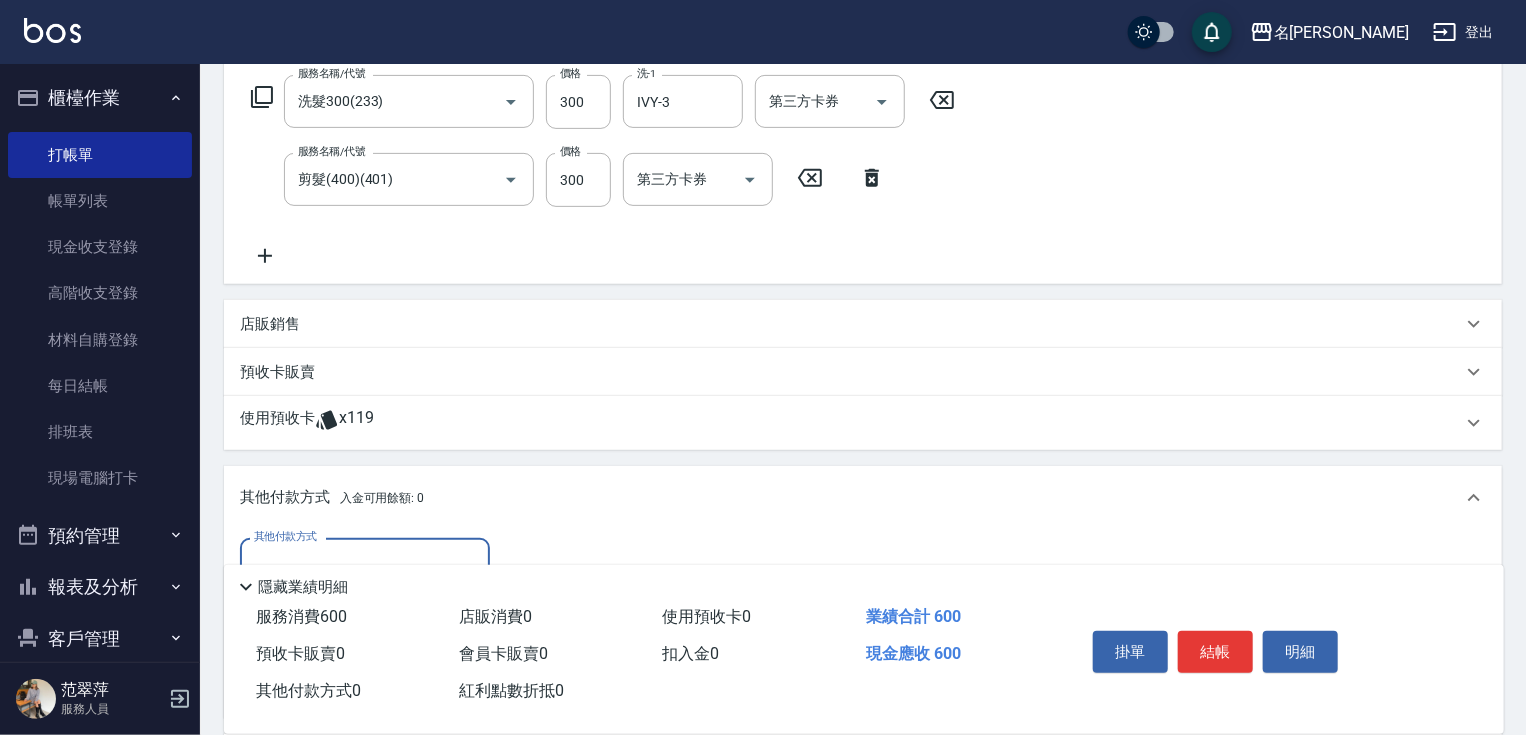 click on "其他付款方式" at bounding box center (365, 564) 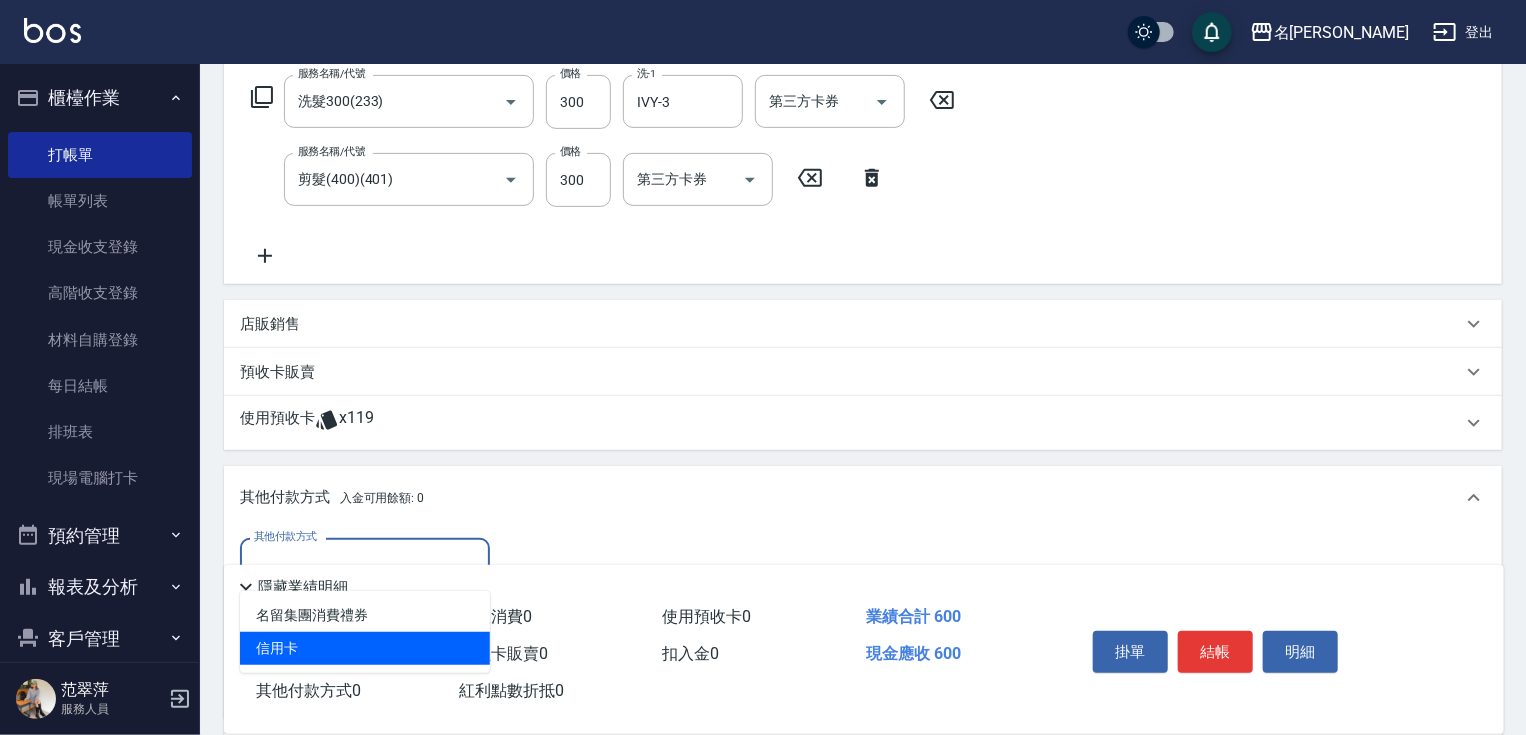 click on "信用卡" at bounding box center [365, 648] 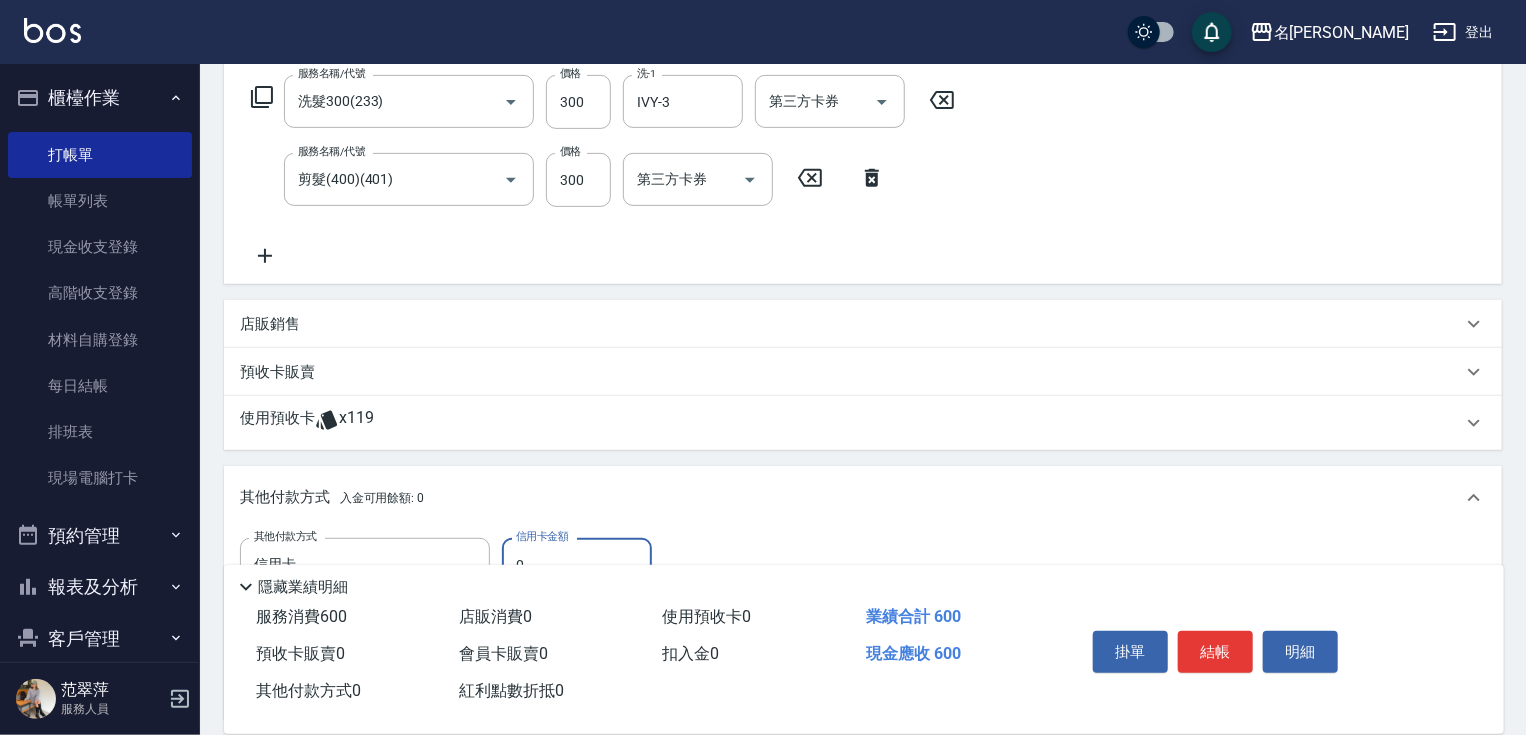 click on "0" at bounding box center (577, 565) 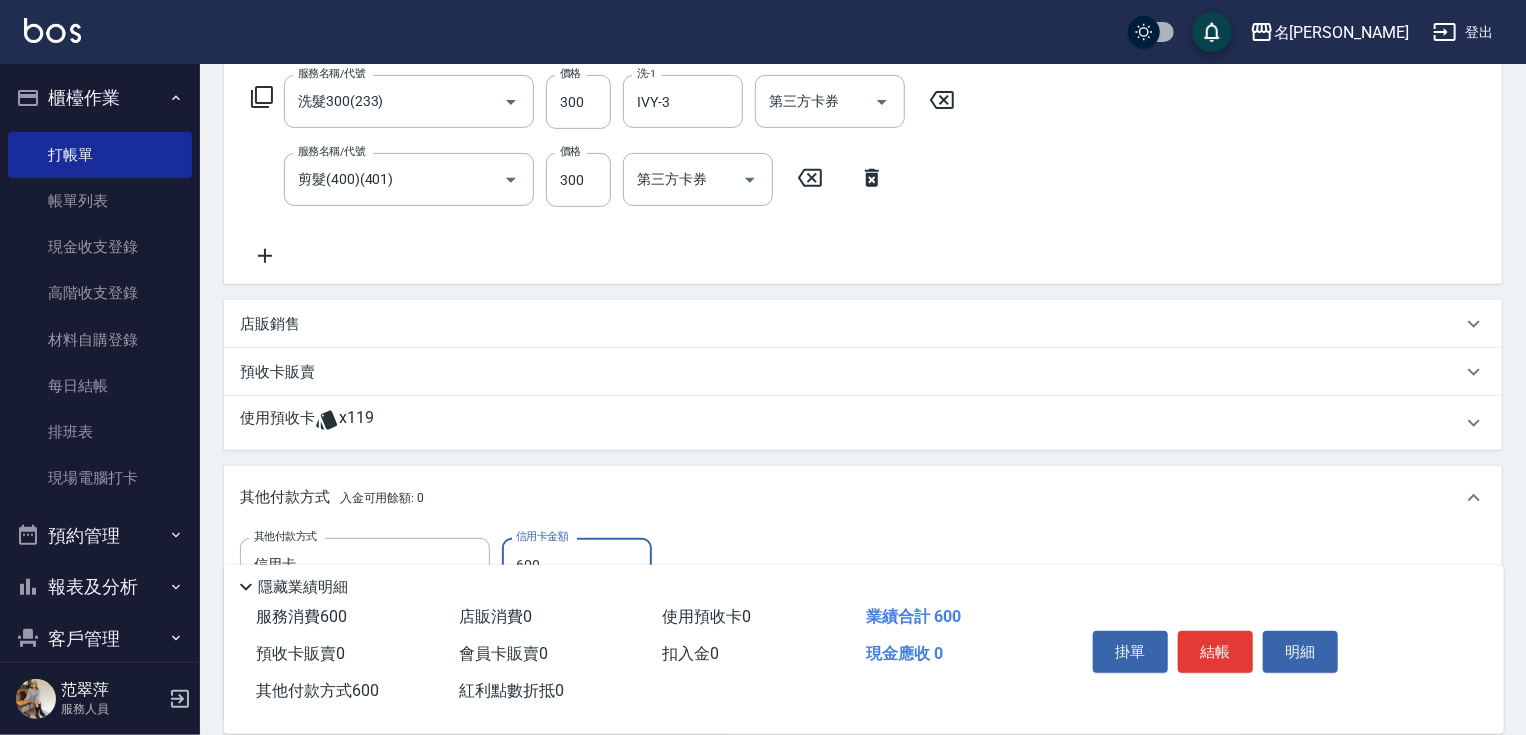 type on "600" 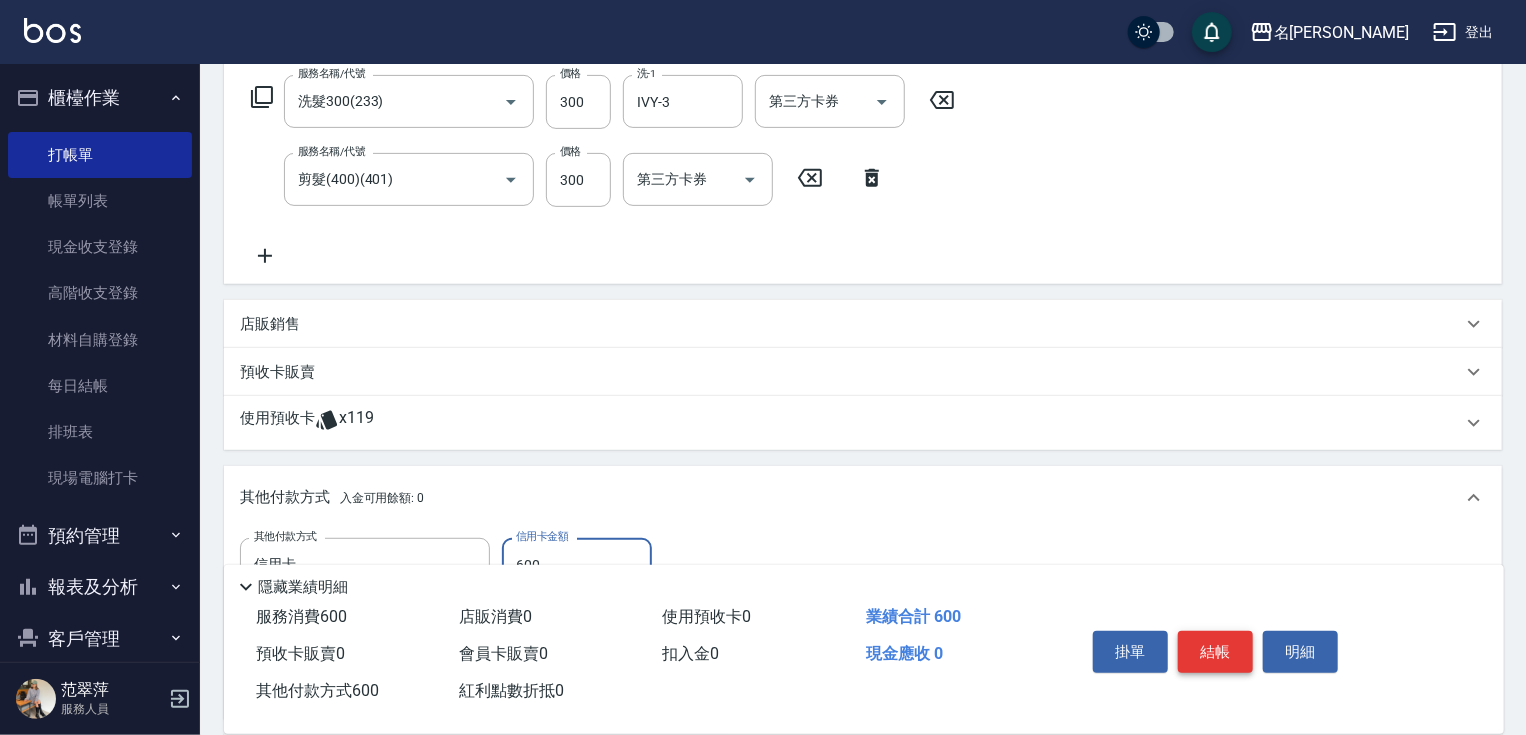 click on "掛單 結帳 明細" at bounding box center (1215, 654) 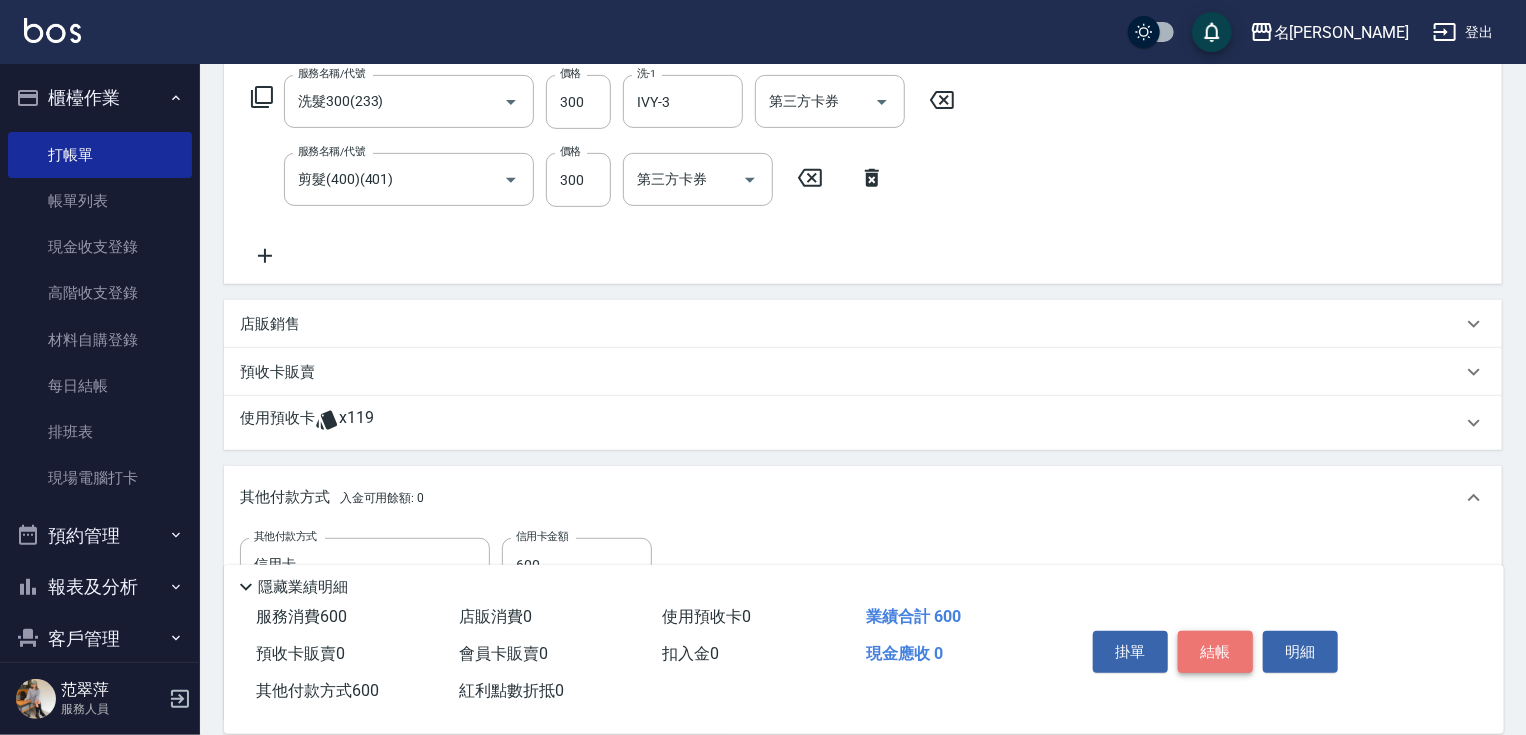 click on "結帳" at bounding box center (1215, 652) 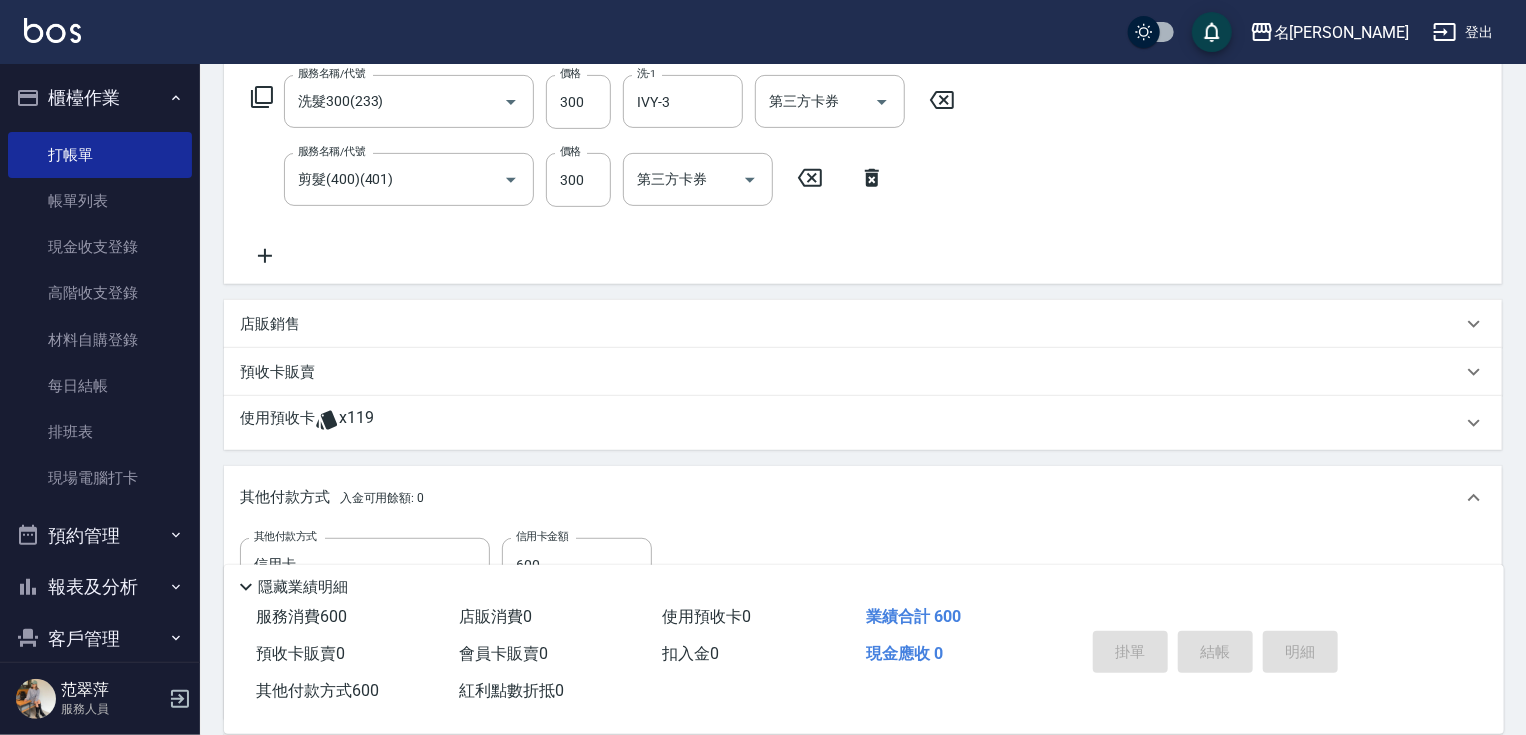 type 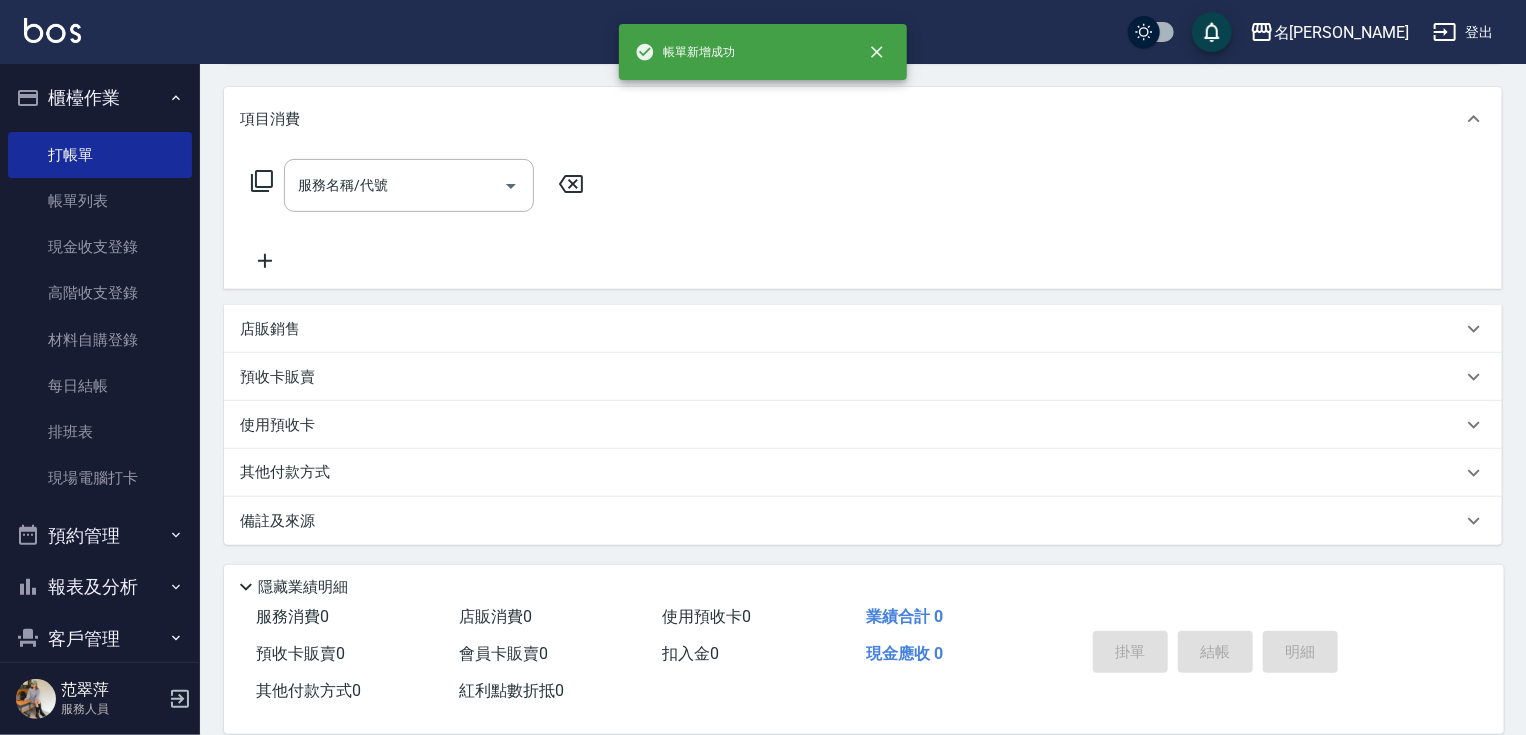 scroll, scrollTop: 0, scrollLeft: 0, axis: both 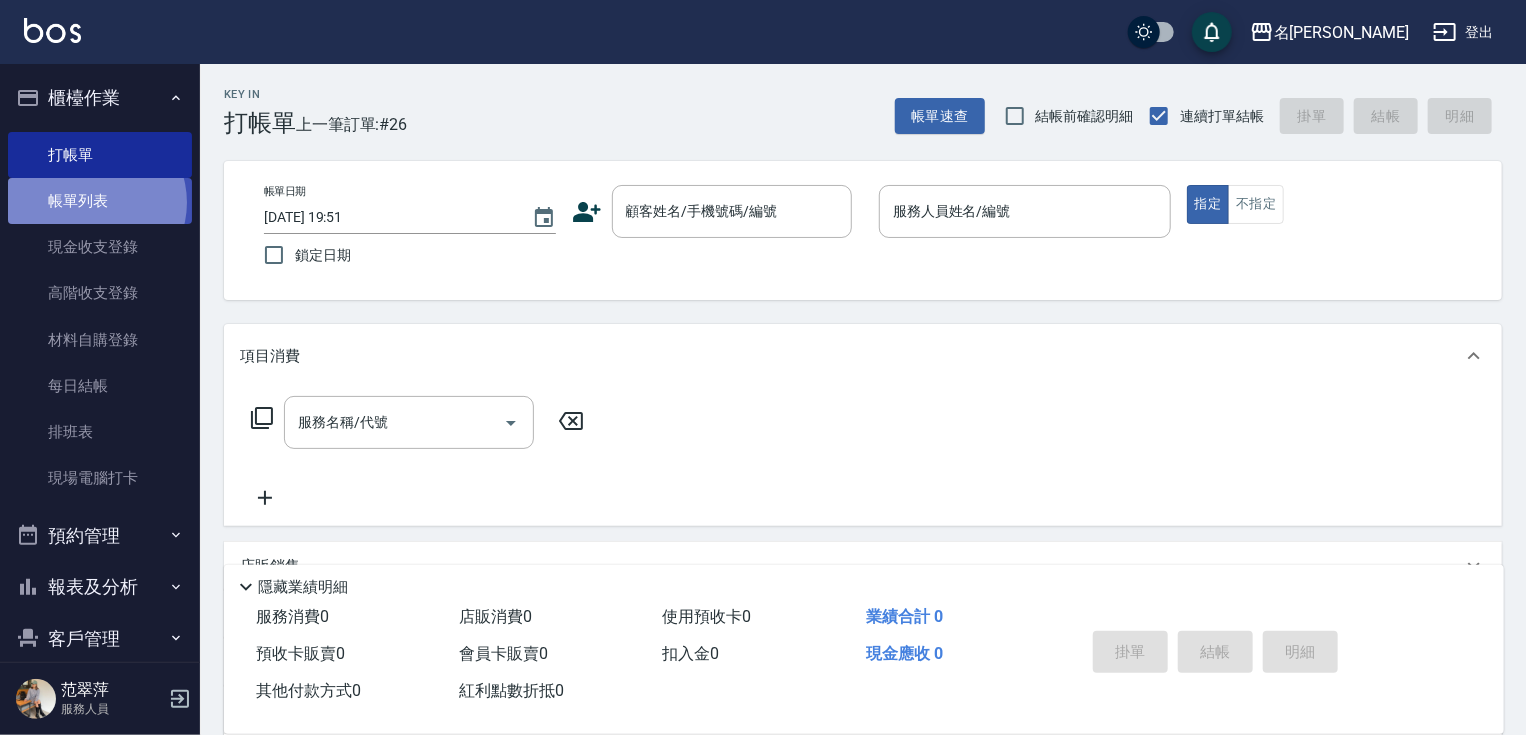 click on "帳單列表" at bounding box center [100, 201] 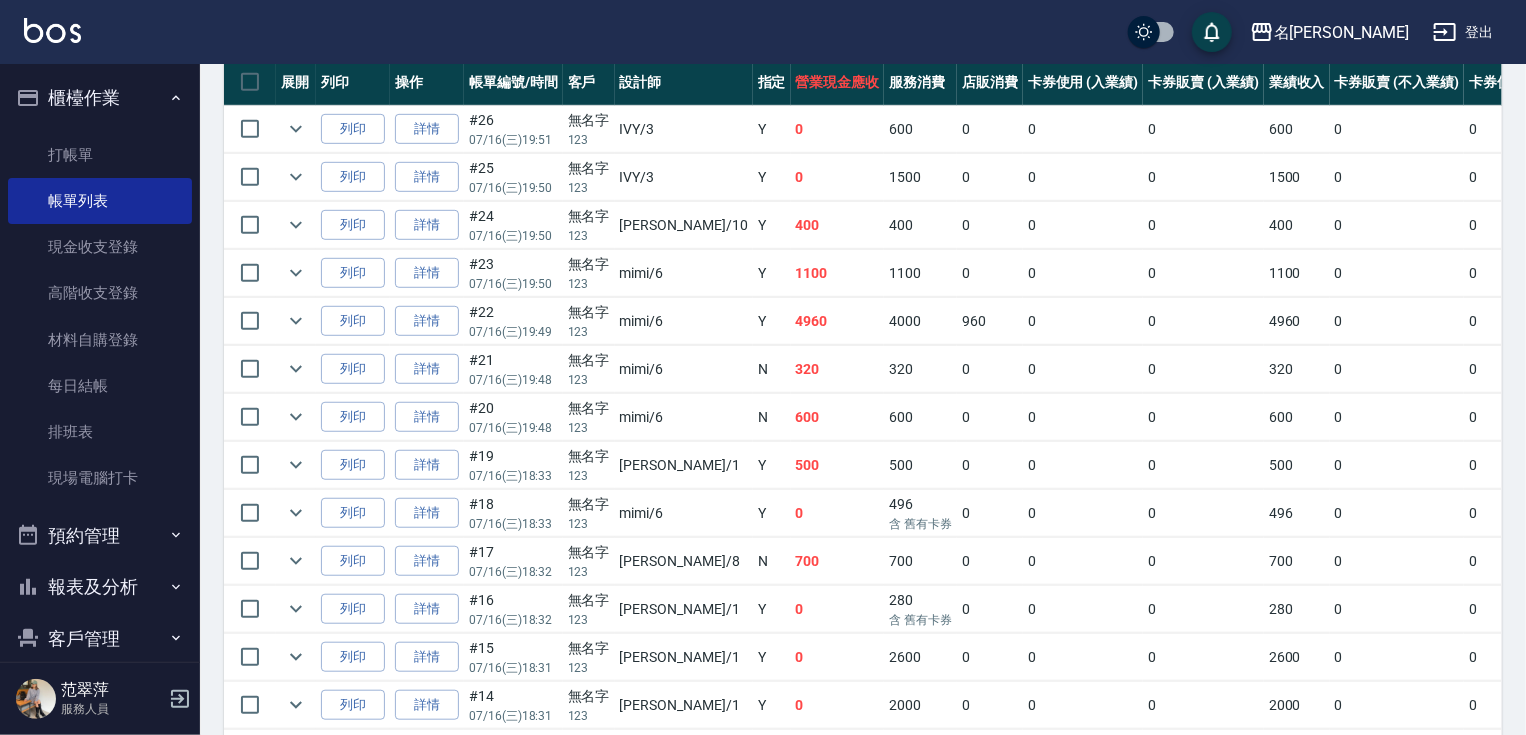 scroll, scrollTop: 483, scrollLeft: 0, axis: vertical 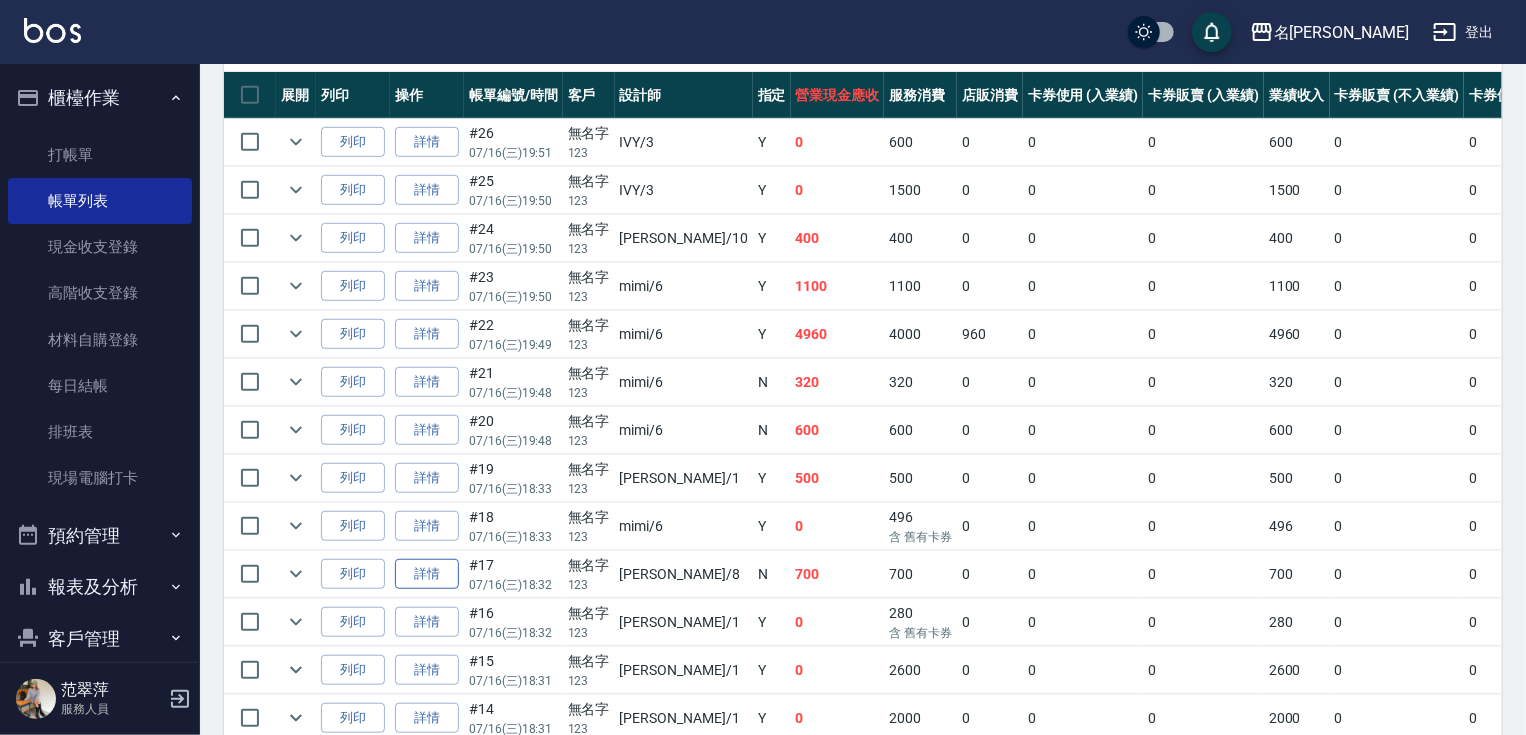 click on "詳情" at bounding box center (427, 574) 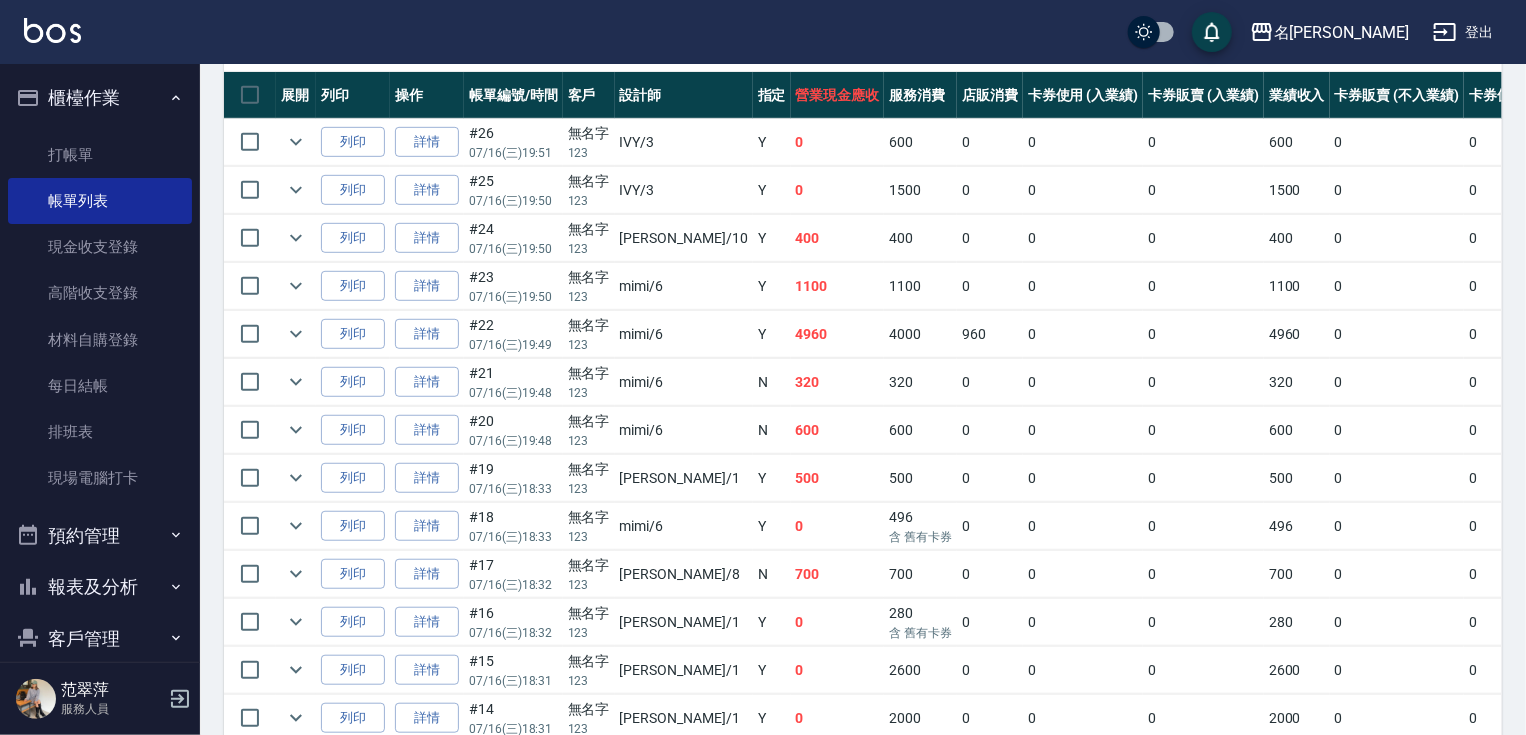 scroll, scrollTop: 0, scrollLeft: 0, axis: both 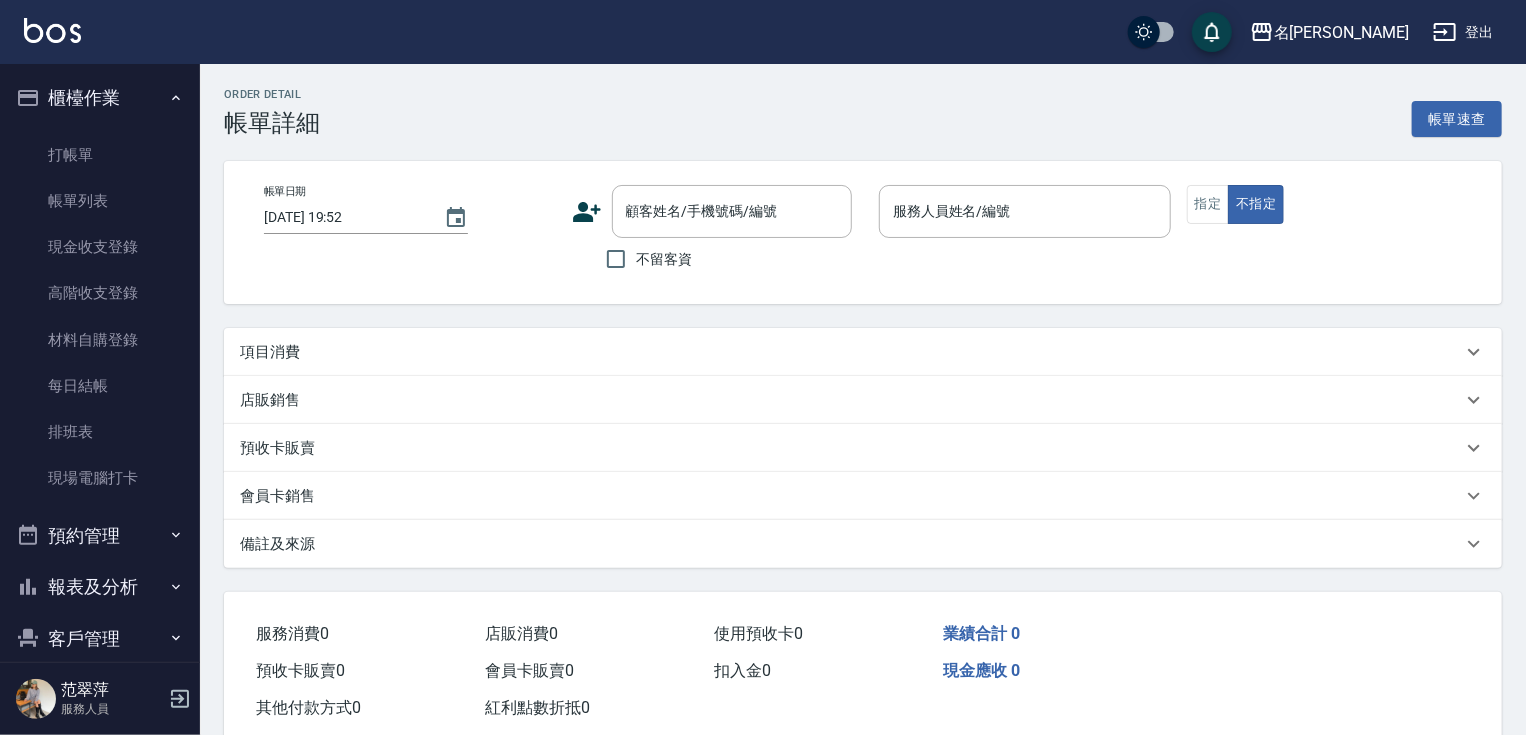 type on "2025/07/16 18:32" 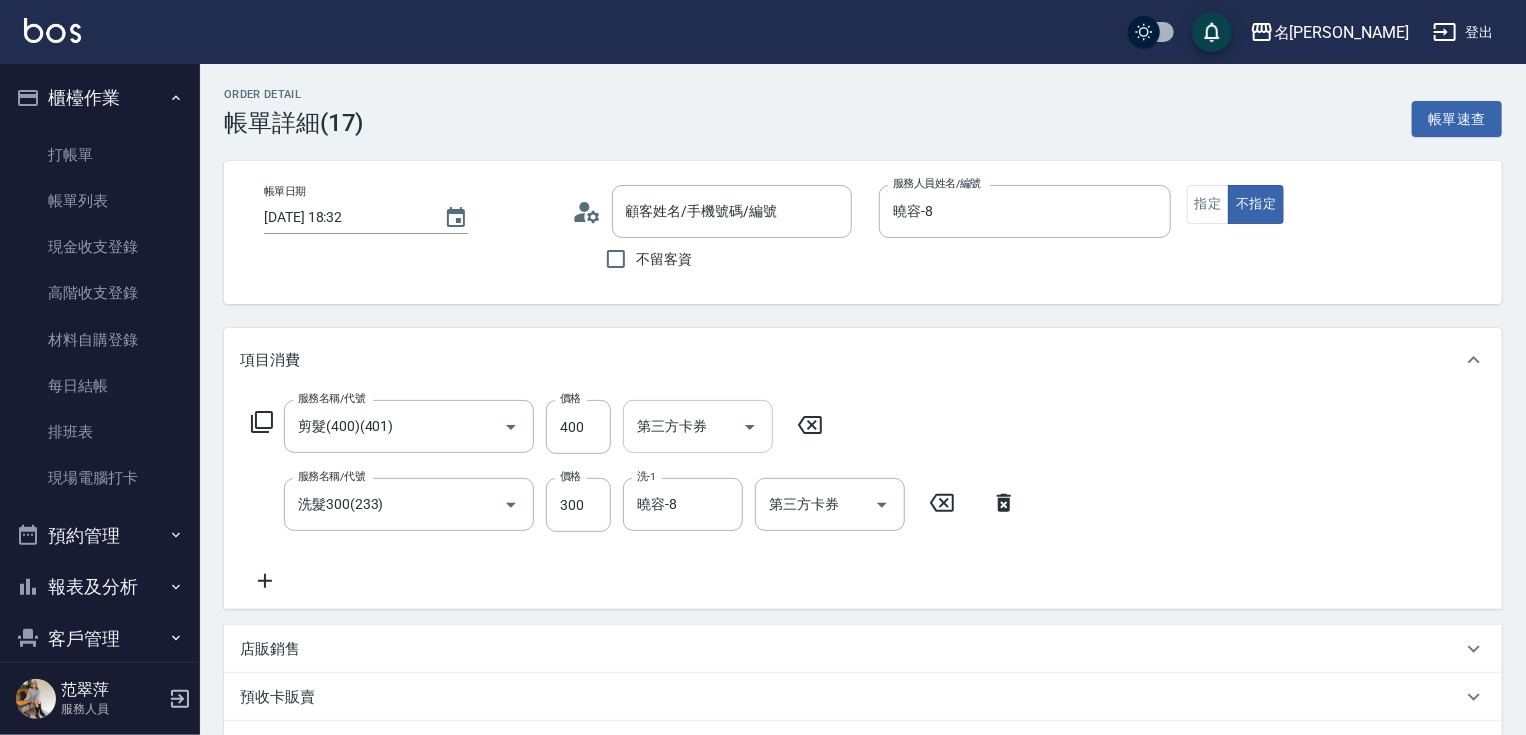 type on "剪髮(400)(401)" 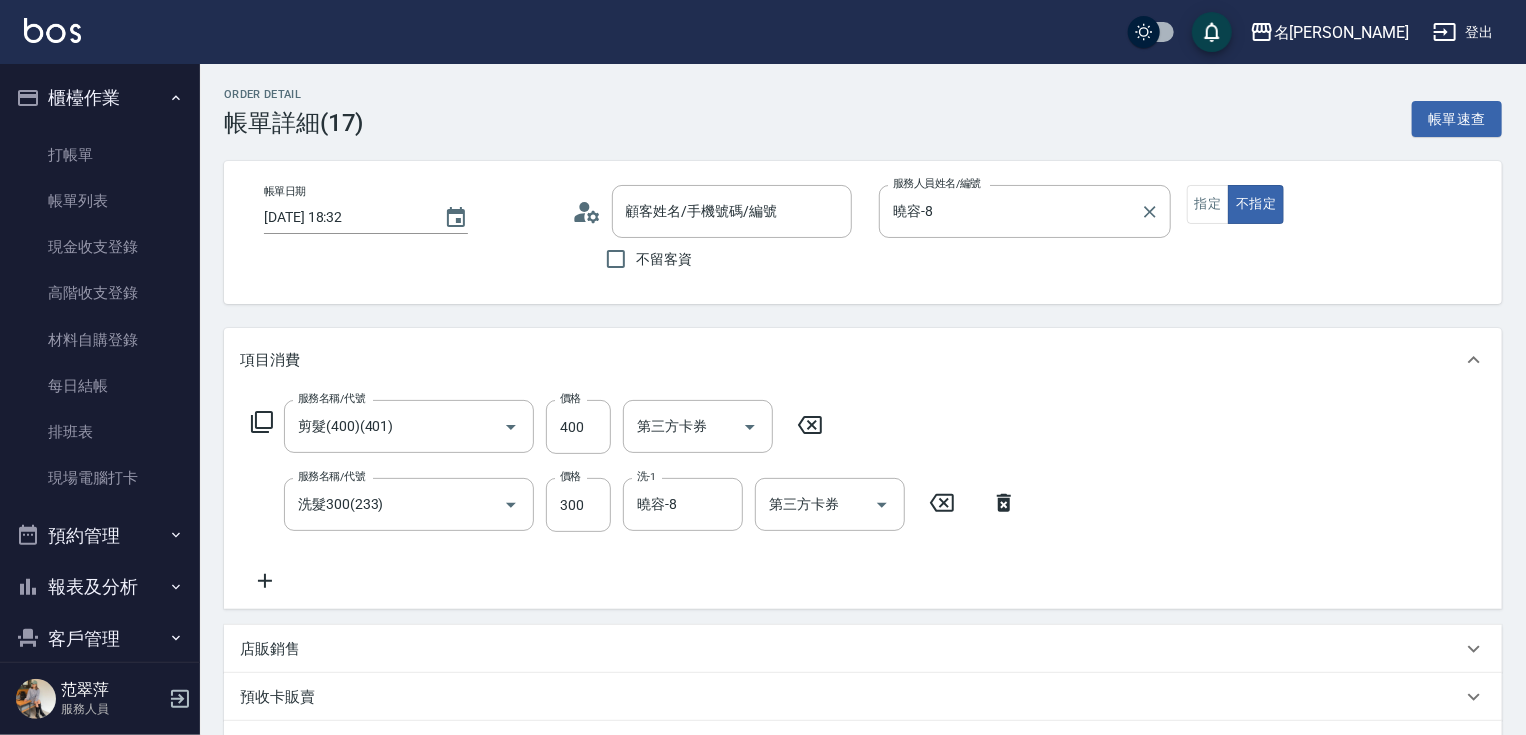 type on "無名字/123/null" 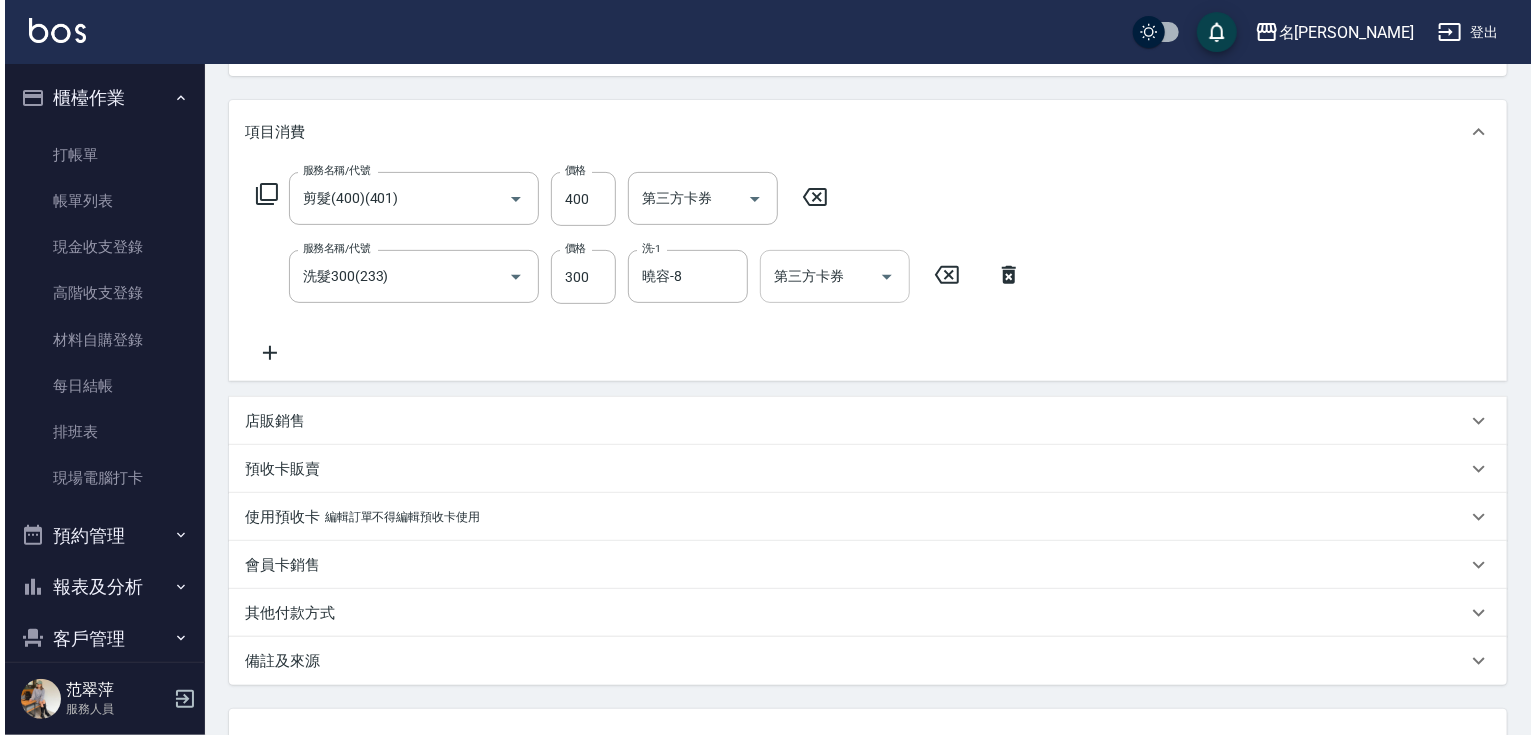 scroll, scrollTop: 225, scrollLeft: 0, axis: vertical 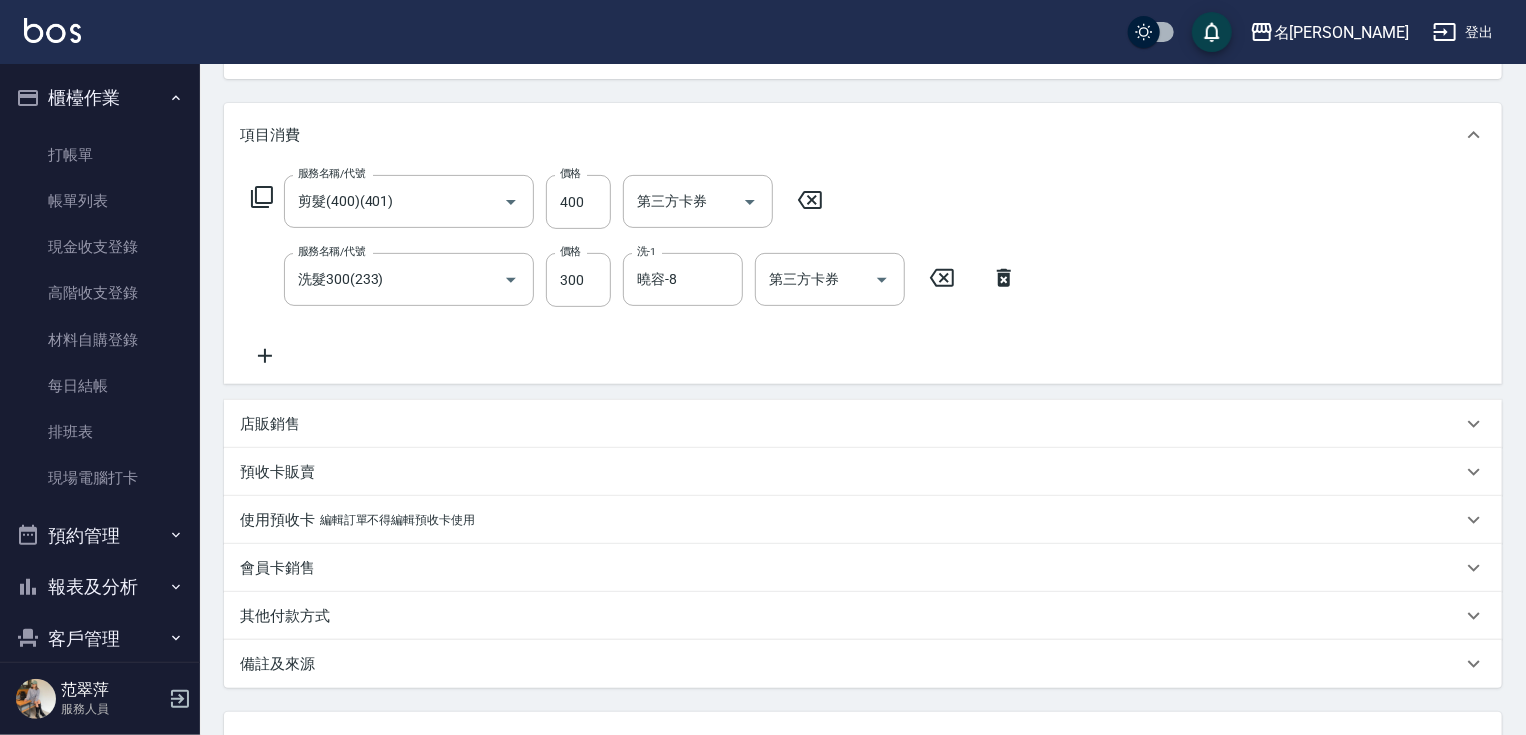 drag, startPoint x: 266, startPoint y: 353, endPoint x: 282, endPoint y: 306, distance: 49.648766 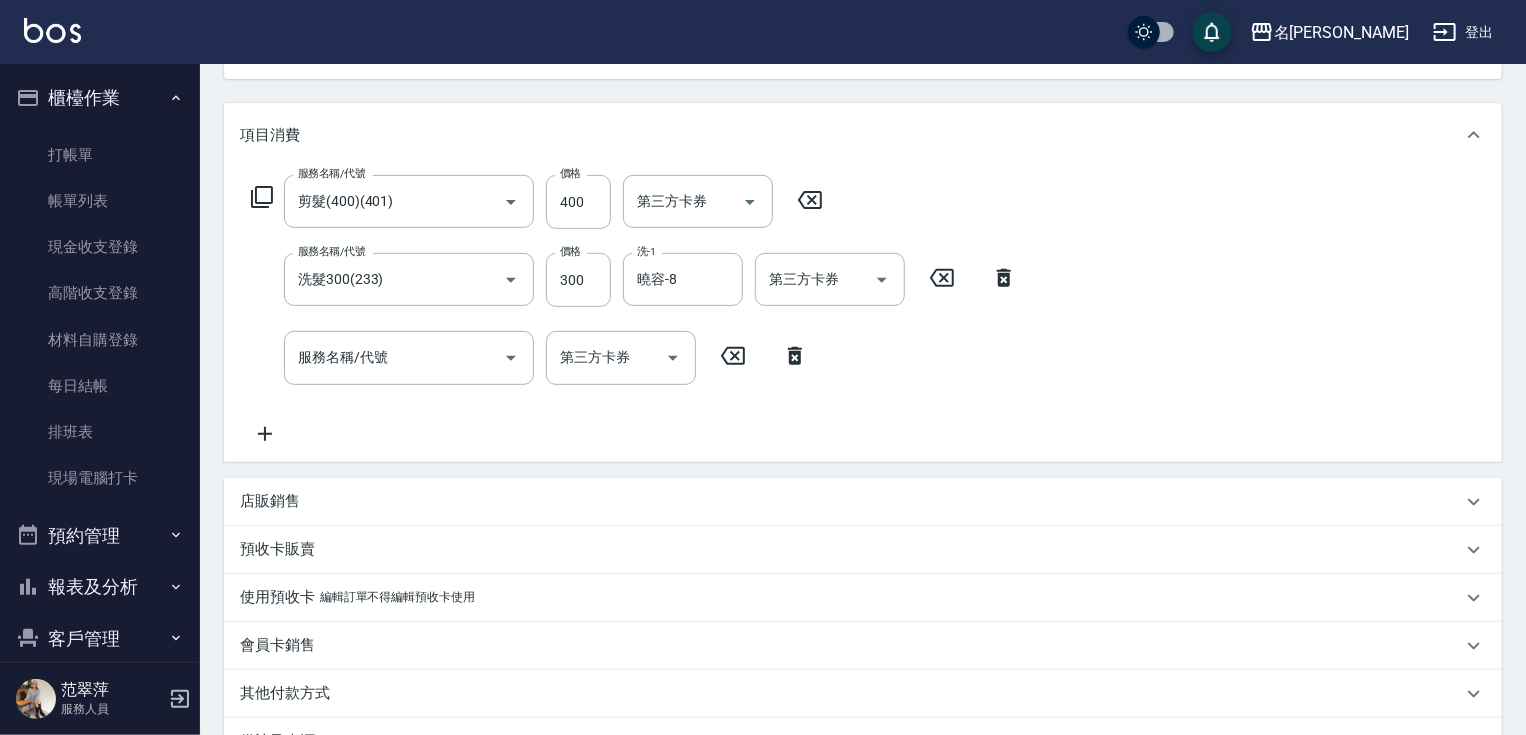 click 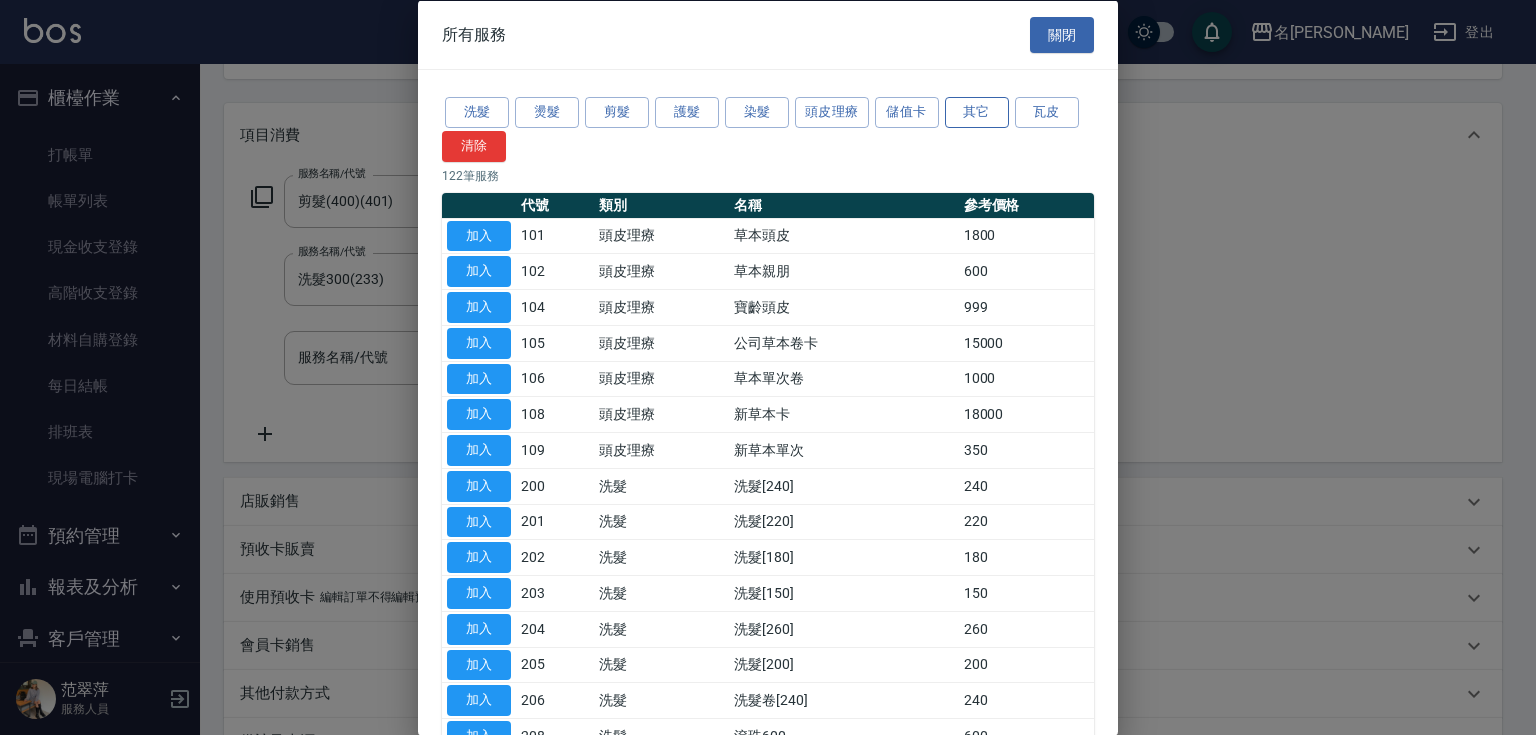 click on "其它" at bounding box center [977, 112] 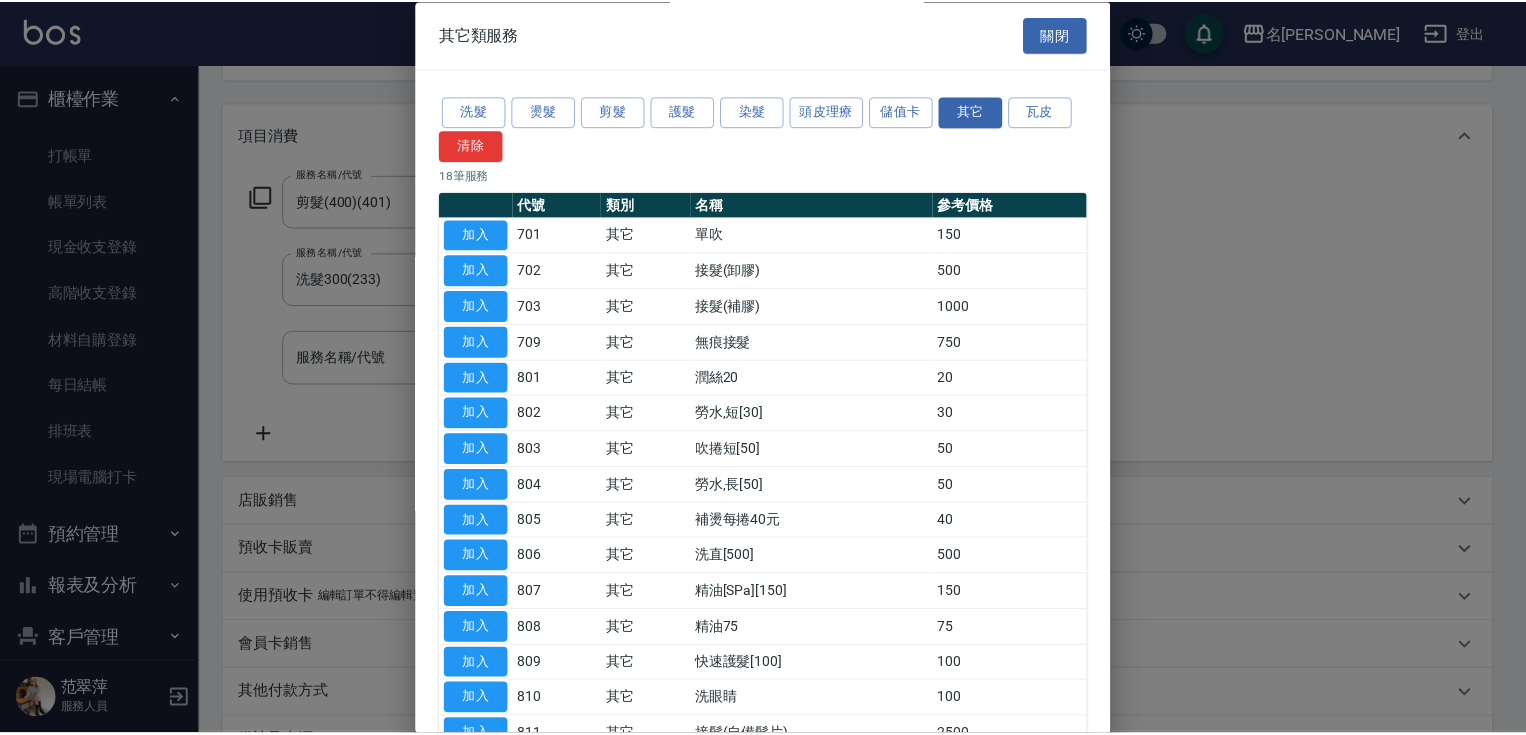 scroll, scrollTop: 81, scrollLeft: 0, axis: vertical 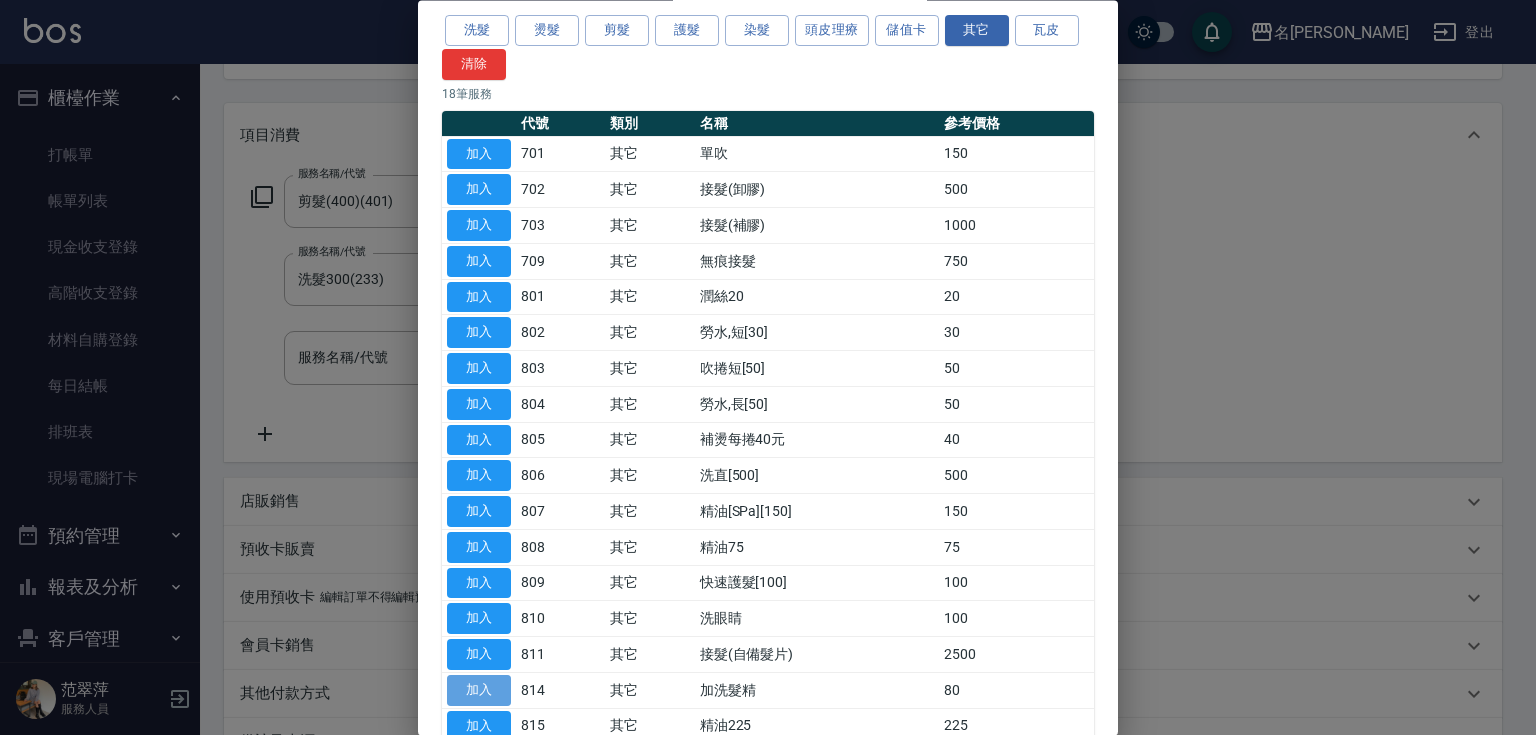 click on "加入" at bounding box center (479, 690) 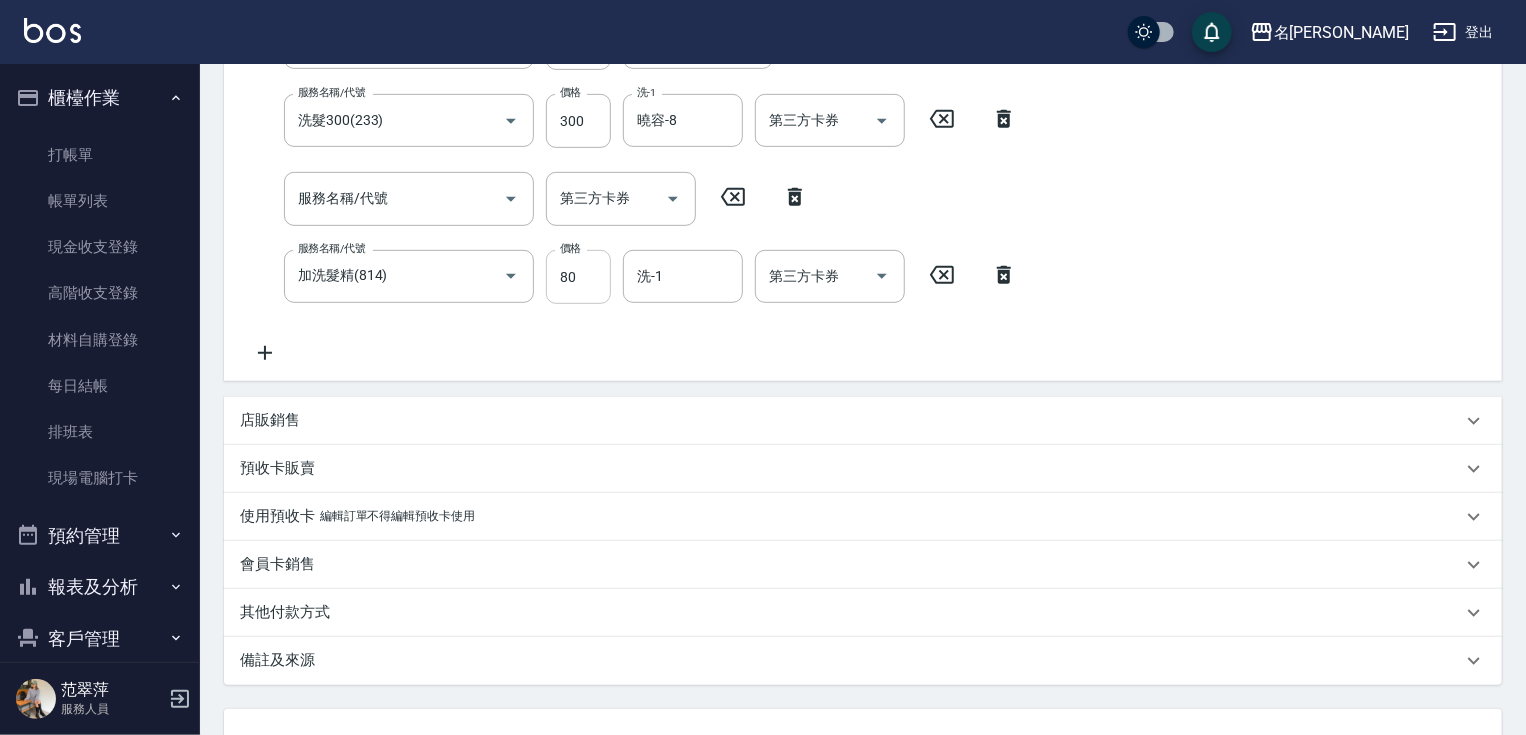 scroll, scrollTop: 385, scrollLeft: 0, axis: vertical 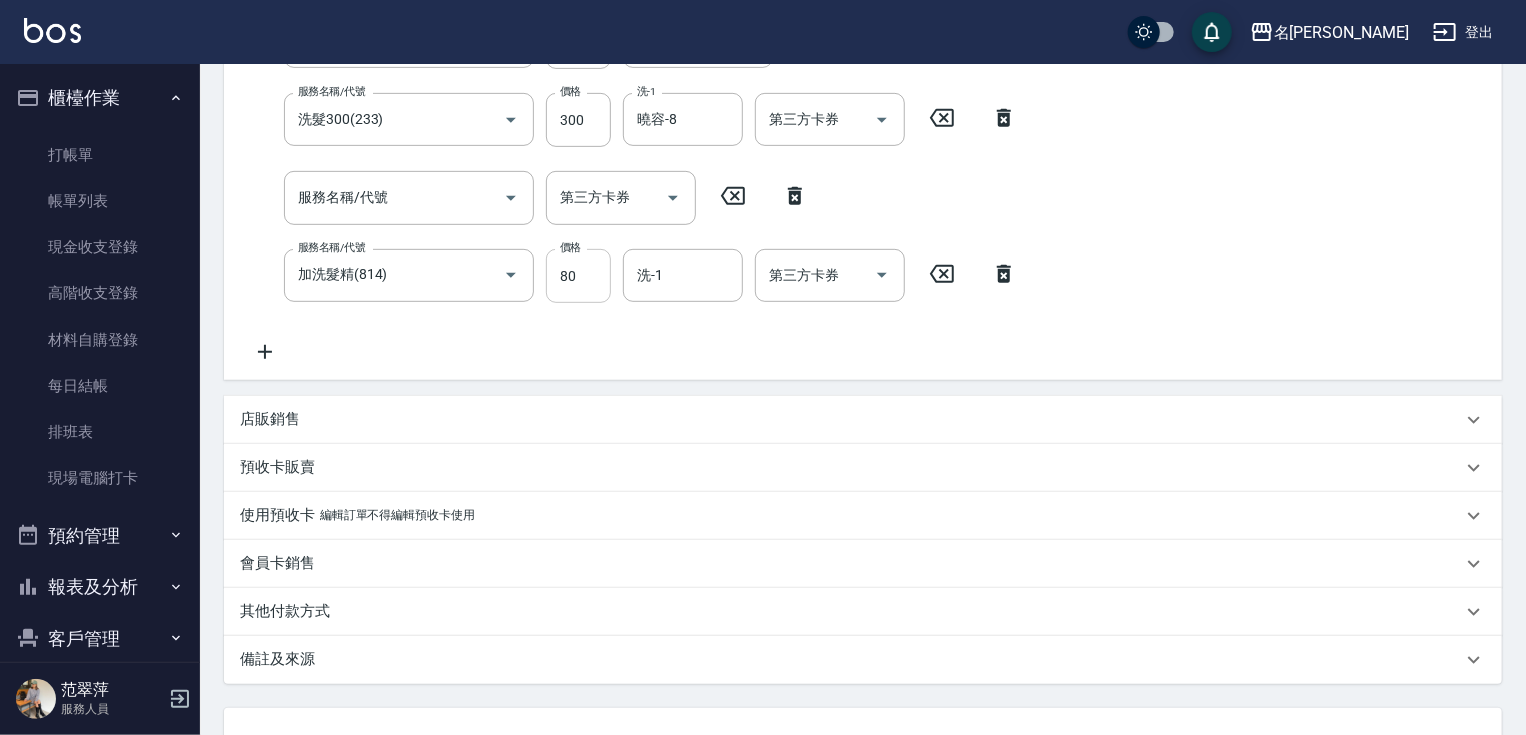 click on "店販銷售" at bounding box center (863, 420) 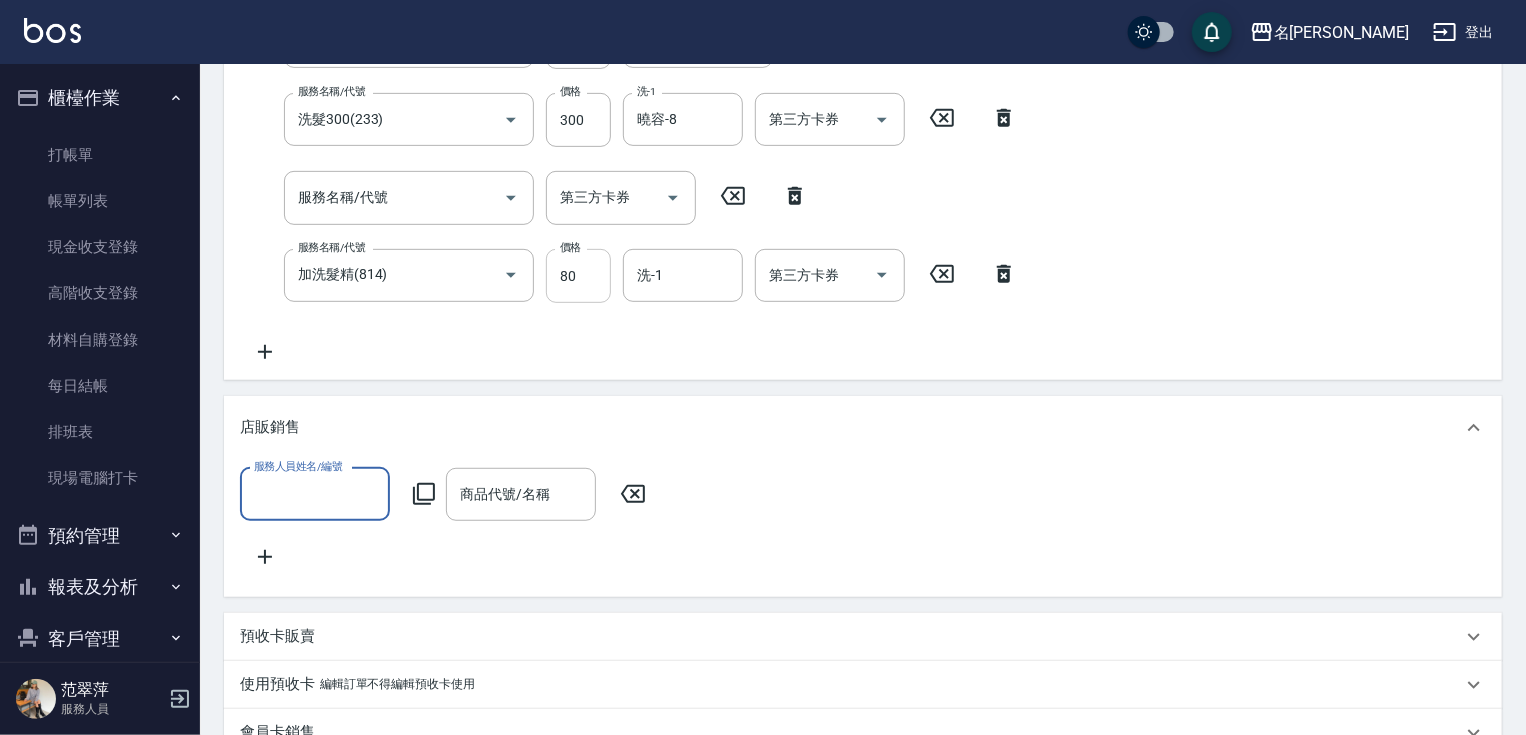 scroll, scrollTop: 0, scrollLeft: 0, axis: both 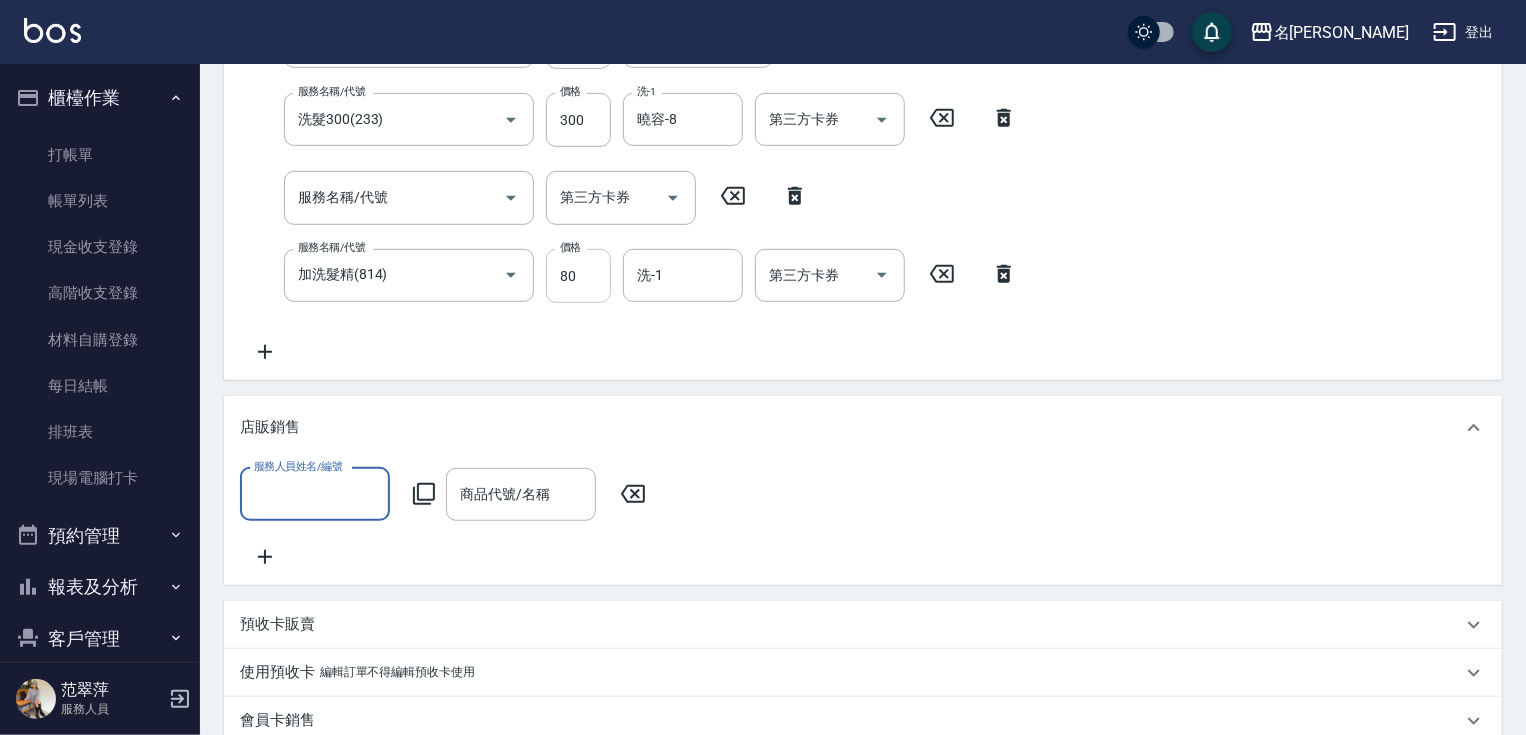click on "80" at bounding box center (578, 276) 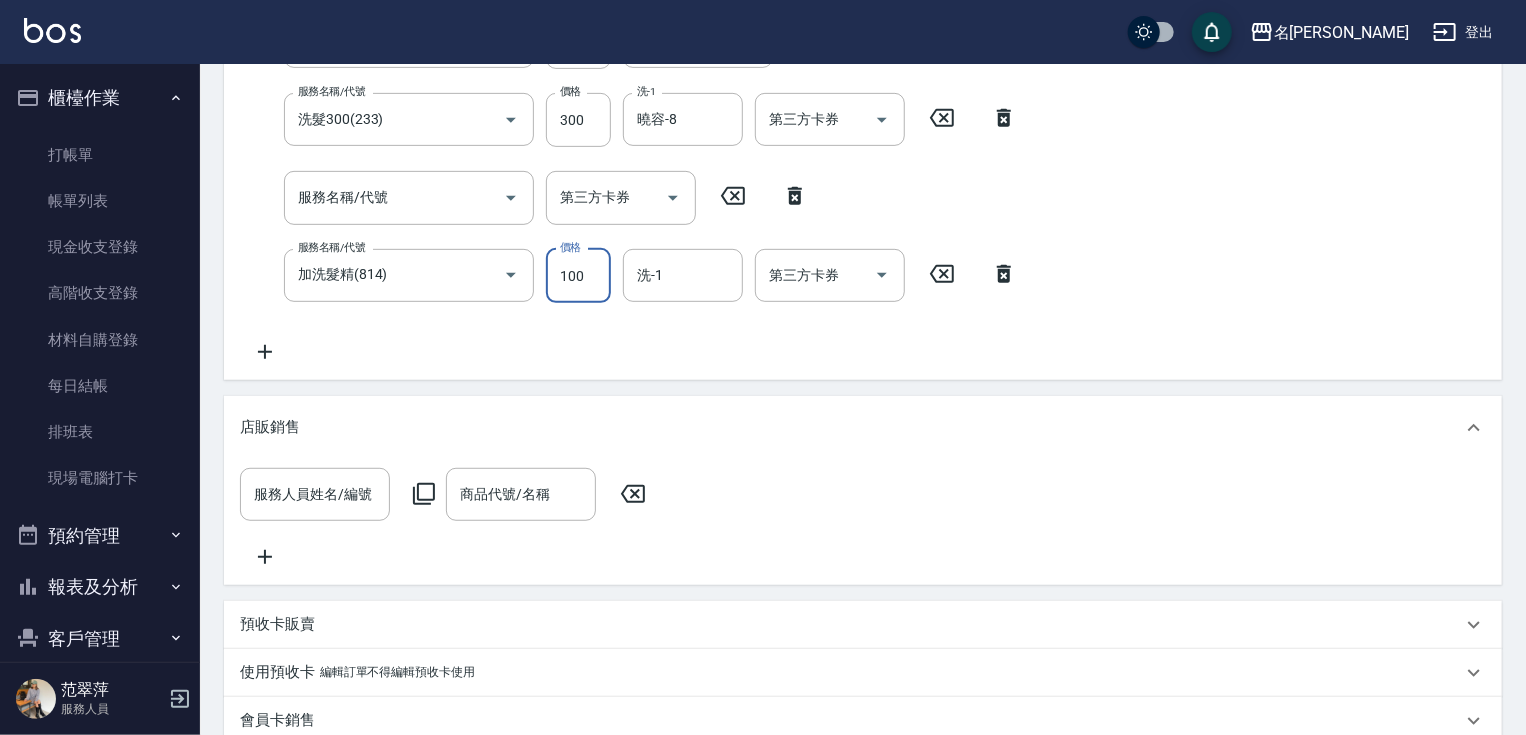 type on "100" 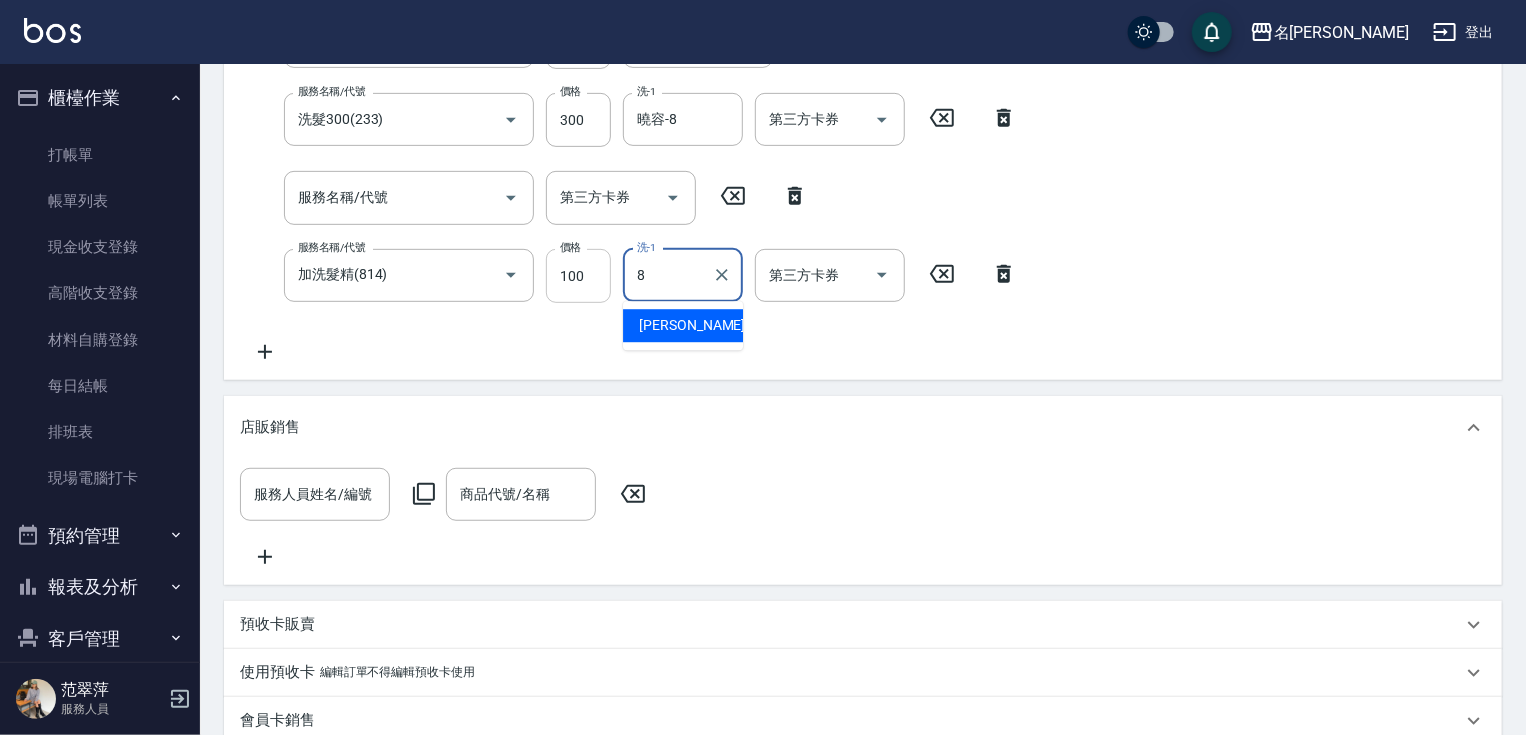 type on "曉容-8" 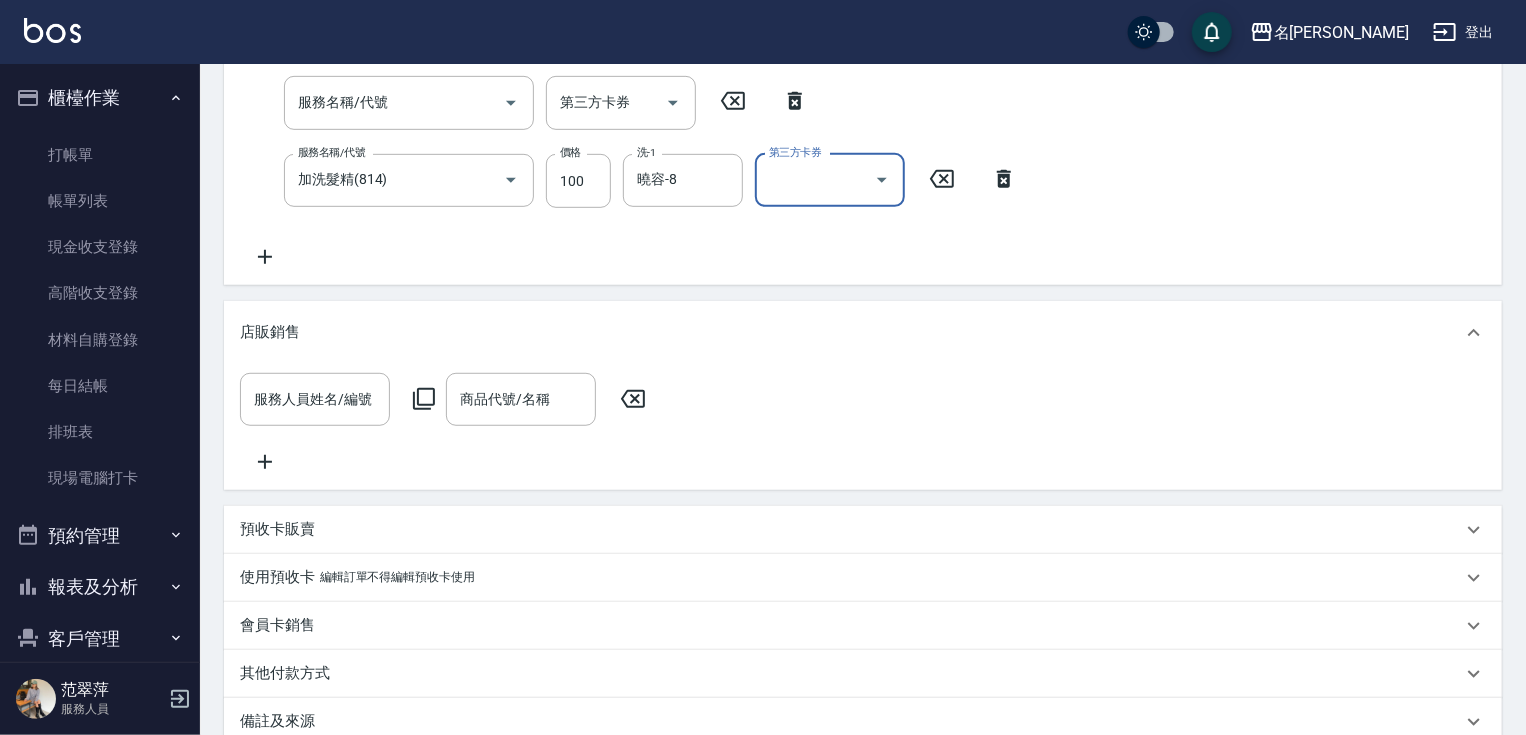 scroll, scrollTop: 618, scrollLeft: 0, axis: vertical 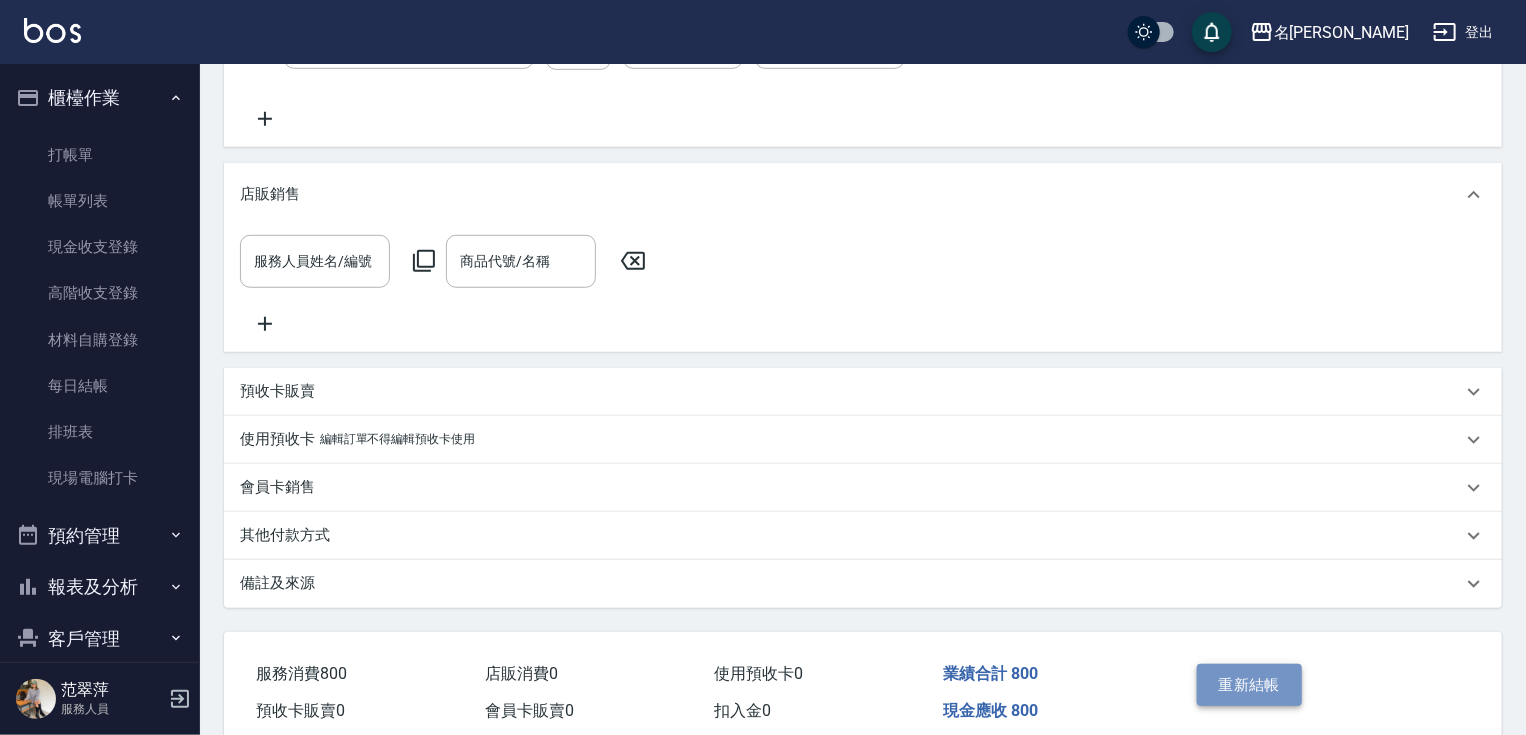 click on "重新結帳" at bounding box center (1250, 685) 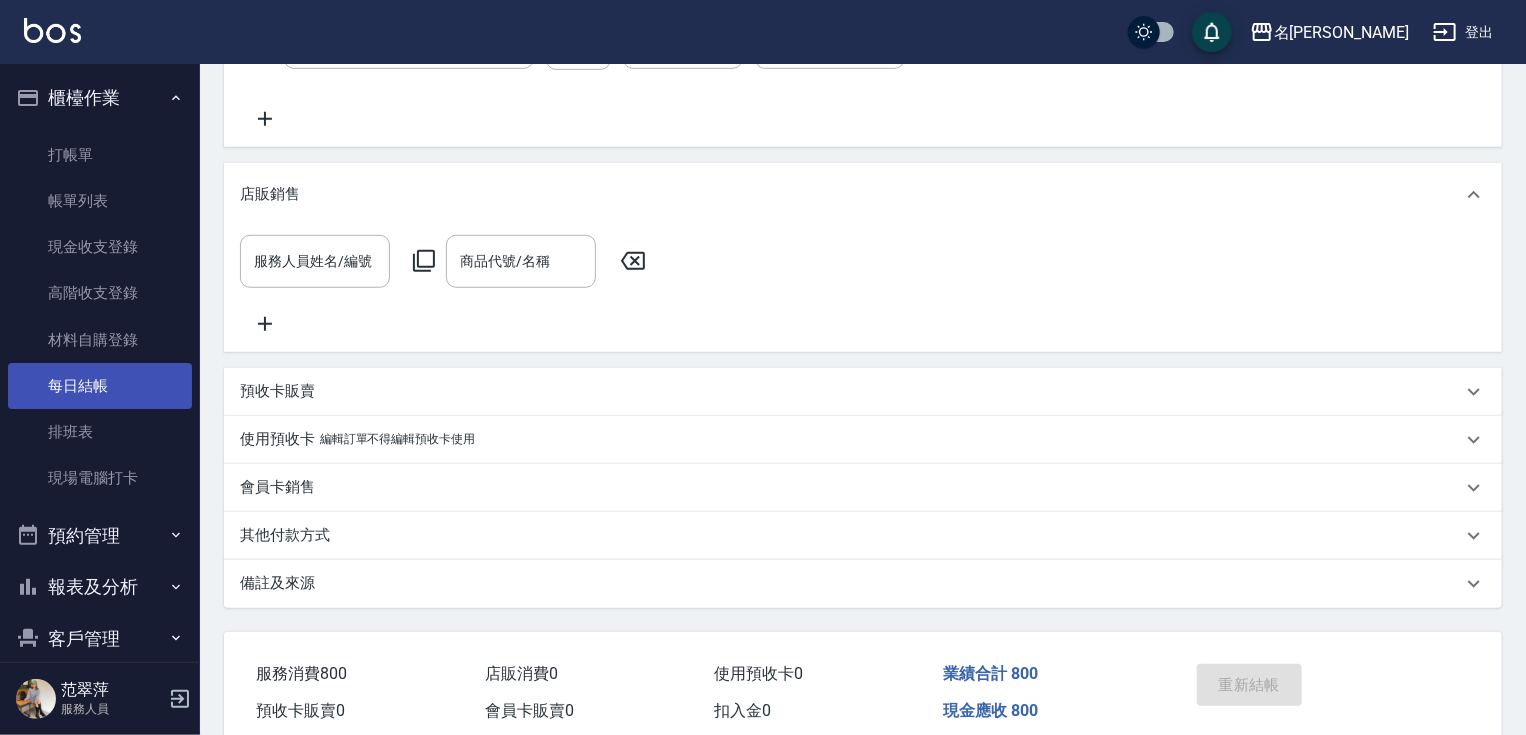 click on "每日結帳" at bounding box center [100, 386] 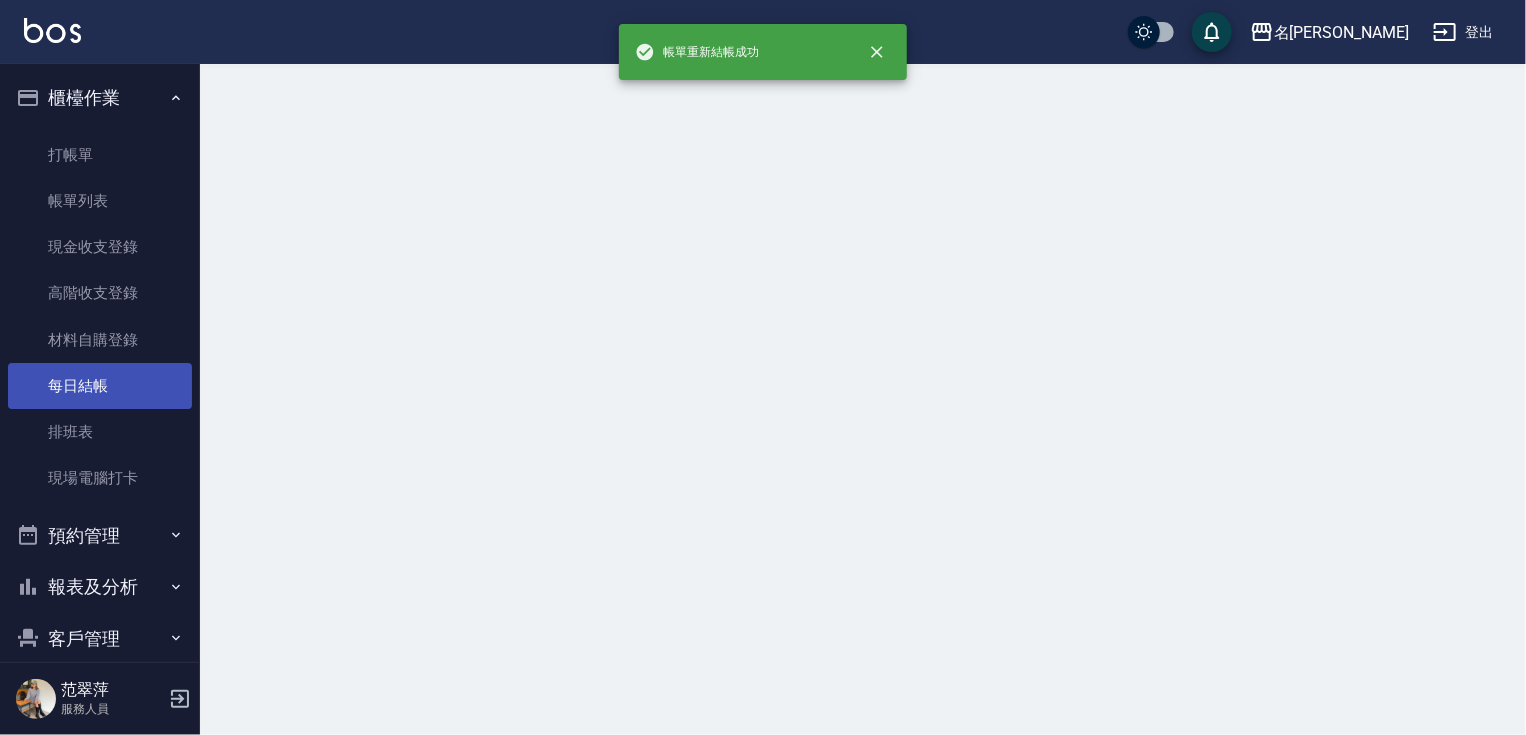 scroll, scrollTop: 0, scrollLeft: 0, axis: both 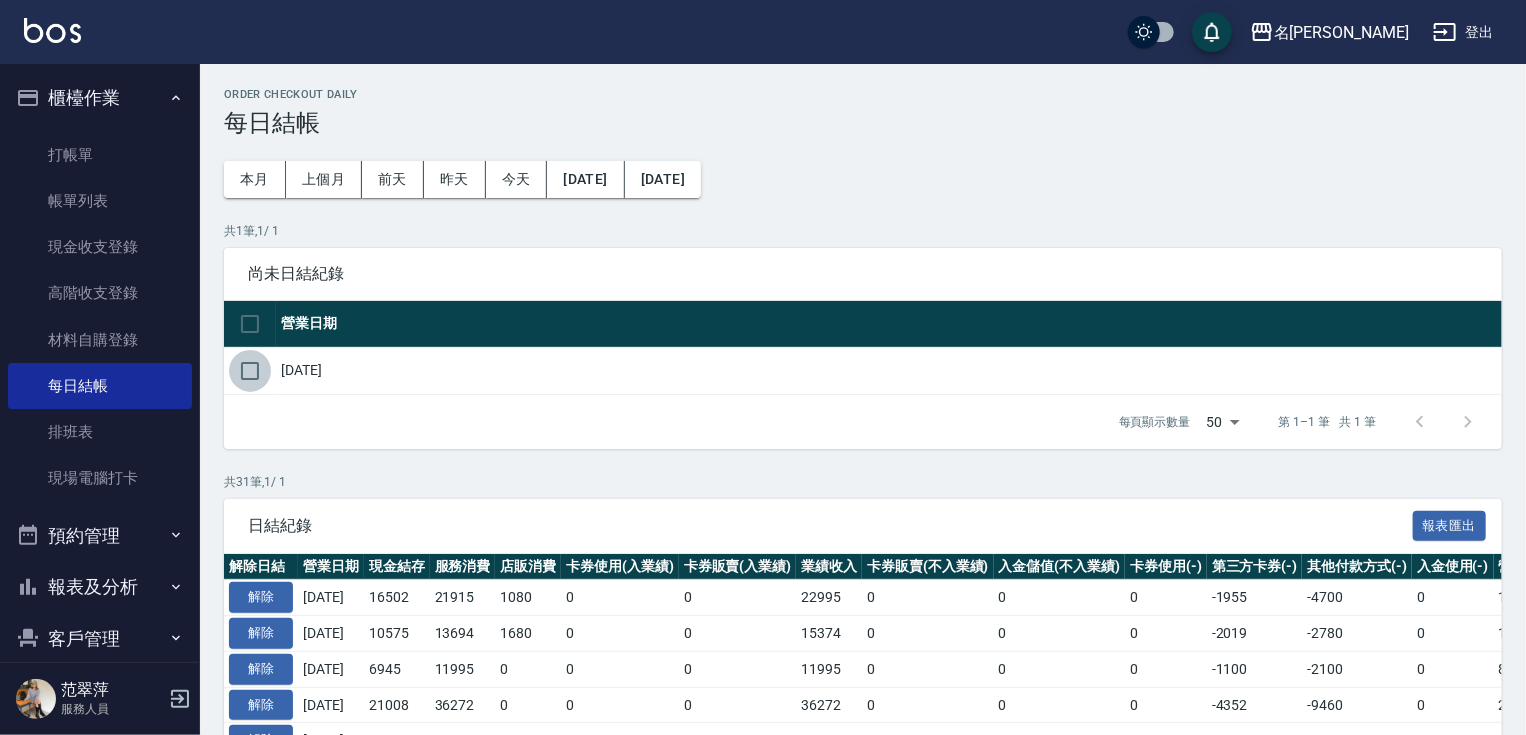 click at bounding box center [250, 371] 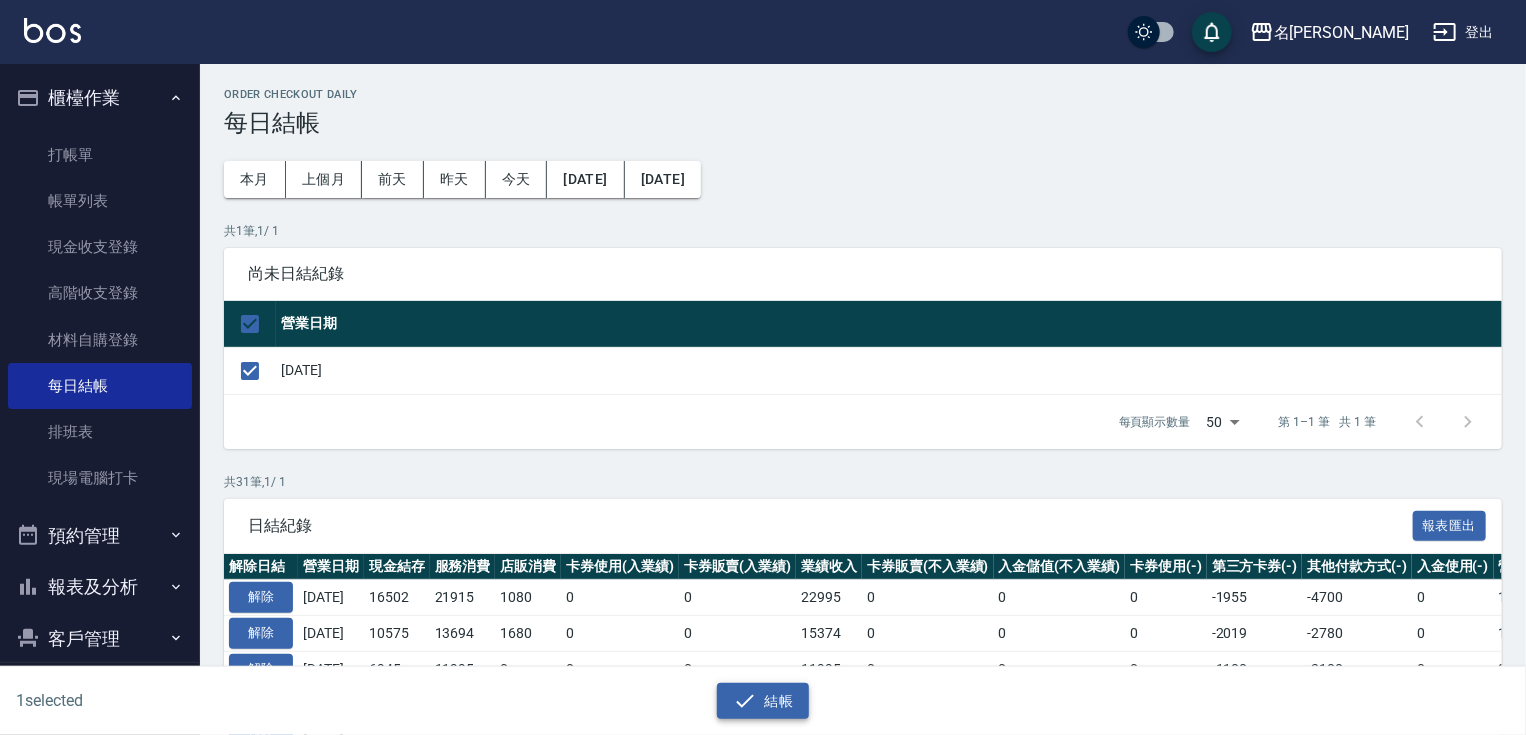 click on "結帳" at bounding box center (763, 701) 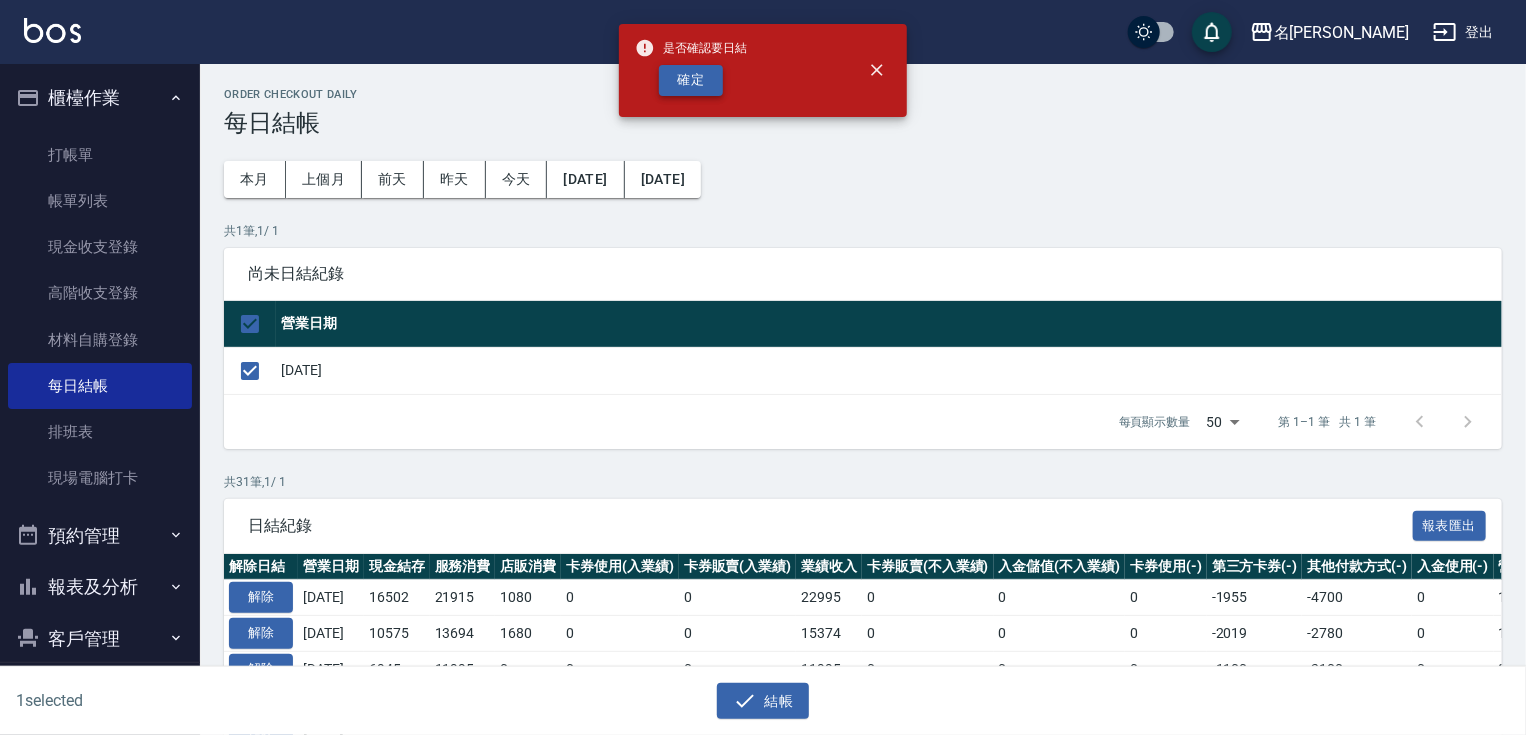 click on "確定" at bounding box center [691, 80] 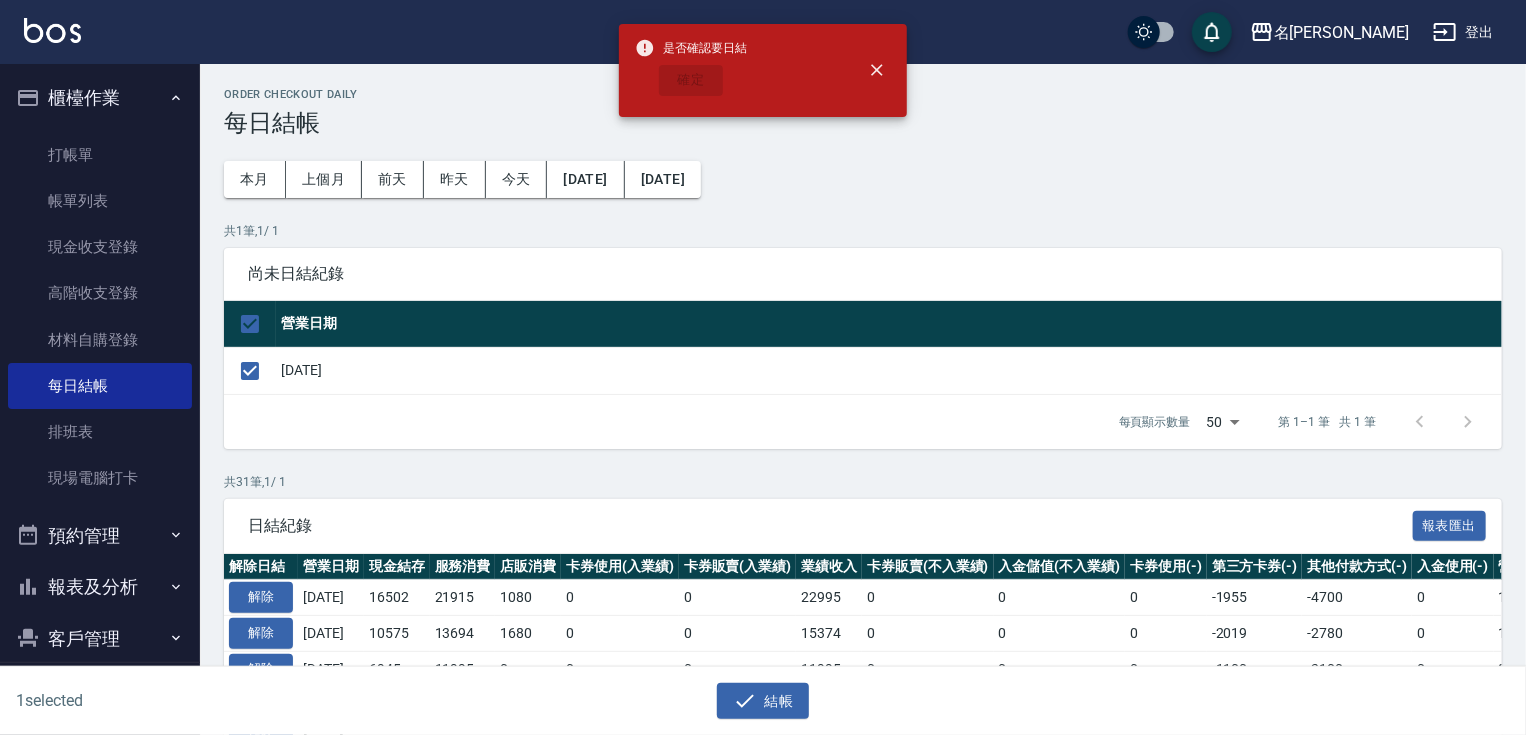 checkbox on "false" 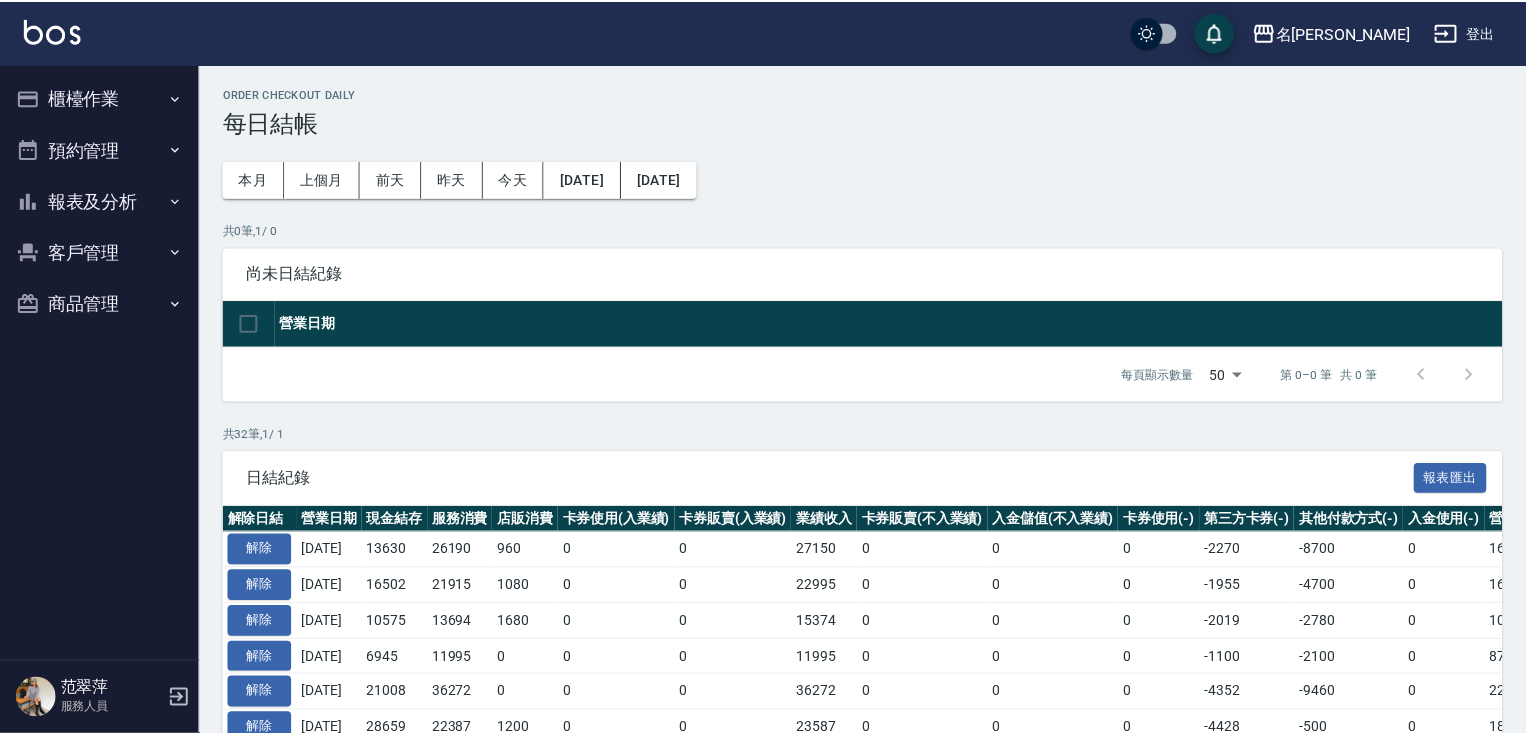 scroll, scrollTop: 0, scrollLeft: 0, axis: both 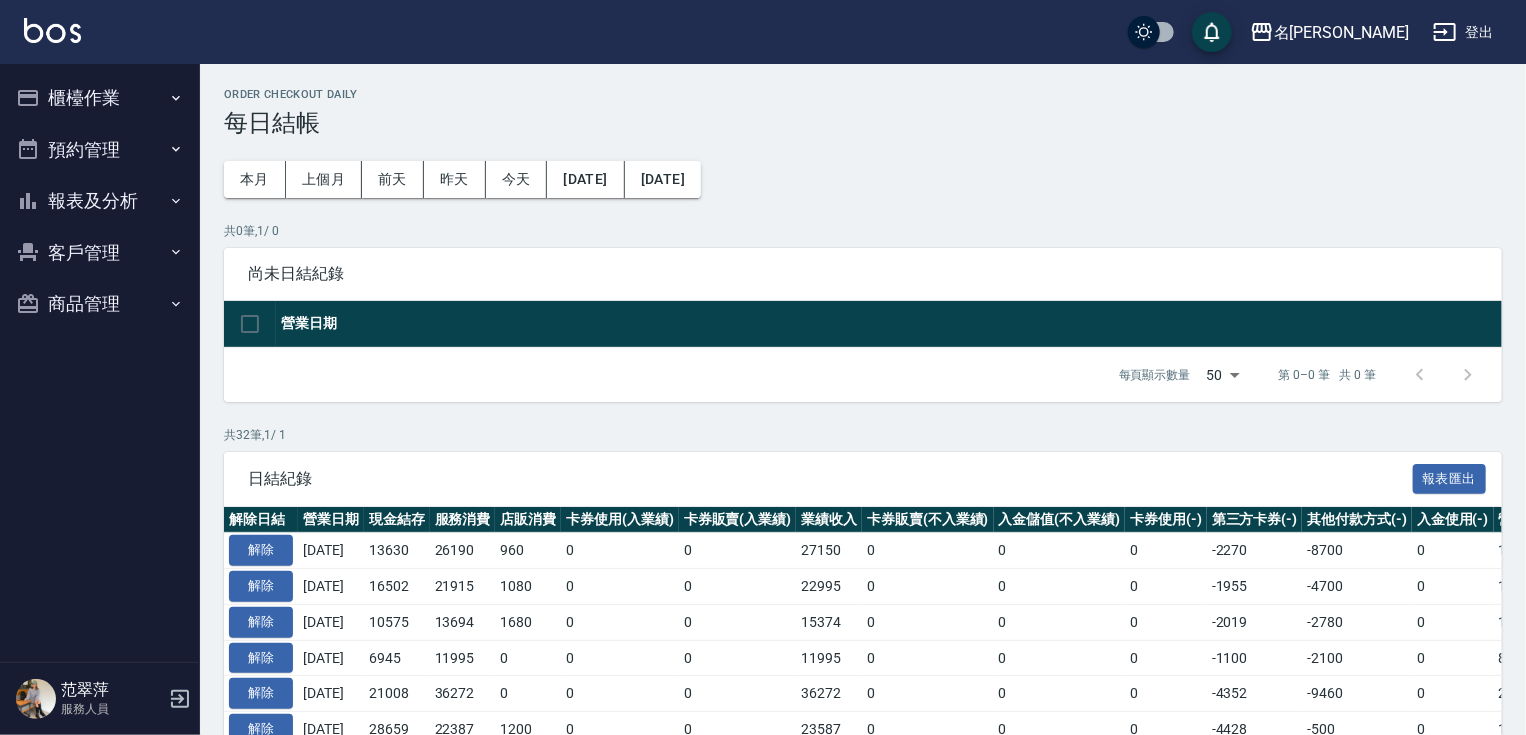 click on "報表及分析" at bounding box center [100, 201] 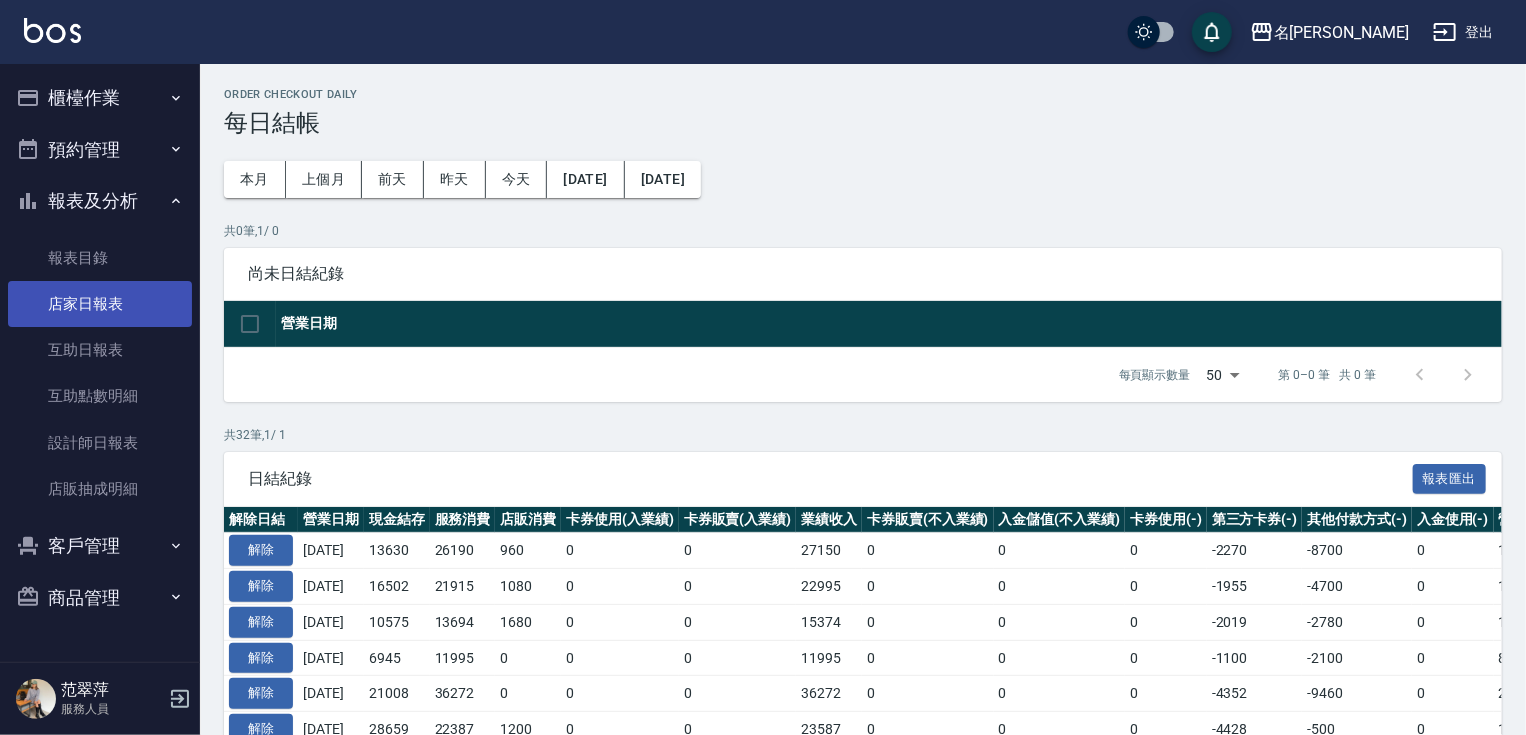 click on "店家日報表" at bounding box center [100, 304] 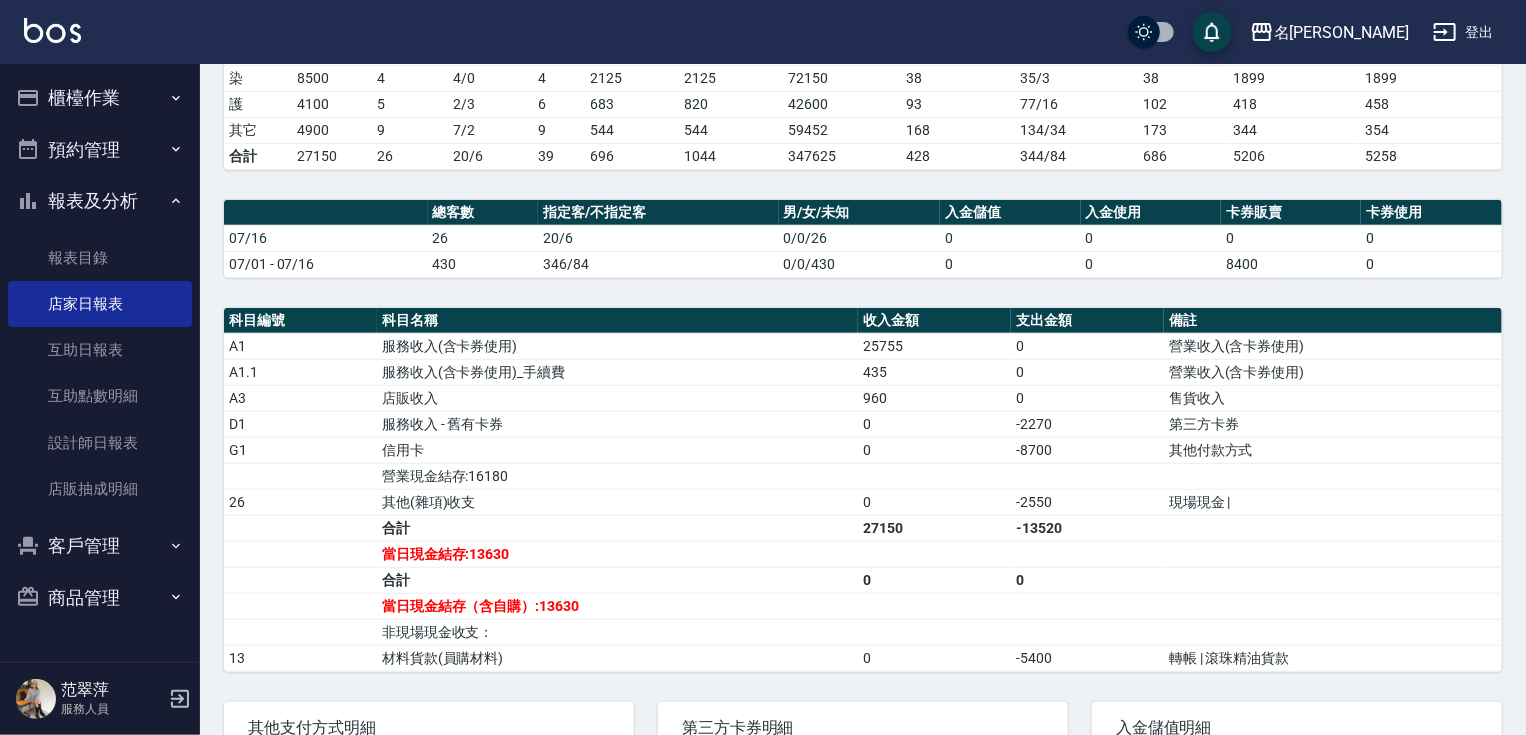 scroll, scrollTop: 518, scrollLeft: 0, axis: vertical 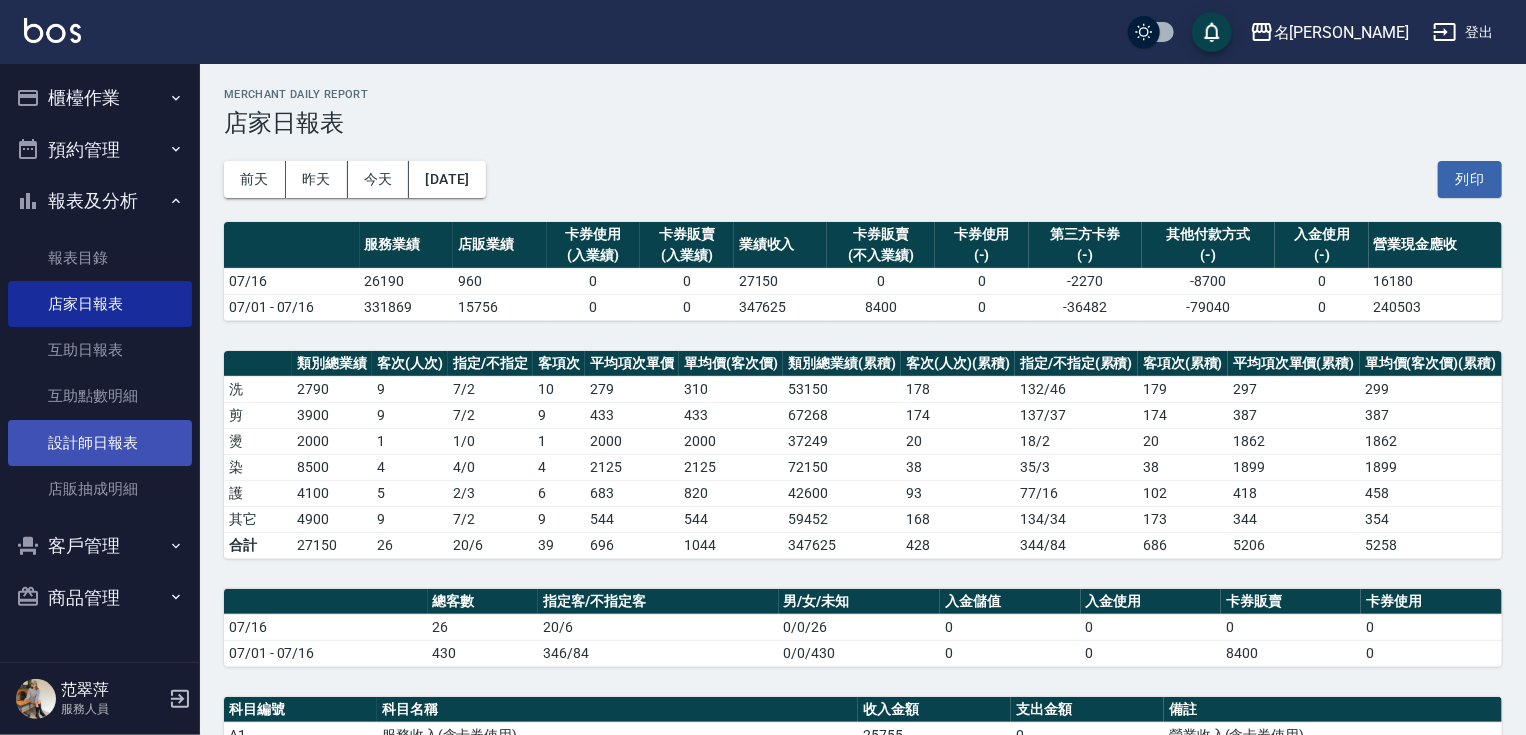 click on "設計師日報表" at bounding box center [100, 443] 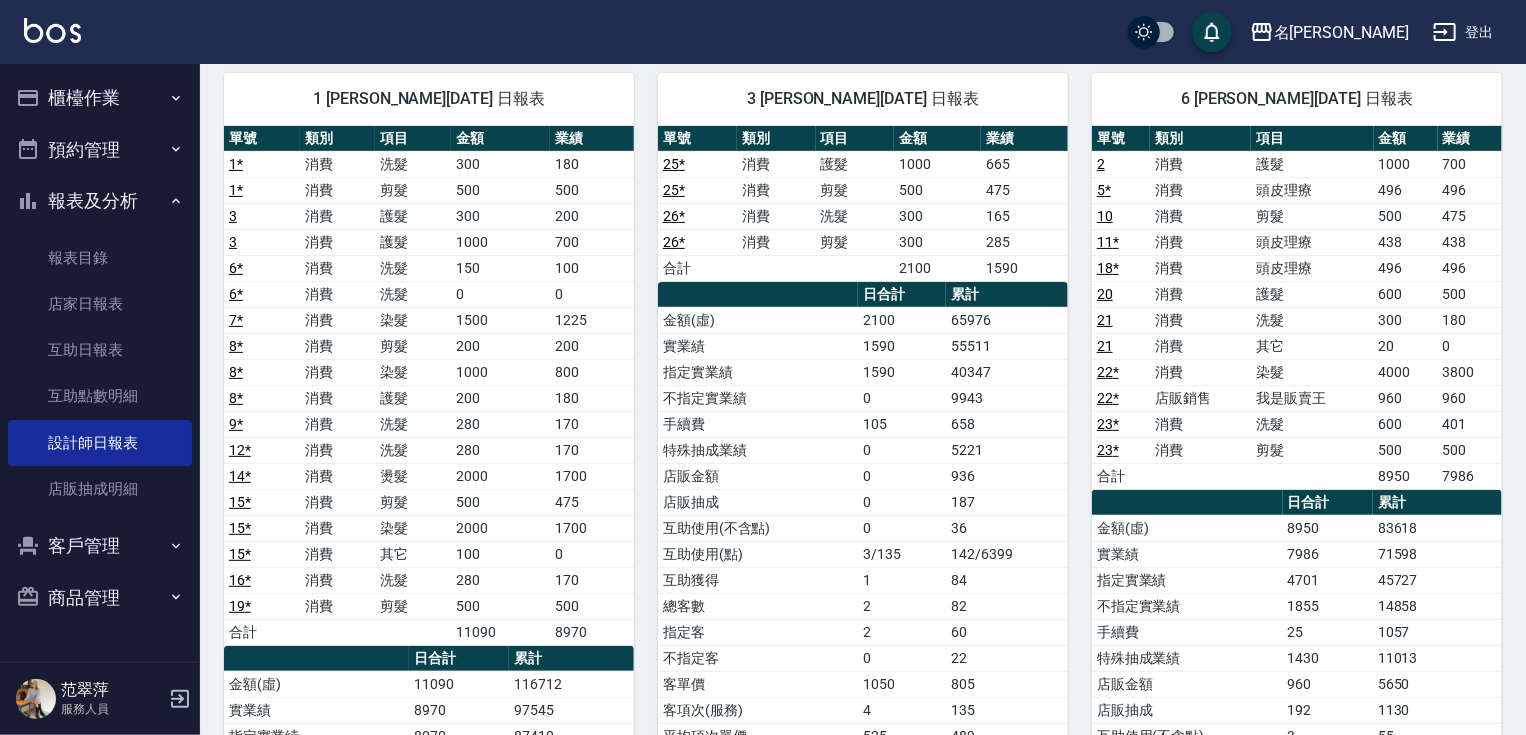 scroll, scrollTop: 152, scrollLeft: 0, axis: vertical 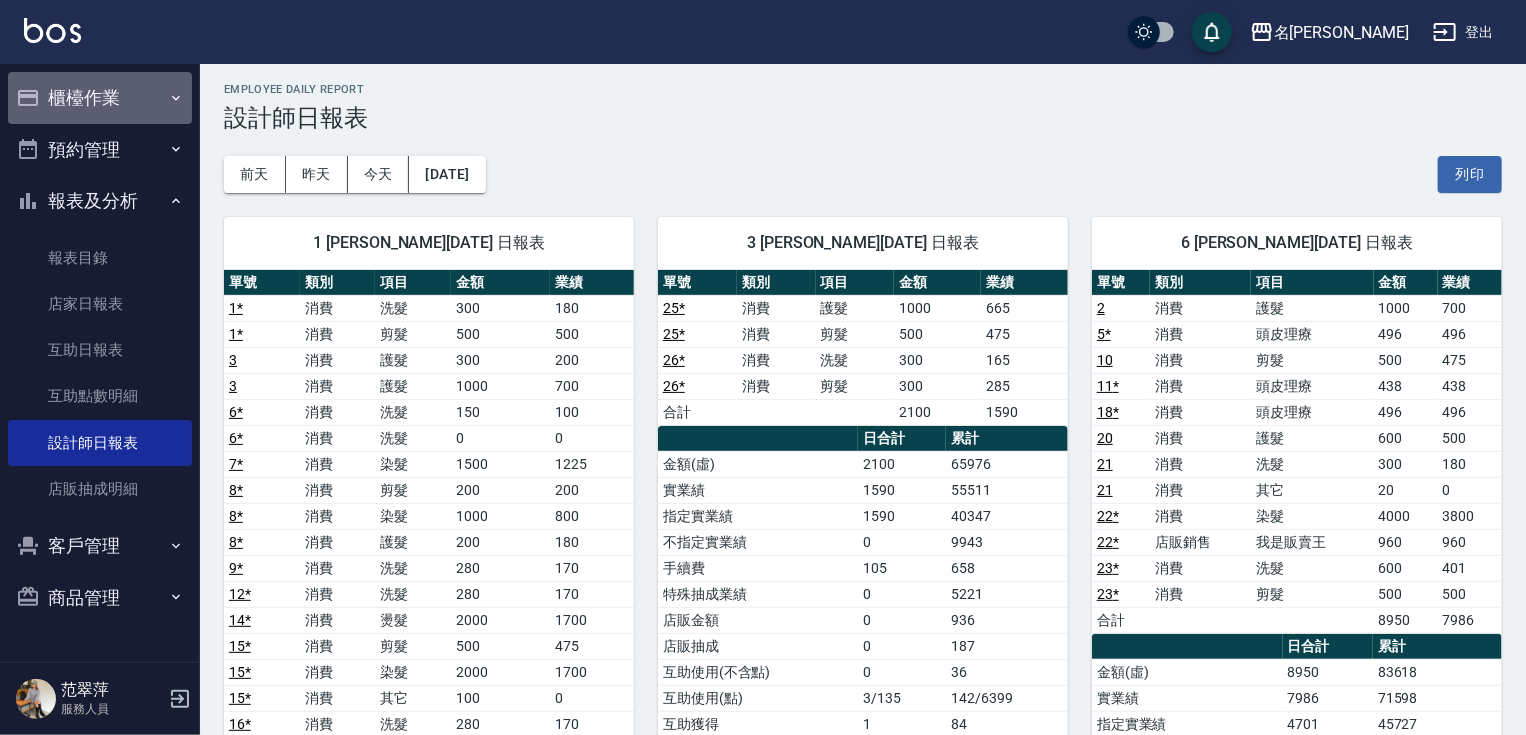drag, startPoint x: 82, startPoint y: 88, endPoint x: 88, endPoint y: 122, distance: 34.525352 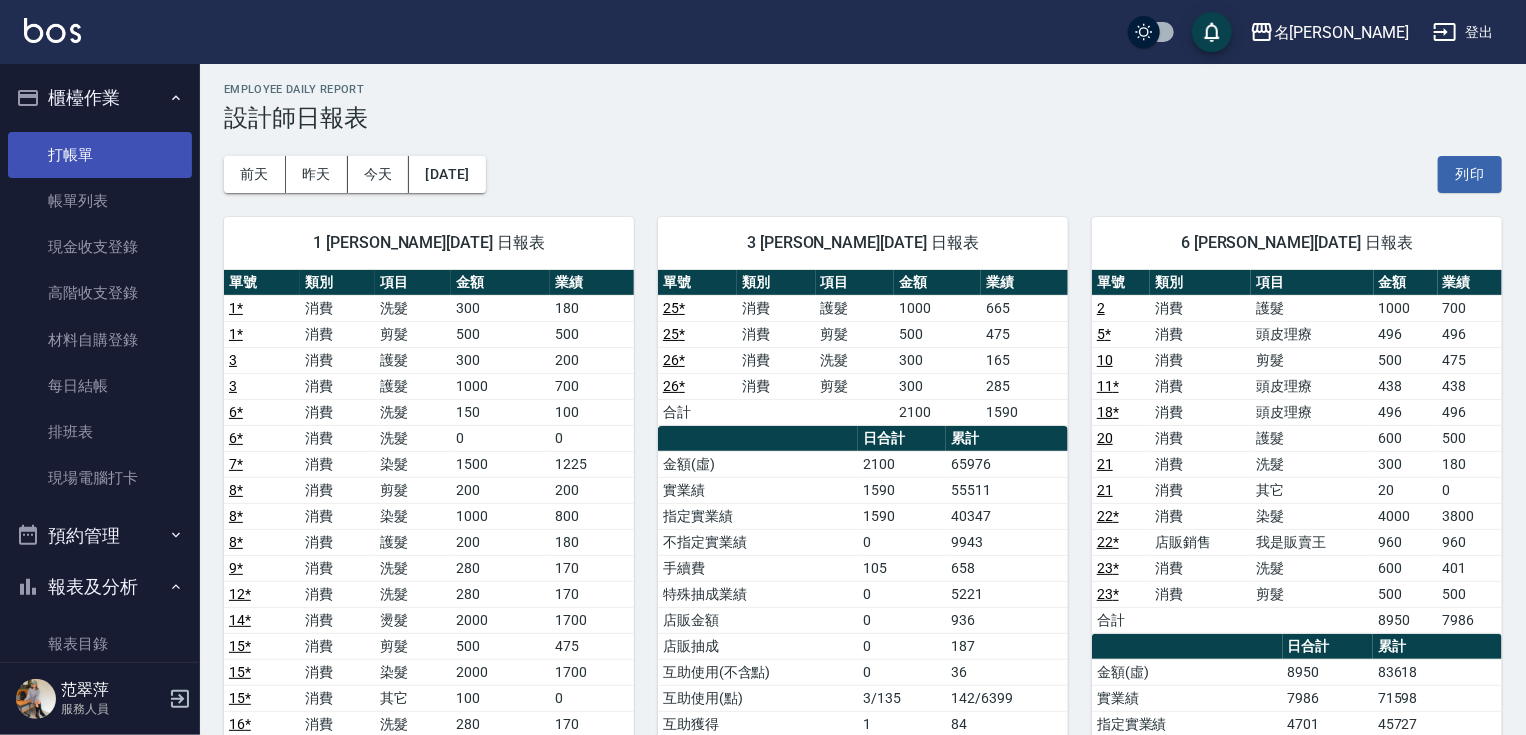 click on "打帳單" at bounding box center [100, 155] 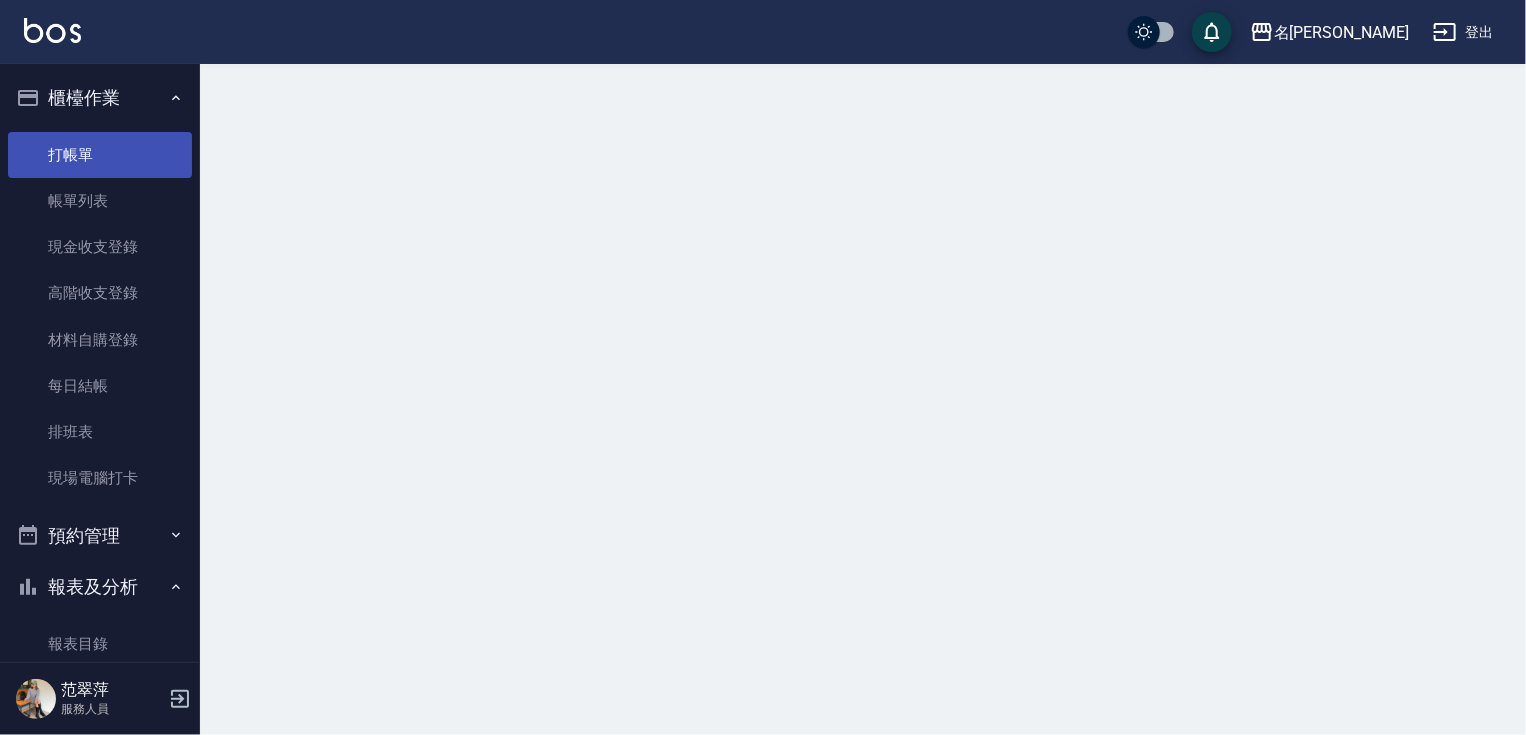 scroll, scrollTop: 0, scrollLeft: 0, axis: both 